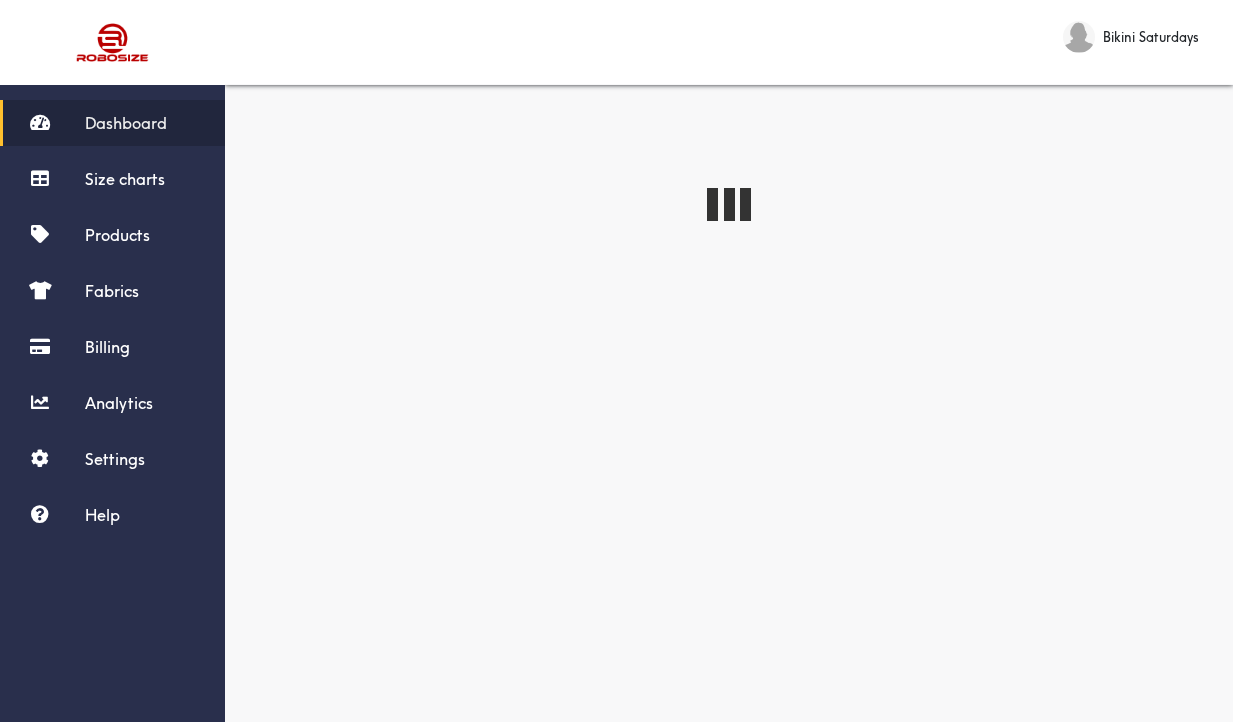 scroll, scrollTop: 0, scrollLeft: 0, axis: both 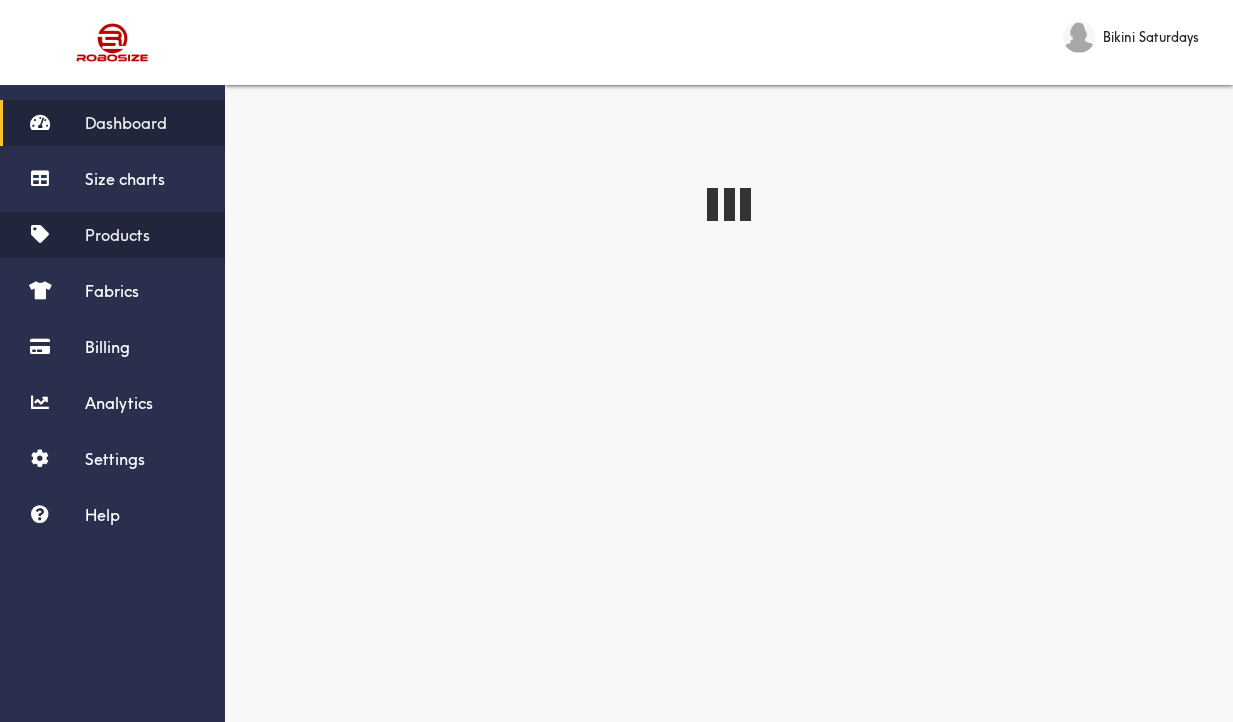 click on "Products" at bounding box center (117, 235) 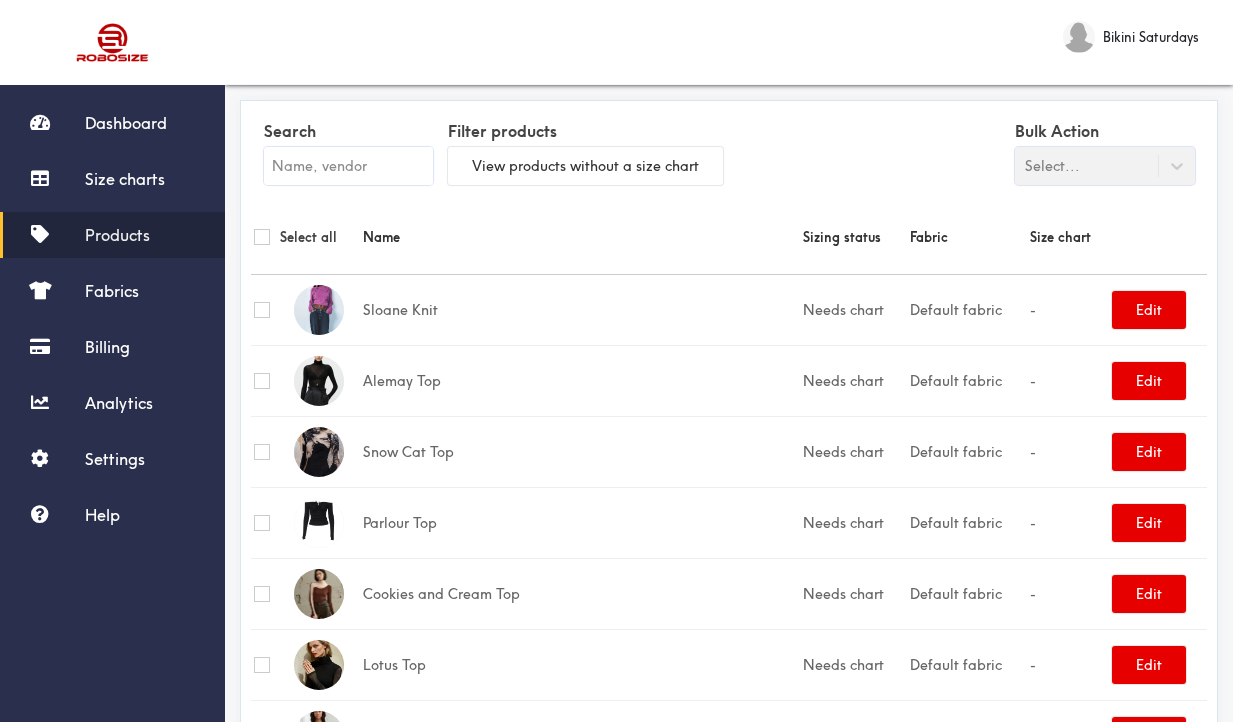click on "Products" at bounding box center [117, 235] 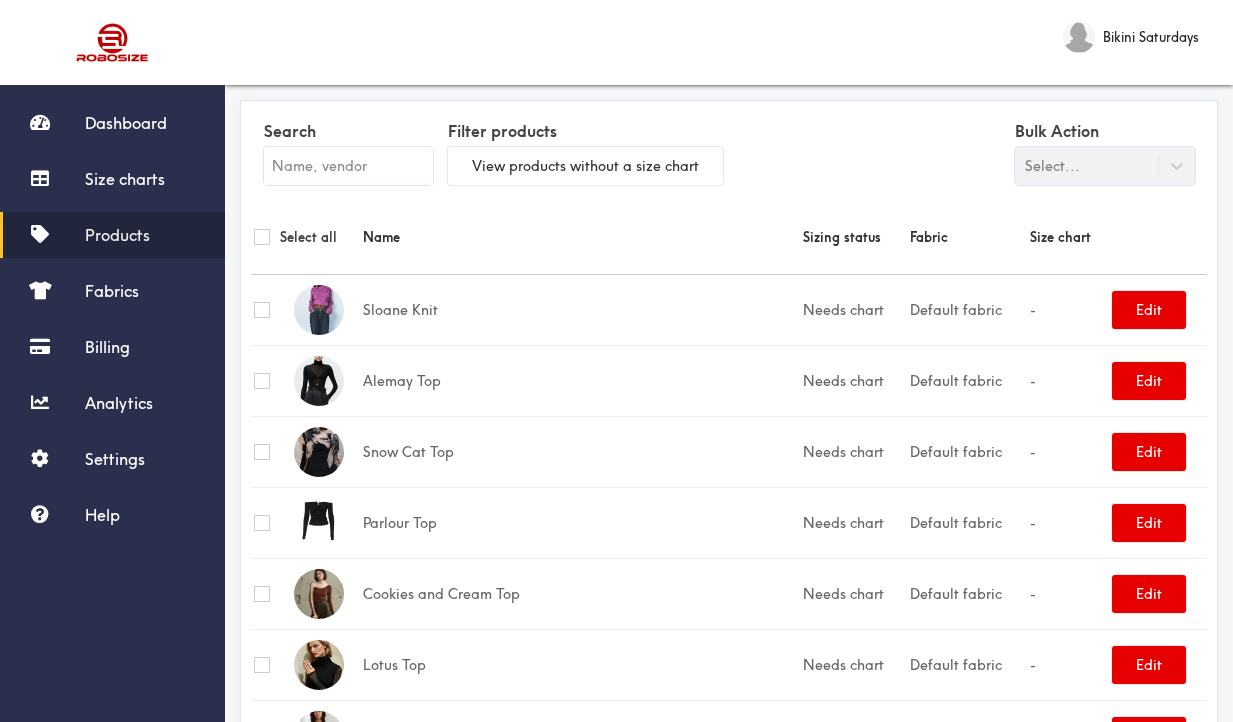 click at bounding box center (348, 166) 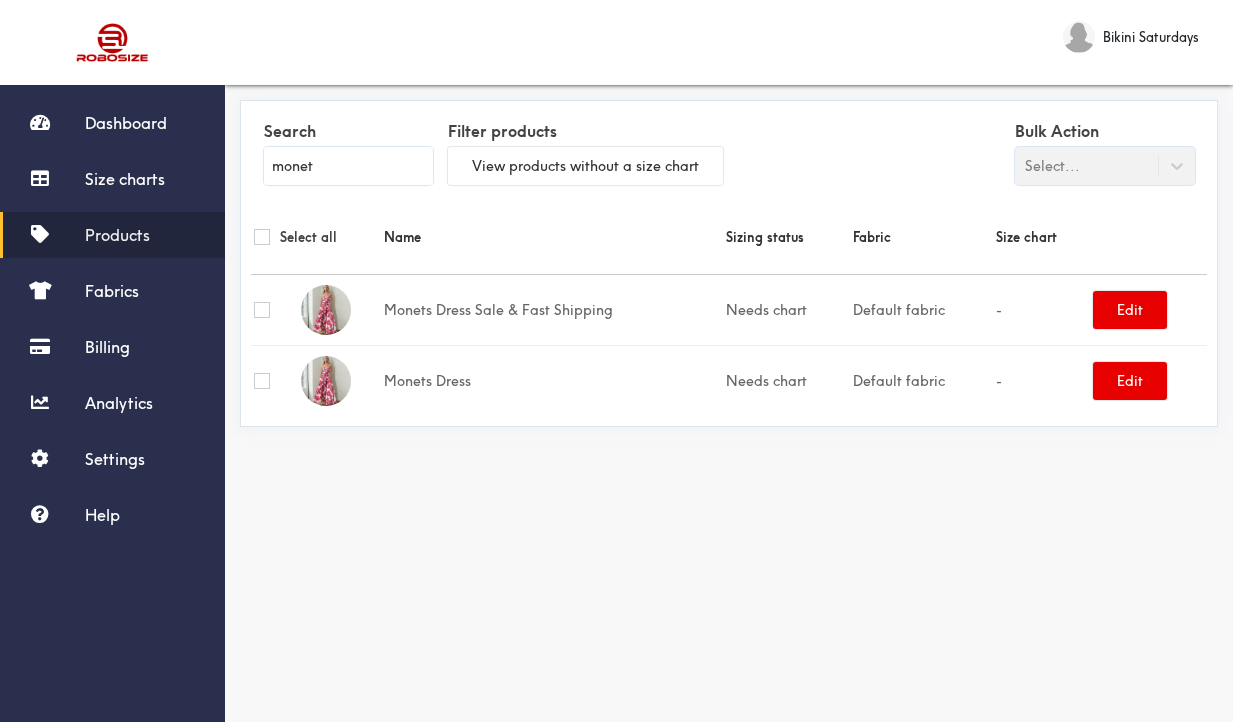 type on "monet" 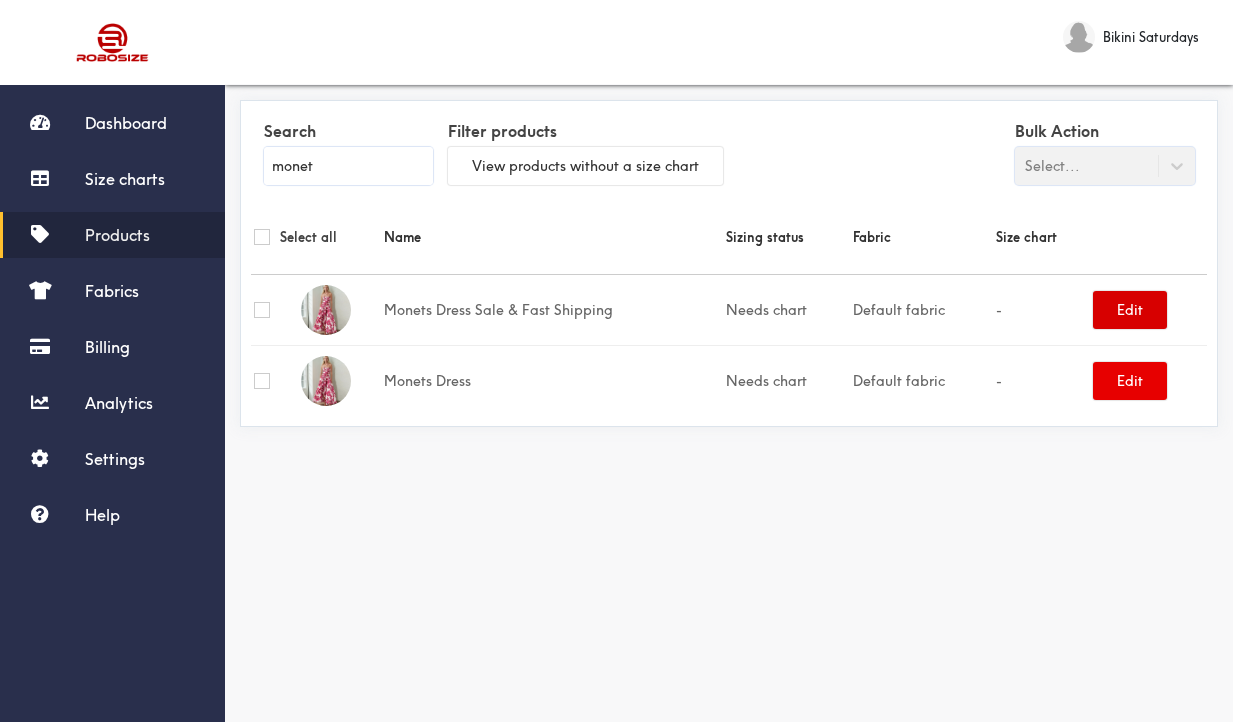 click on "Edit" at bounding box center [1130, 310] 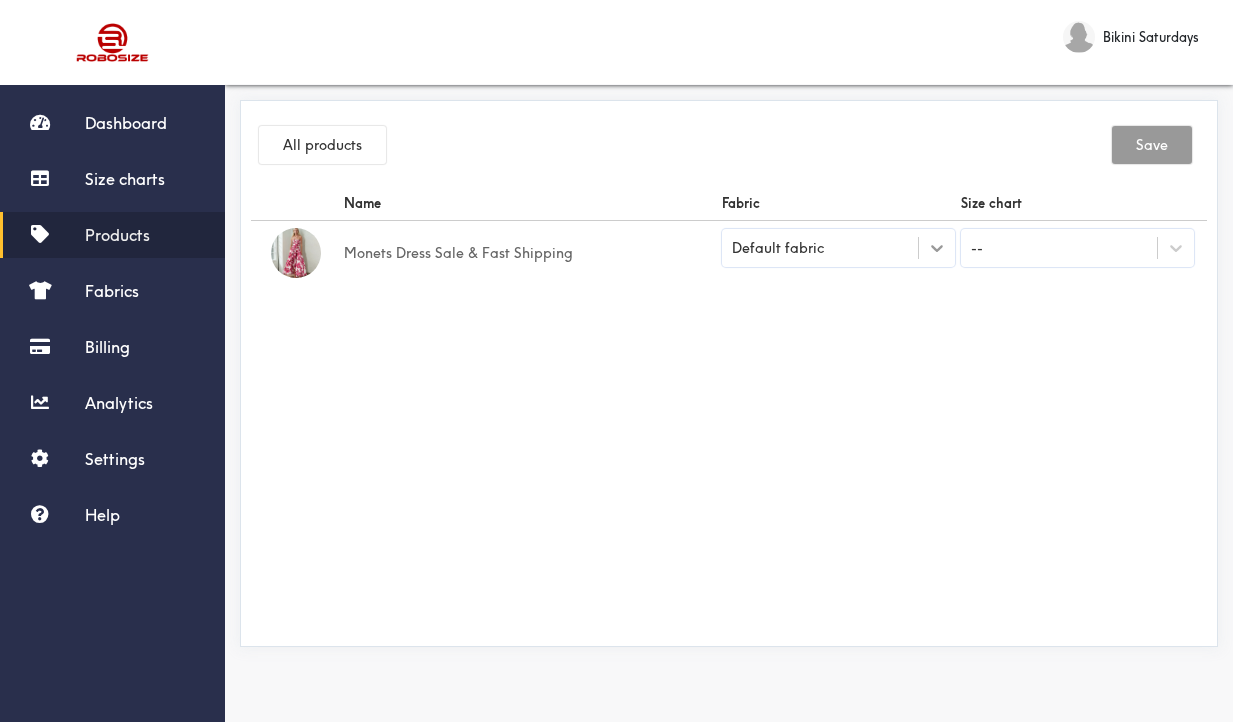 click 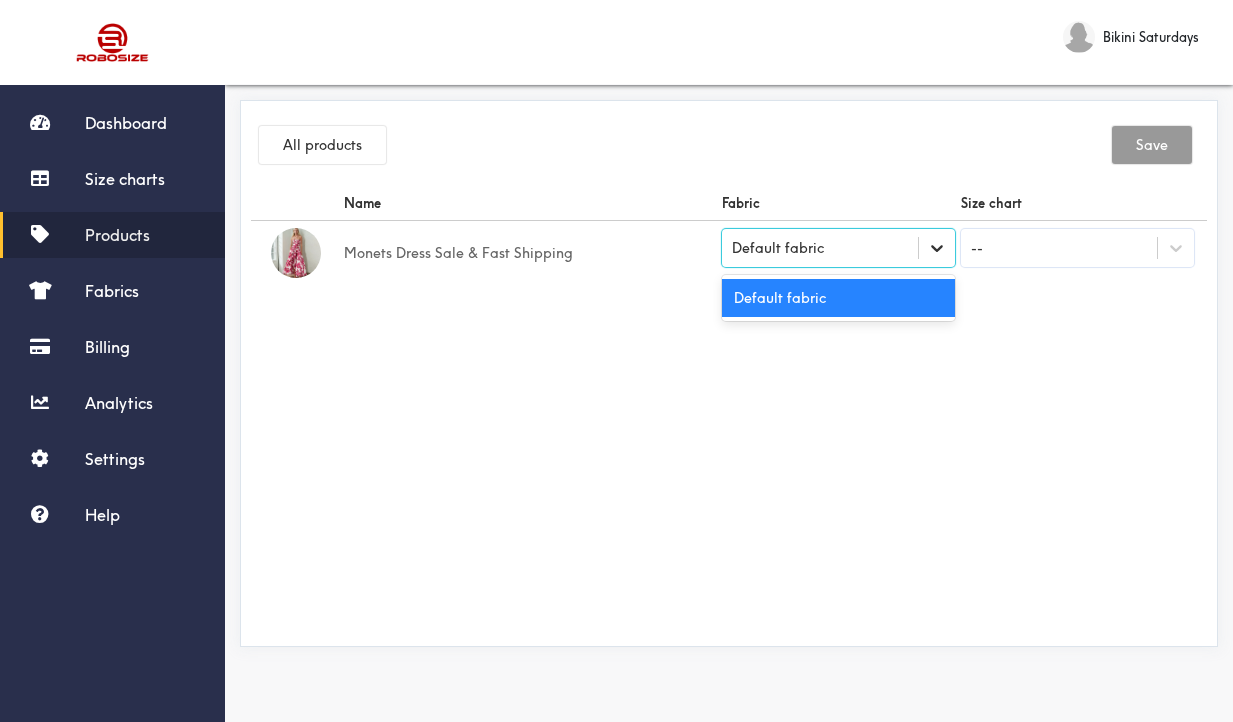 click 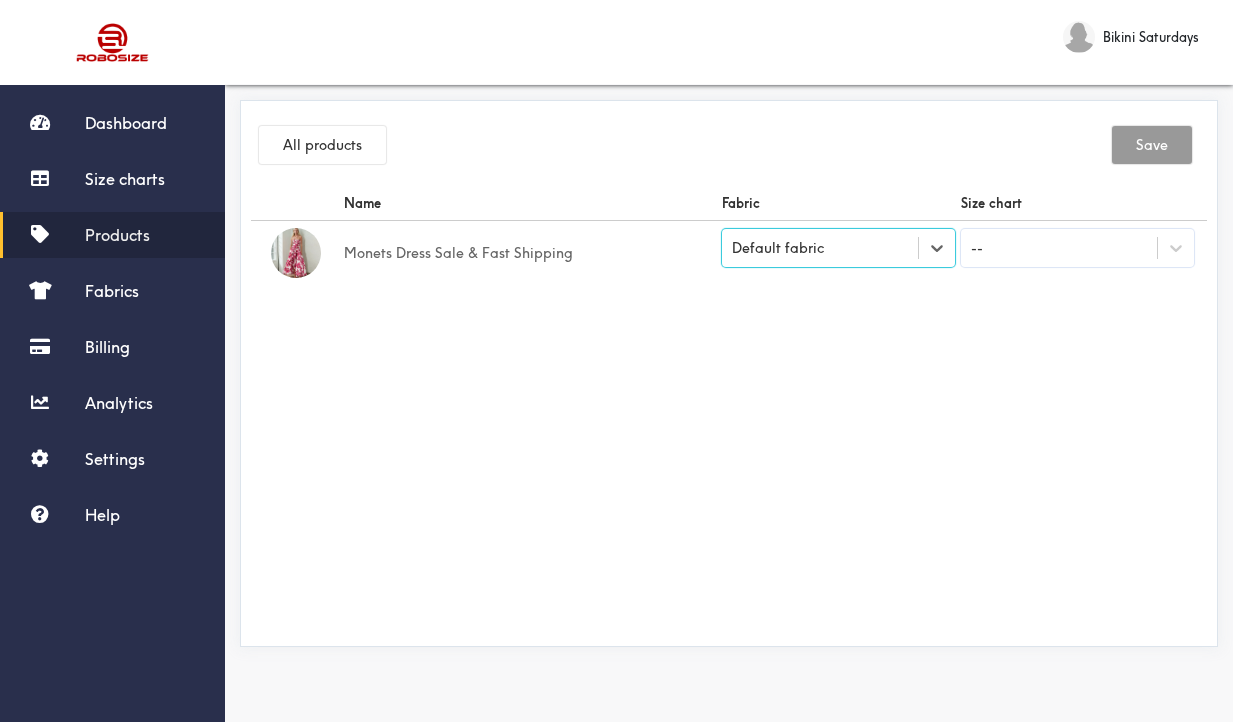 click on "Name Fabric Size chart Monets Dress Sale & Fast Shipping   Select is focused , press Down to open the menu,  Default fabric --" at bounding box center (729, 411) 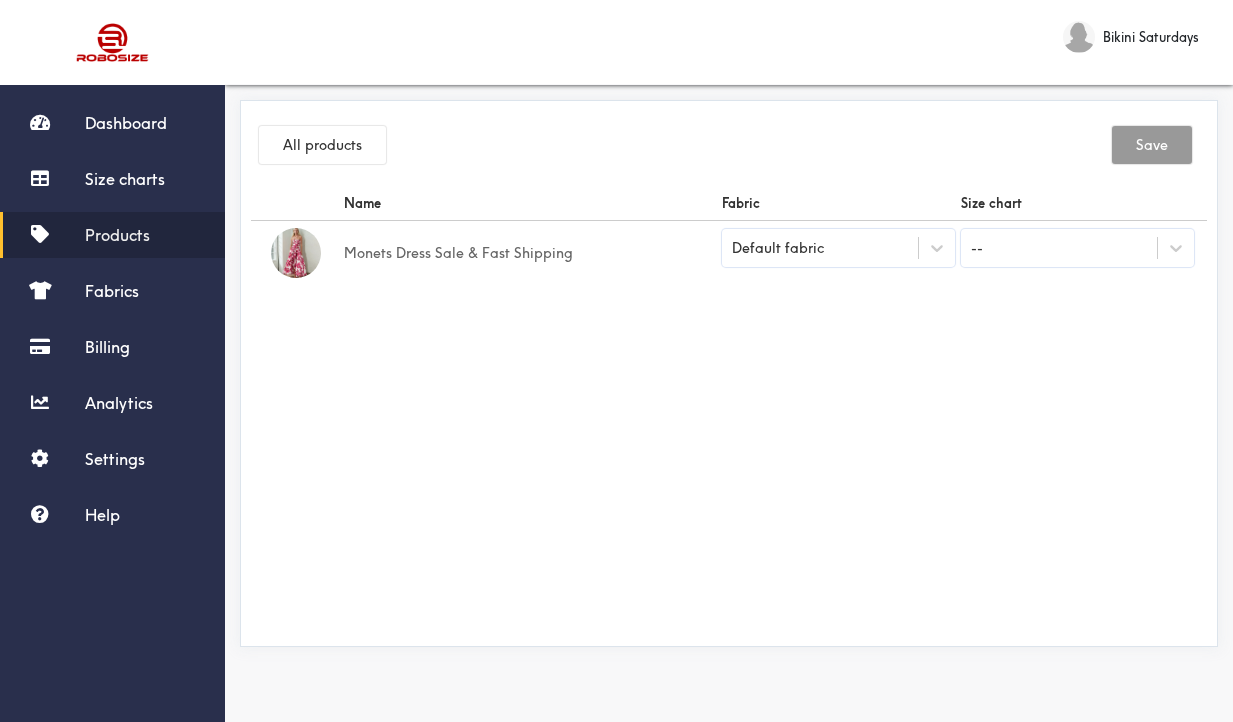 click on "--" at bounding box center [1059, 248] 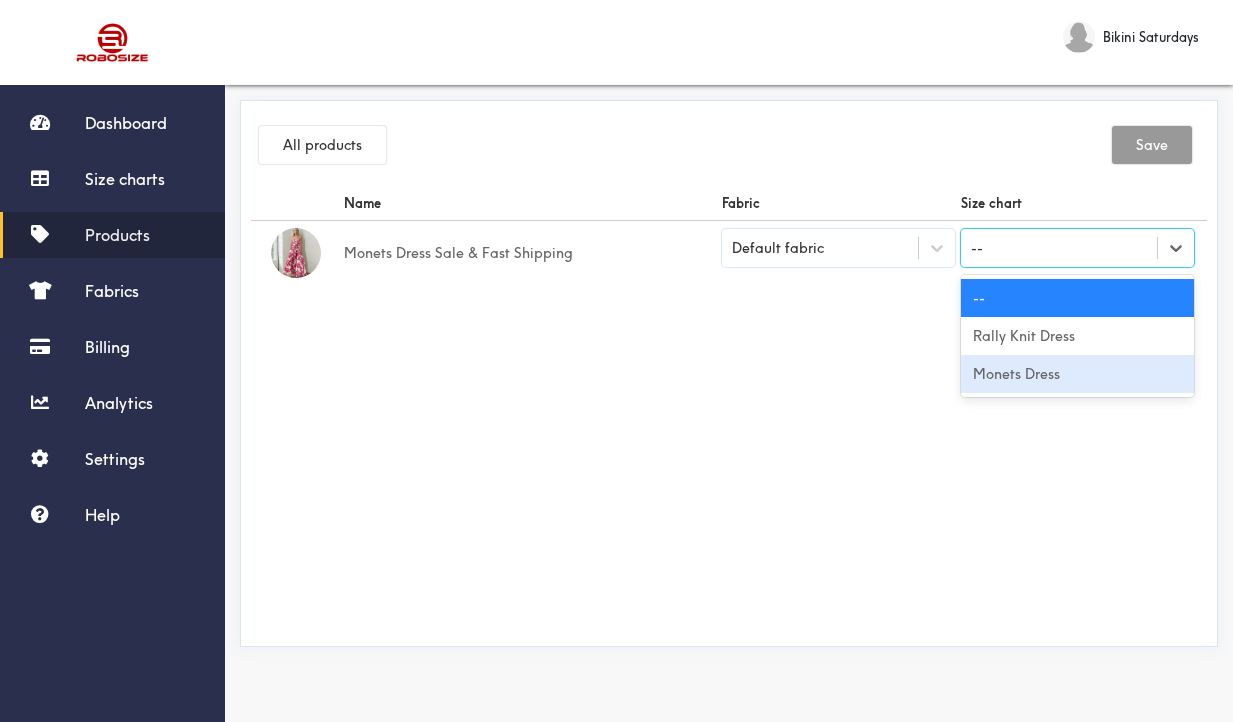 click on "Monets Dress" at bounding box center [1077, 374] 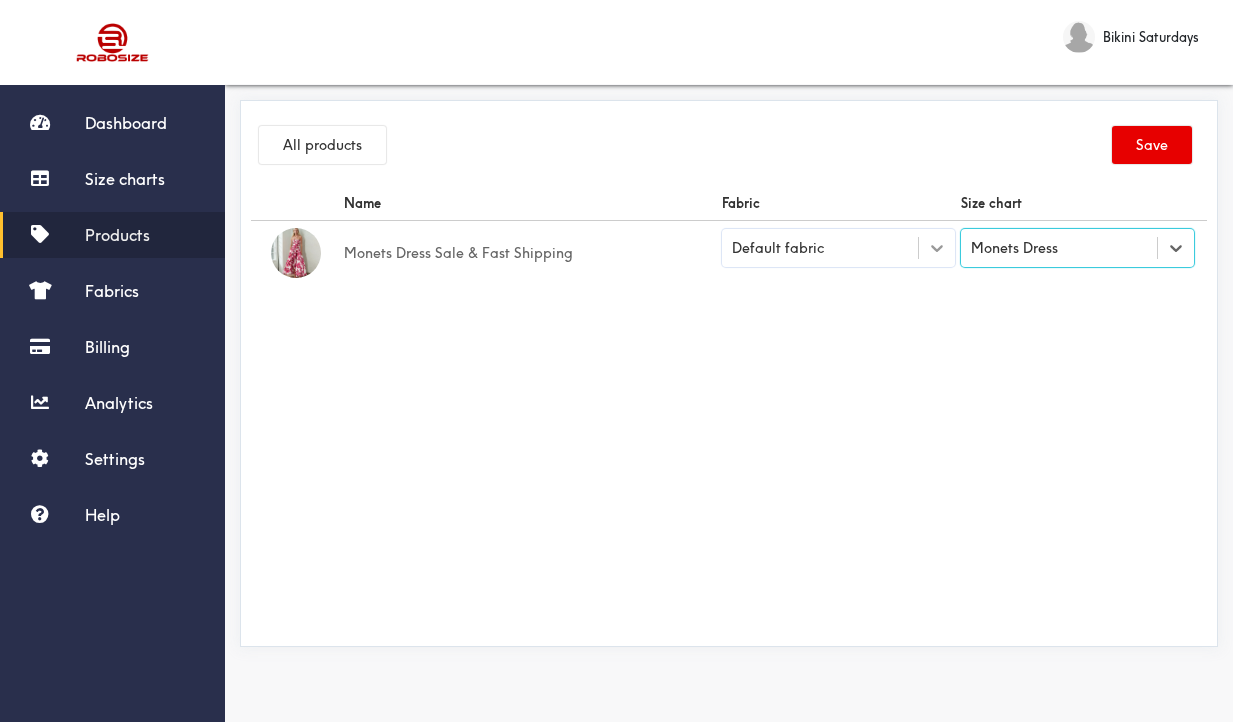 click 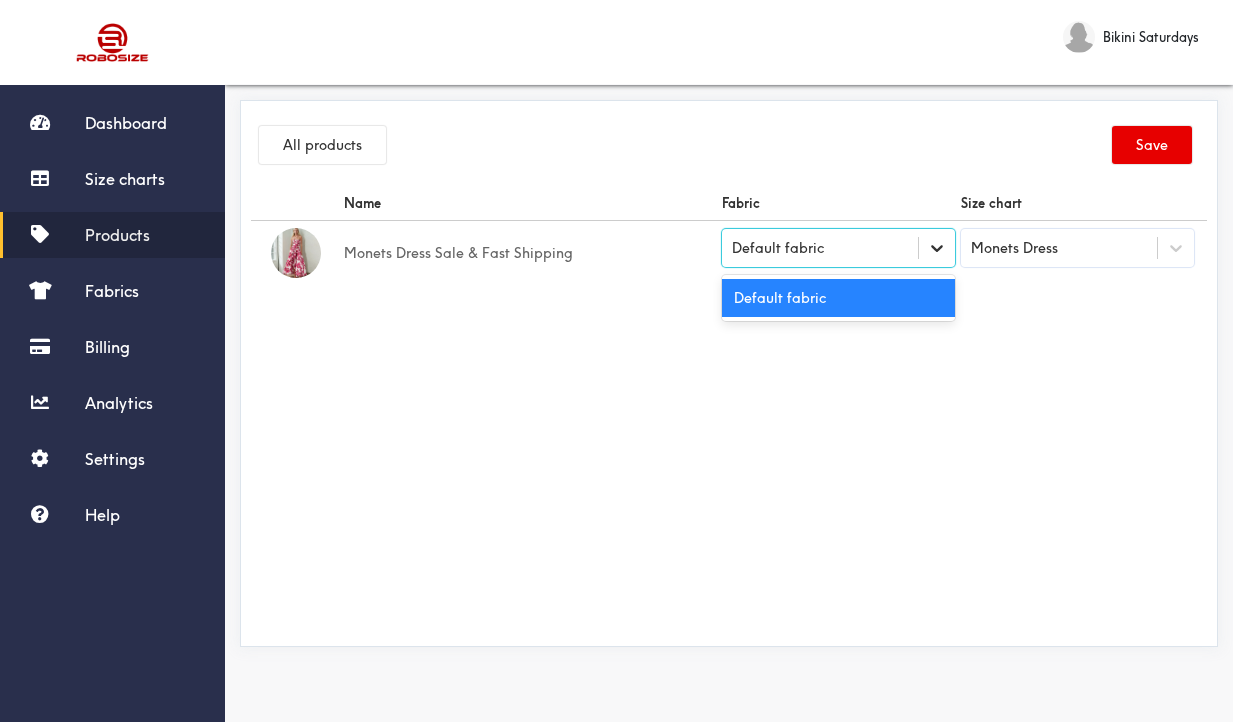 click 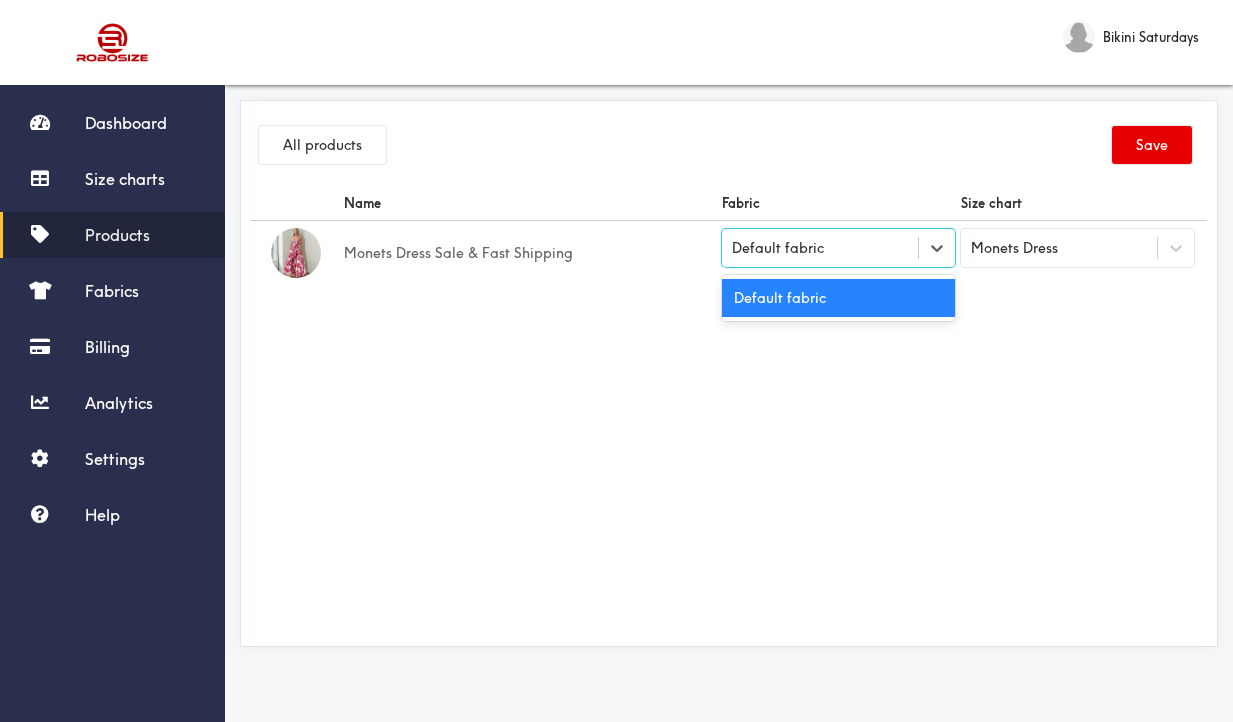 click on "Name Fabric Size chart Monets Dress Sale & Fast Shipping option [object Object] selected, 1 of 1. 1 result available. Use Up and Down to choose options, press Enter to select the currently focused option, press Escape to exit the menu, press Tab to select the option and exit the menu. Default fabric Default fabric Monets Dress" at bounding box center (729, 411) 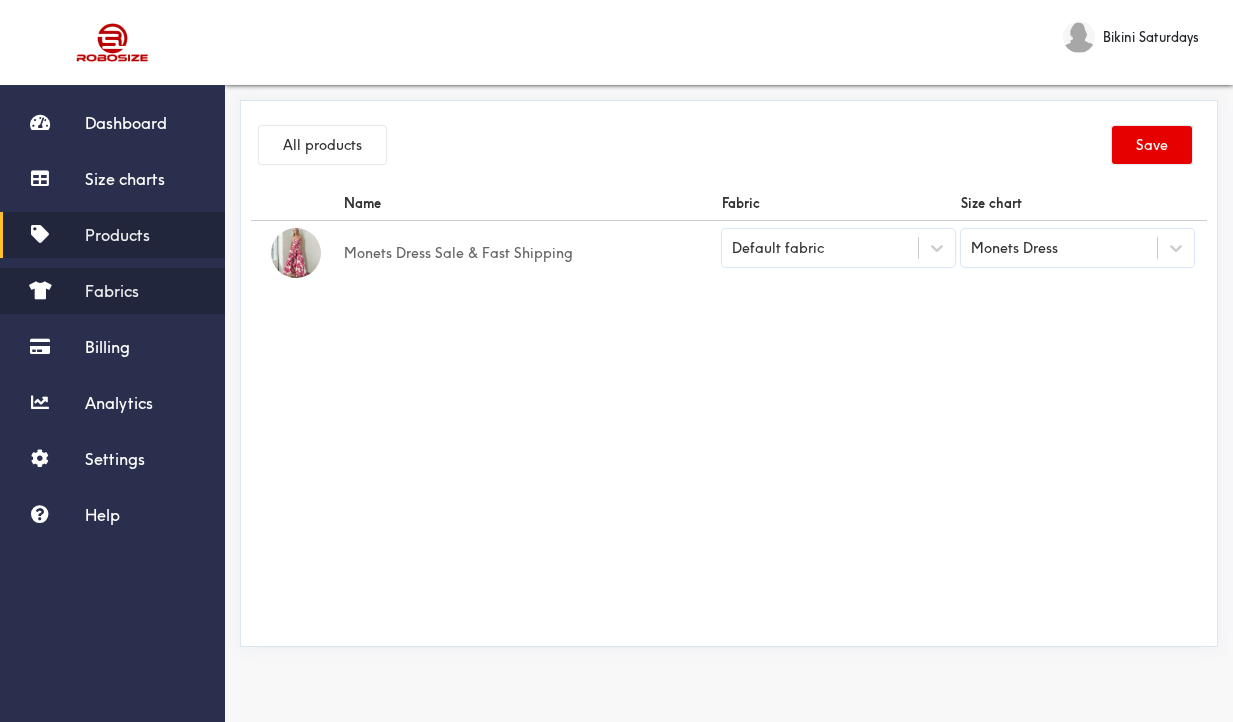 click on "Fabrics" at bounding box center (112, 291) 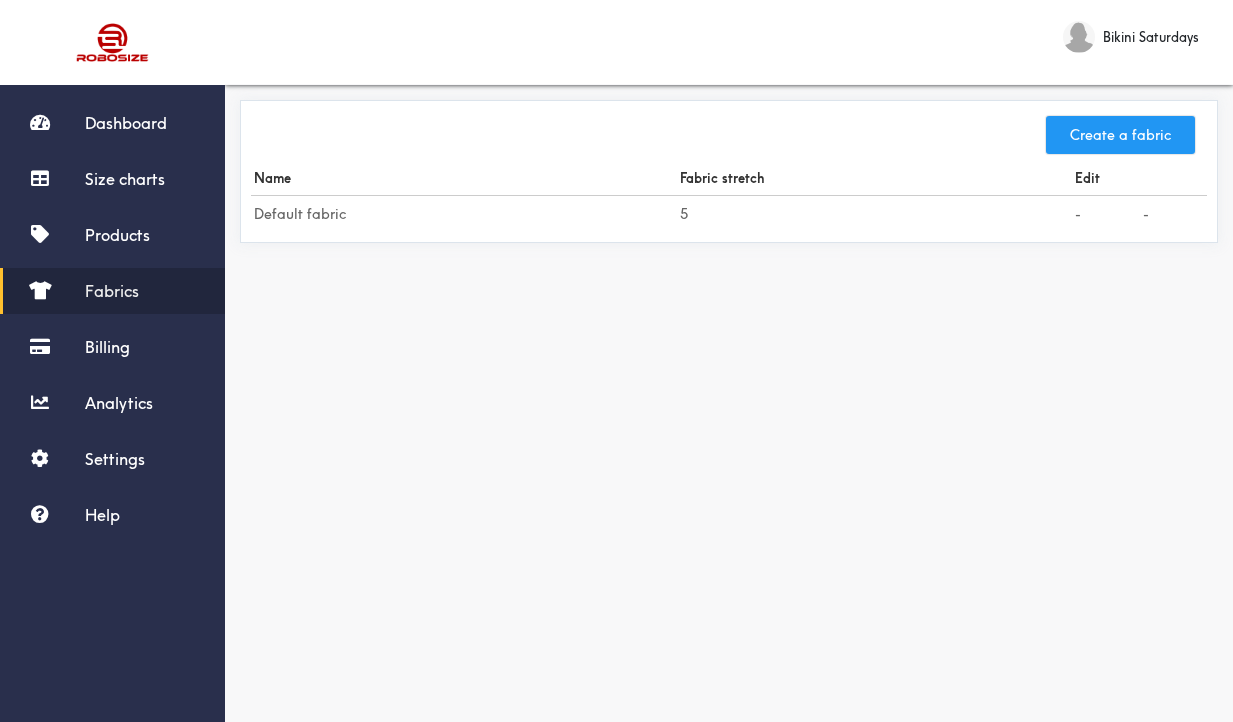 click on "Create a fabric" at bounding box center [1120, 135] 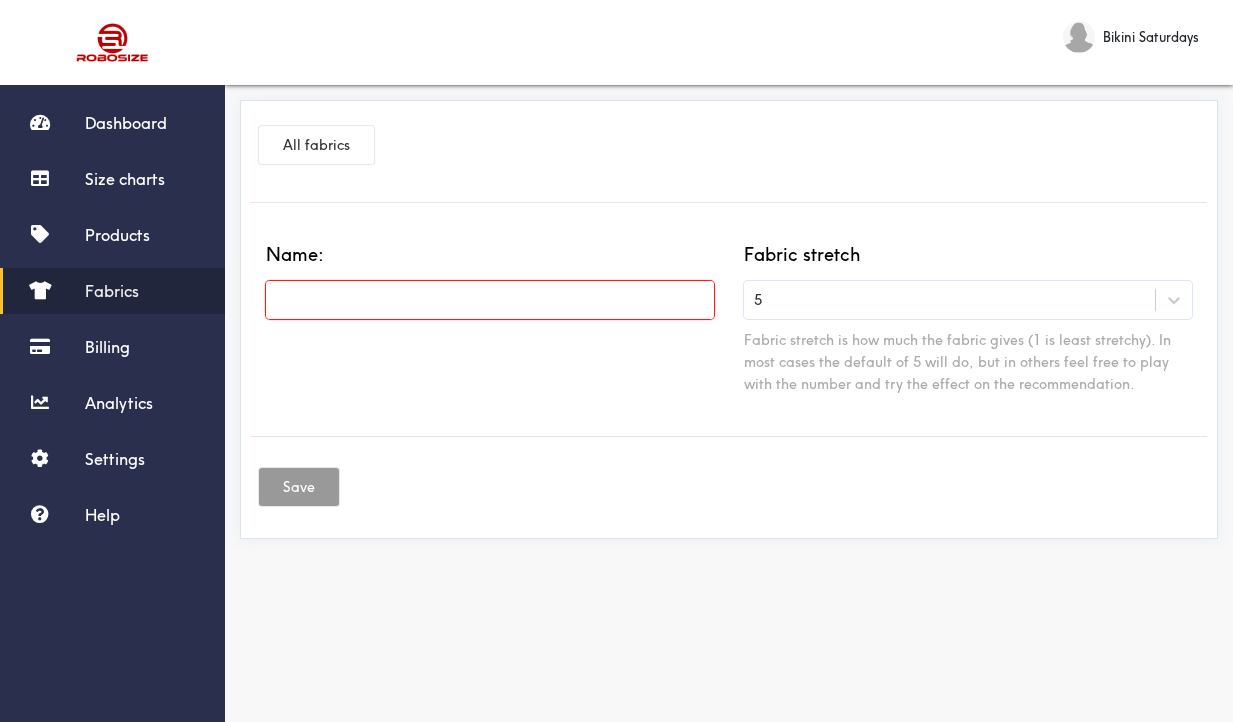 click at bounding box center [490, 300] 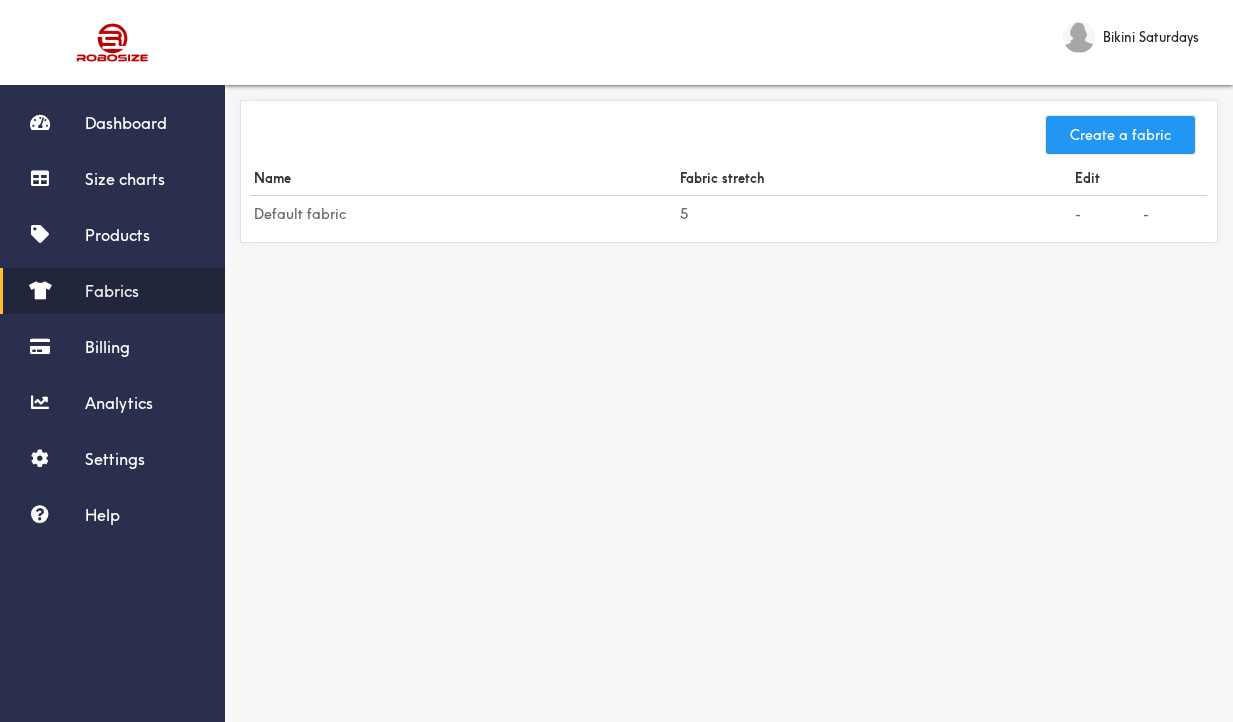 click on "Create a fabric" at bounding box center (1120, 135) 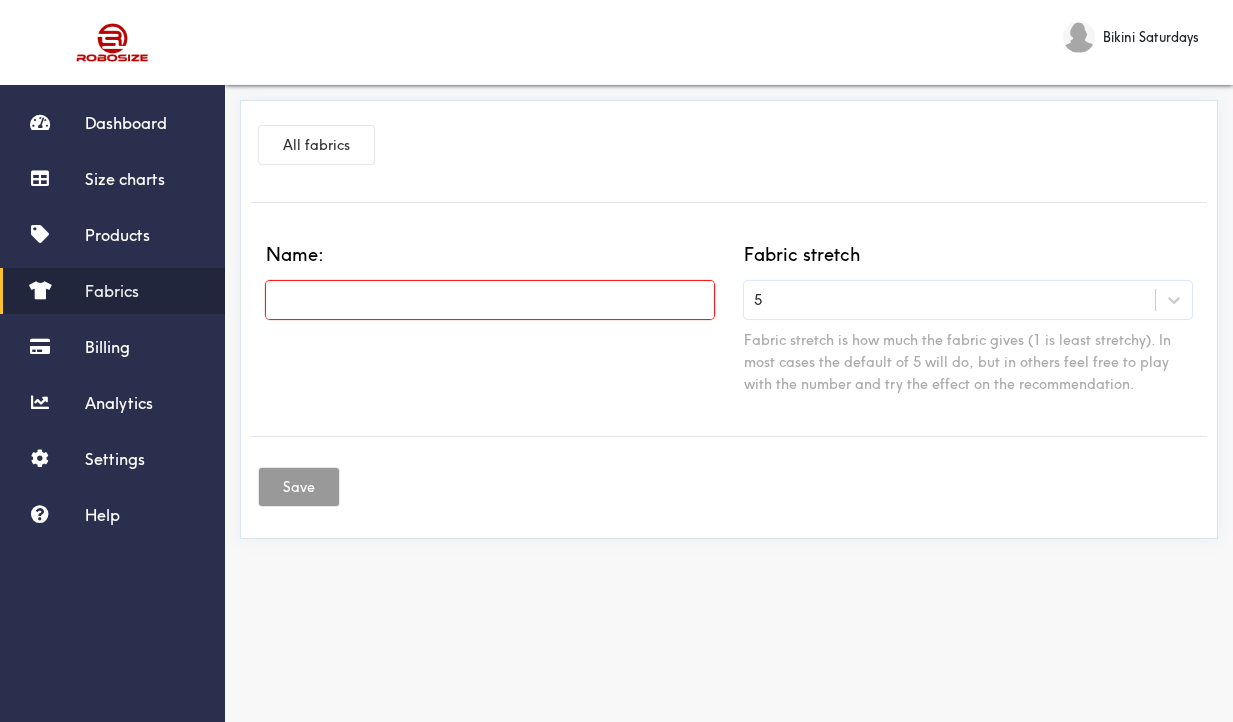click at bounding box center (490, 300) 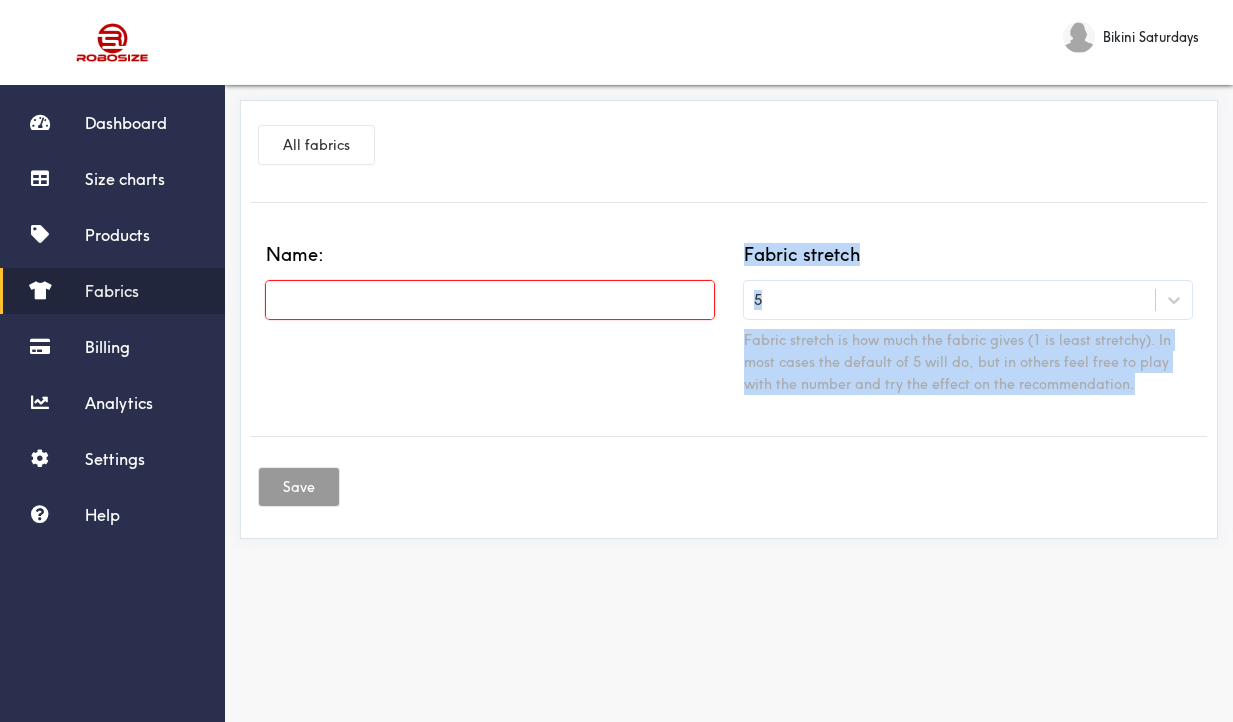 drag, startPoint x: 1134, startPoint y: 384, endPoint x: 718, endPoint y: 343, distance: 418.01556 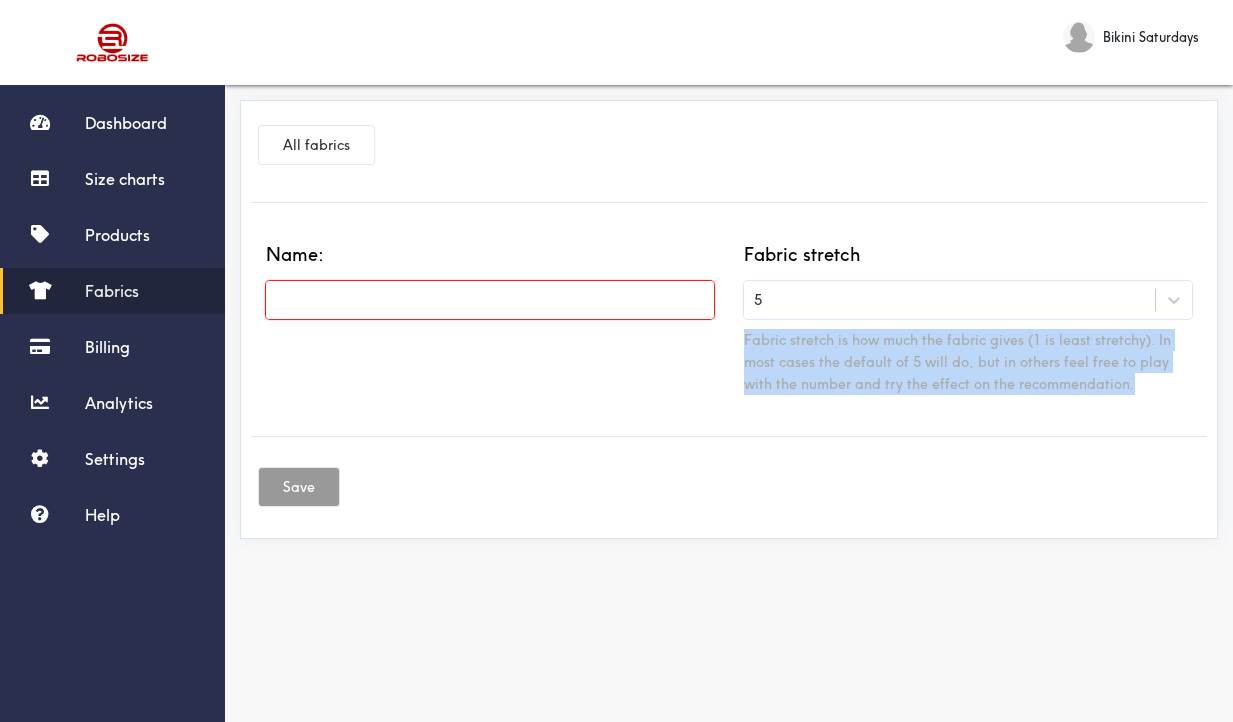 drag, startPoint x: 1104, startPoint y: 381, endPoint x: 736, endPoint y: 340, distance: 370.27692 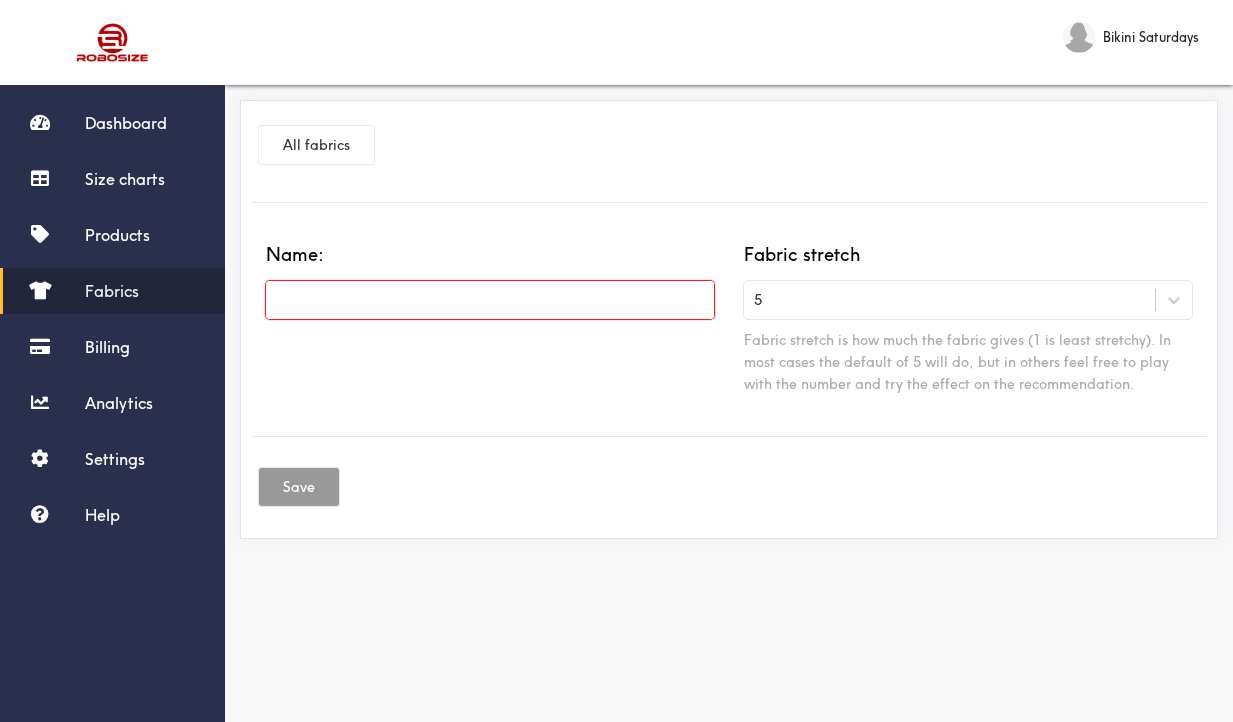 click at bounding box center [490, 300] 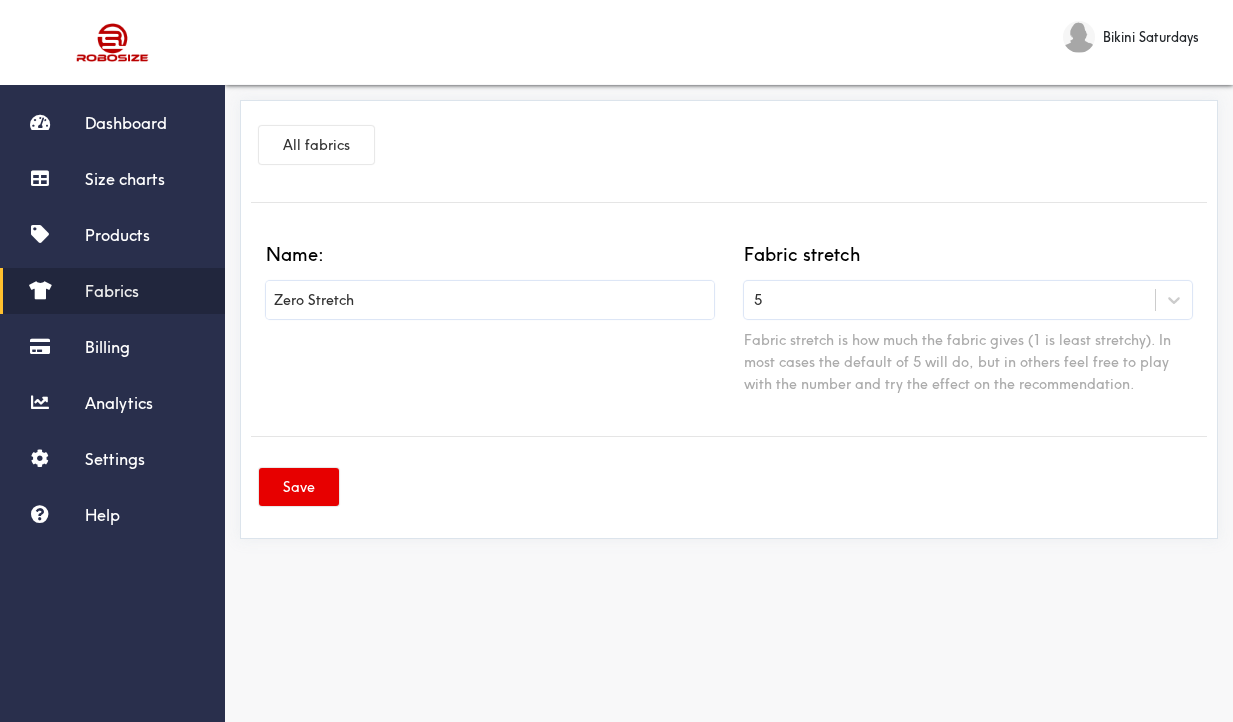 type on "Zero Stretch" 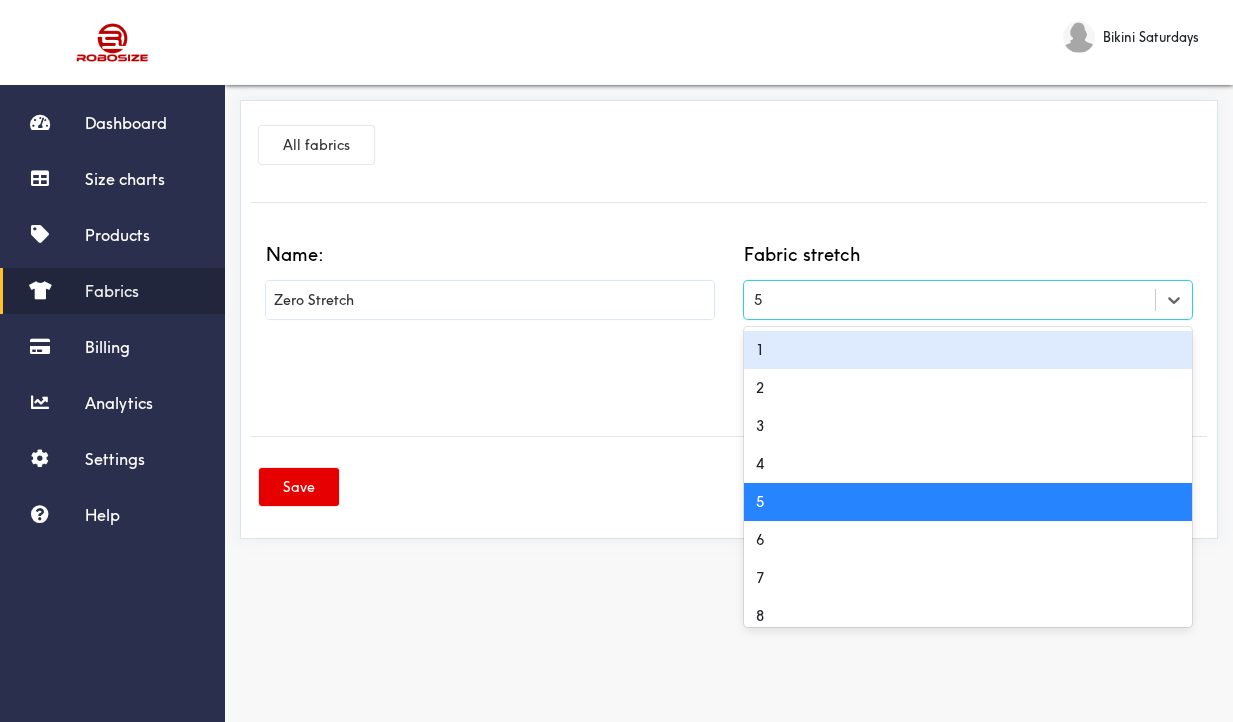 click on "1" at bounding box center [968, 350] 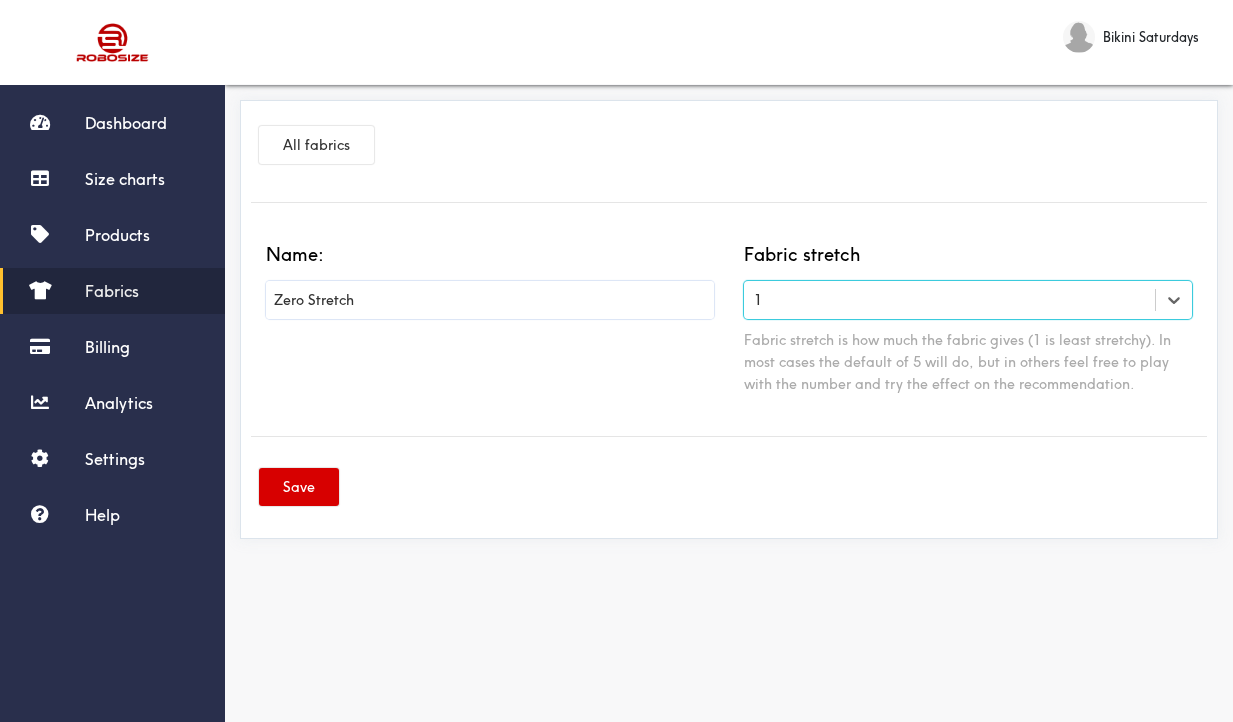 click on "Save" at bounding box center [299, 487] 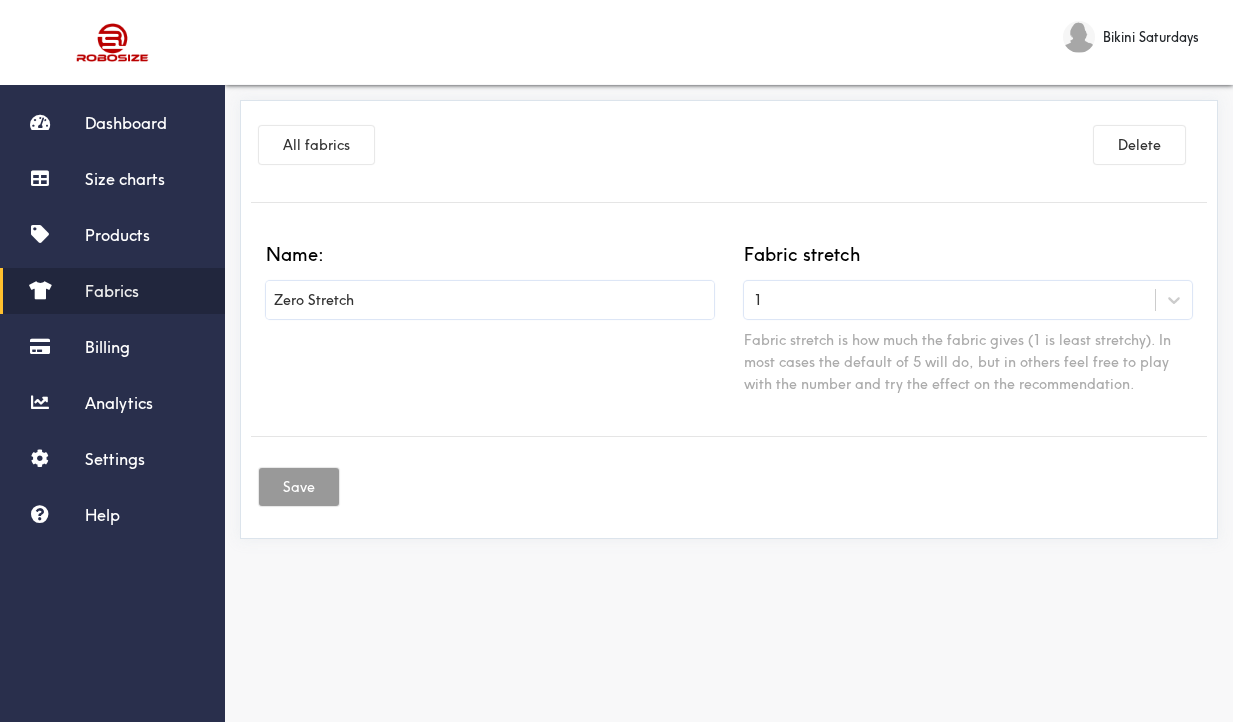 click on "Name: Zero Stretch" at bounding box center (490, 319) 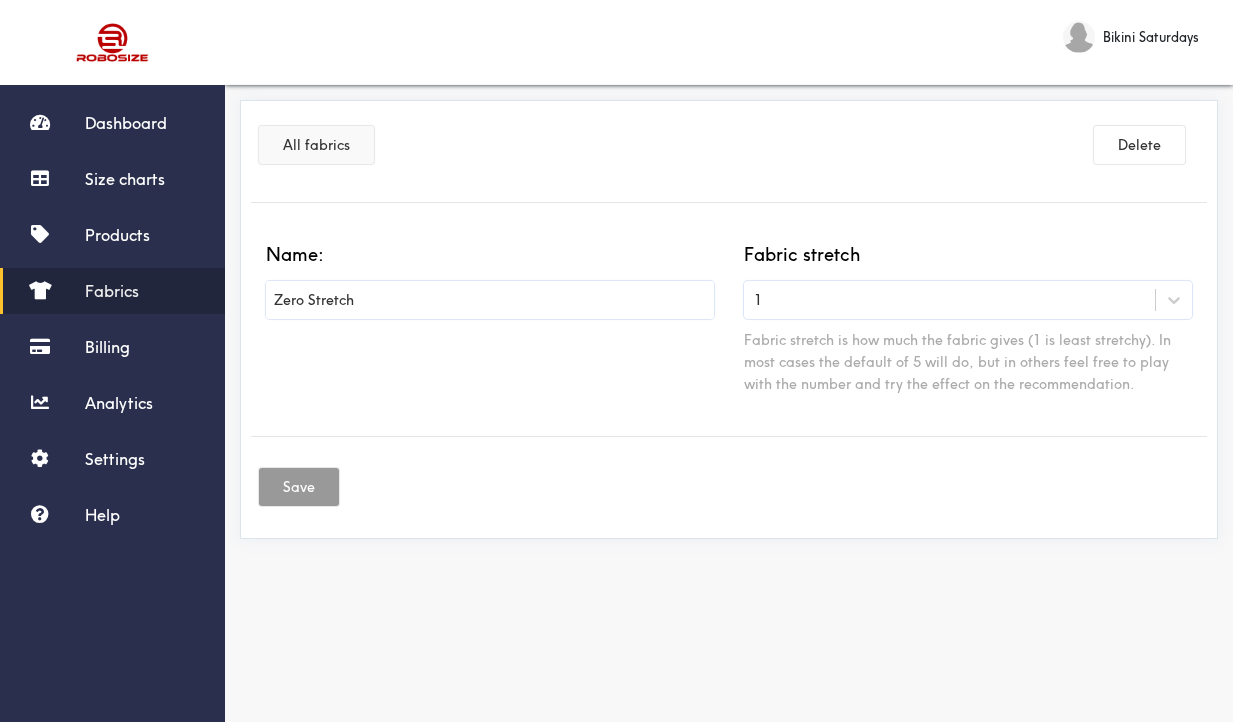 click on "All fabrics" at bounding box center [316, 145] 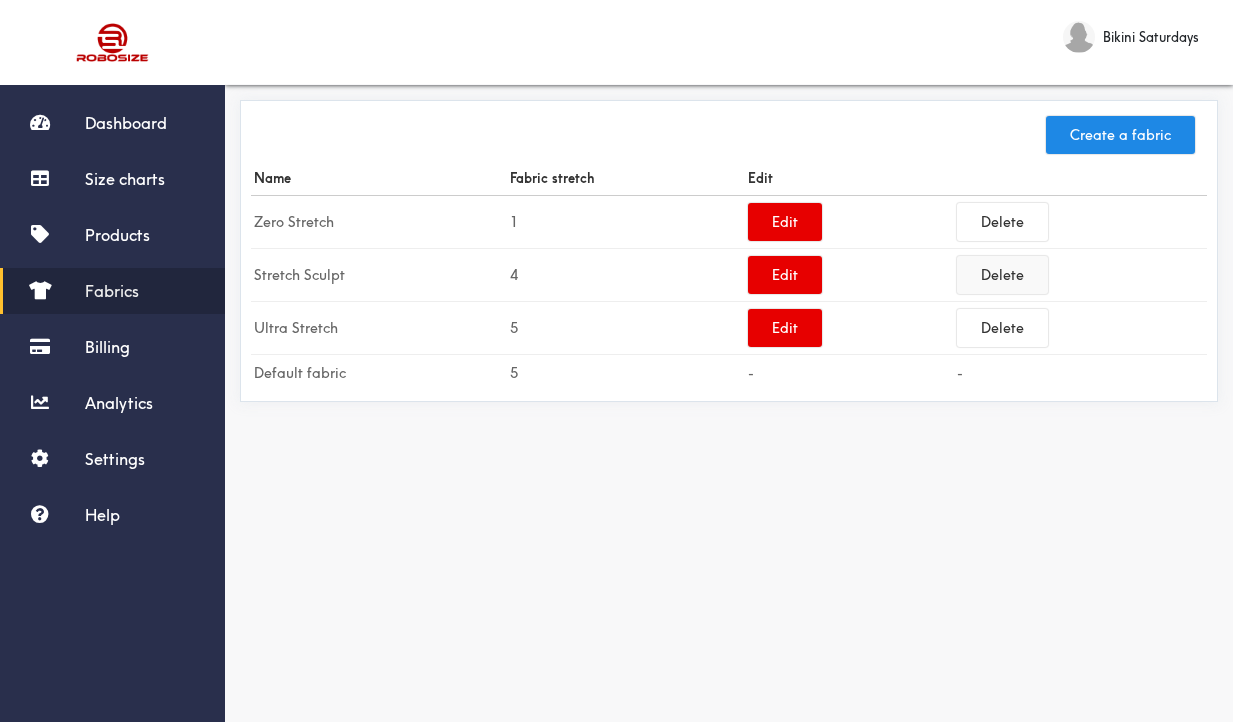 click on "Delete" at bounding box center (1002, 275) 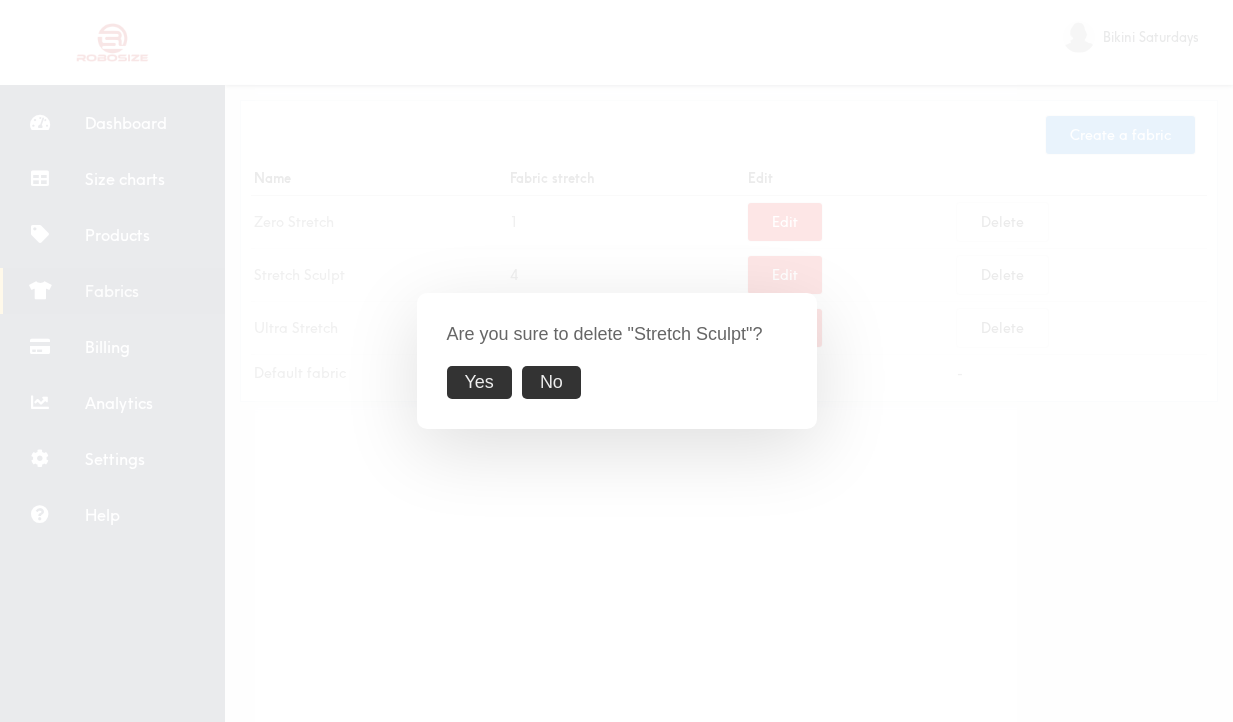 click on "Yes" at bounding box center (479, 382) 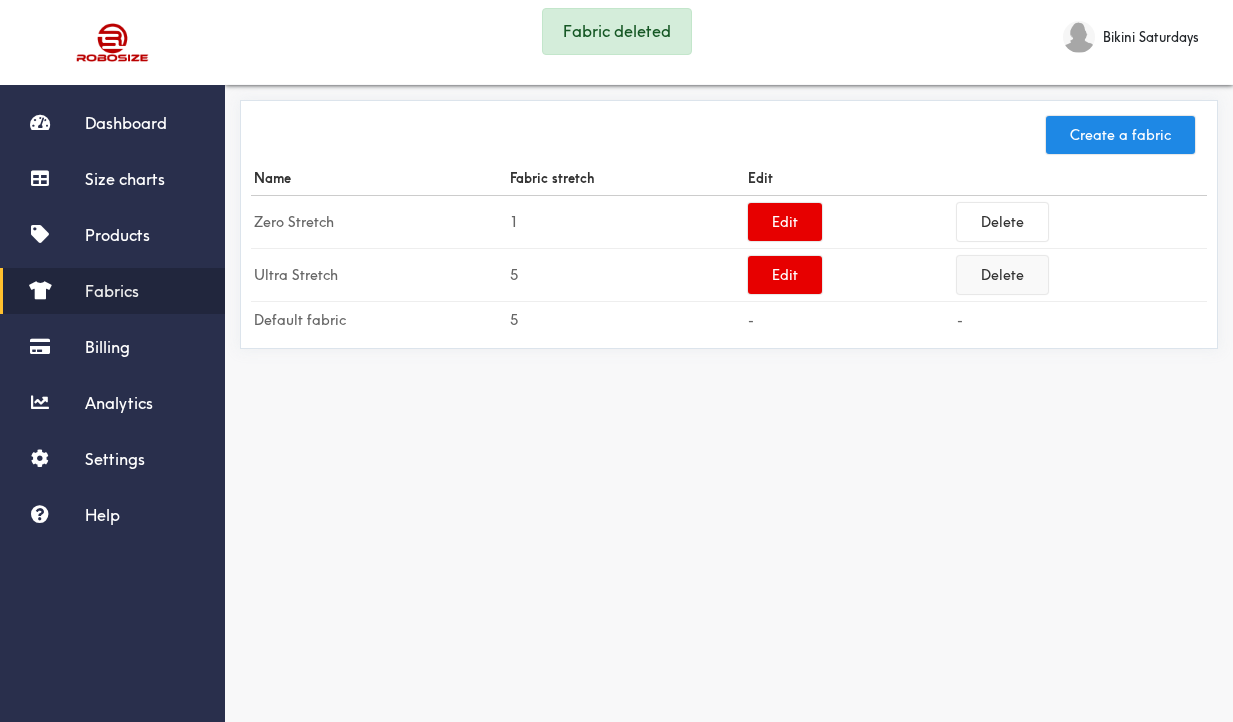 click on "Delete" at bounding box center (1002, 275) 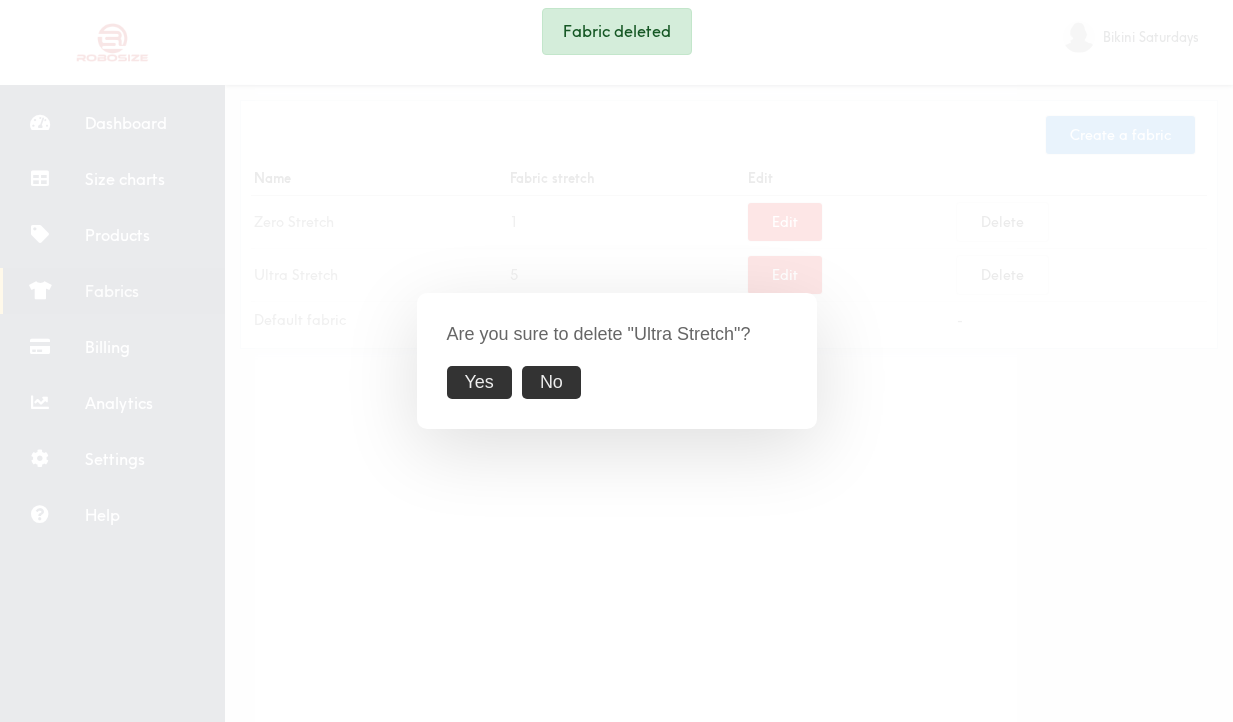 click on "Yes" at bounding box center [479, 382] 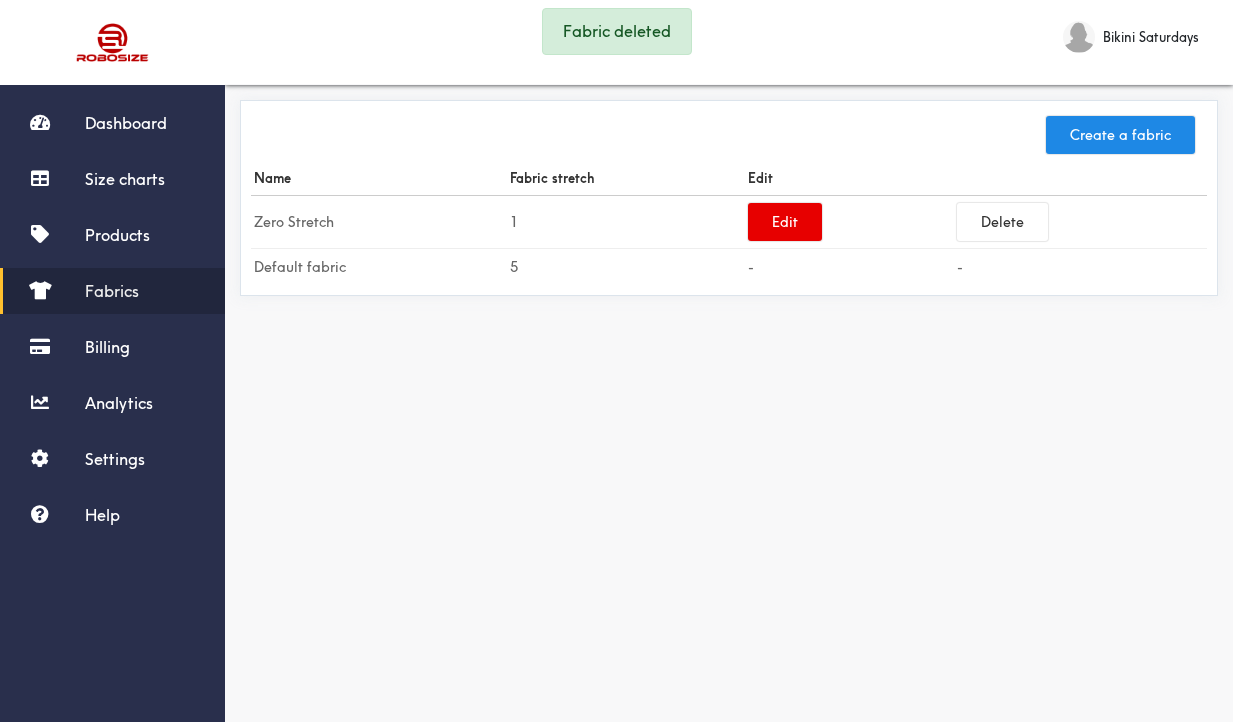 click on "Default fabric" at bounding box center [379, 267] 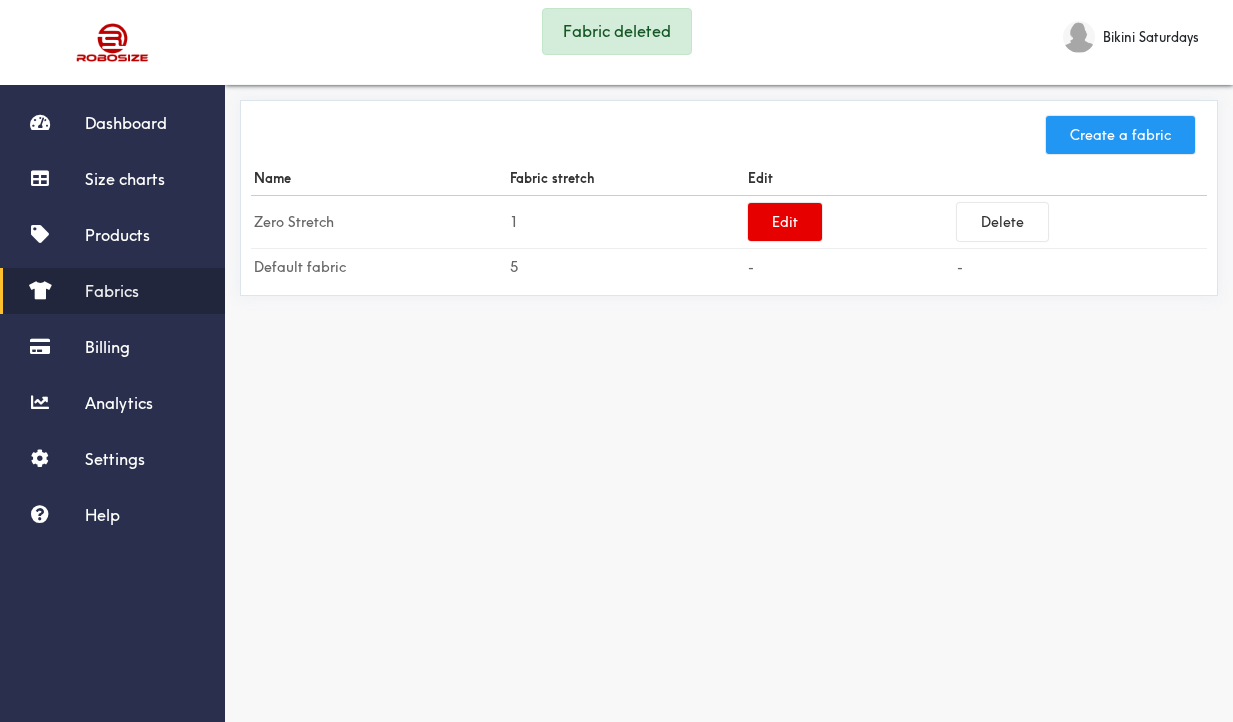 click on "Create a fabric" at bounding box center [1120, 135] 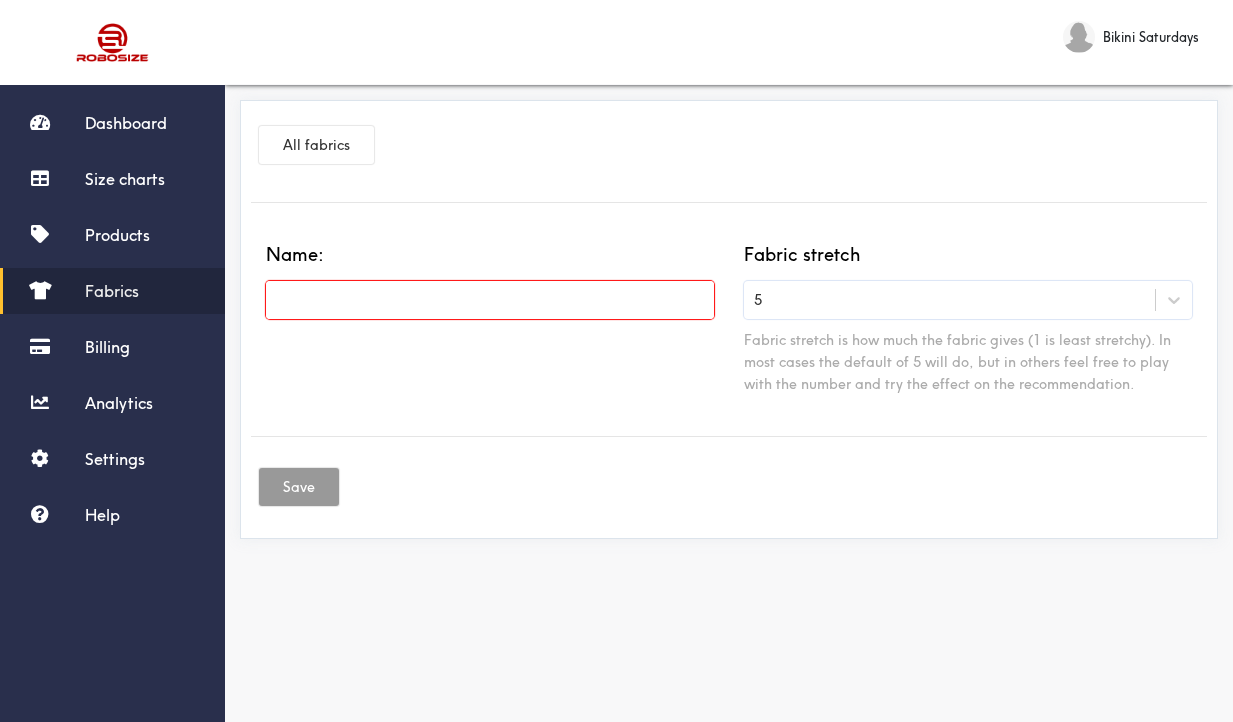 click at bounding box center (490, 300) 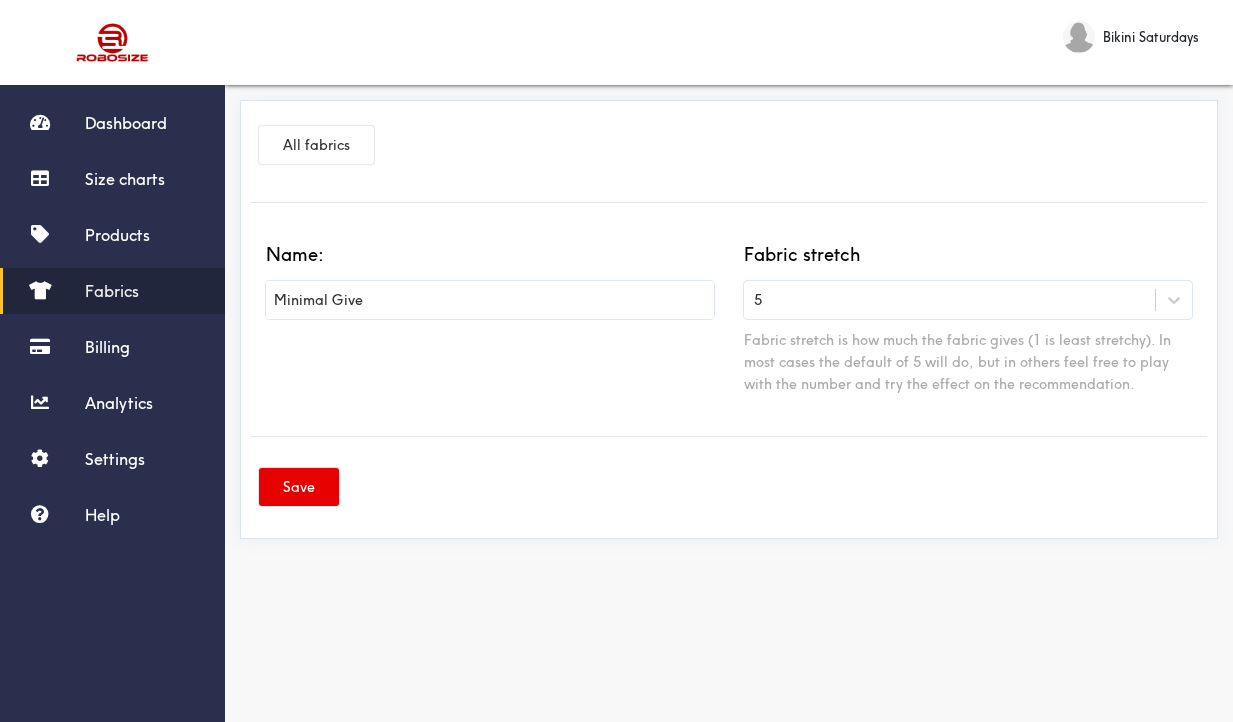type on "Minimal Give" 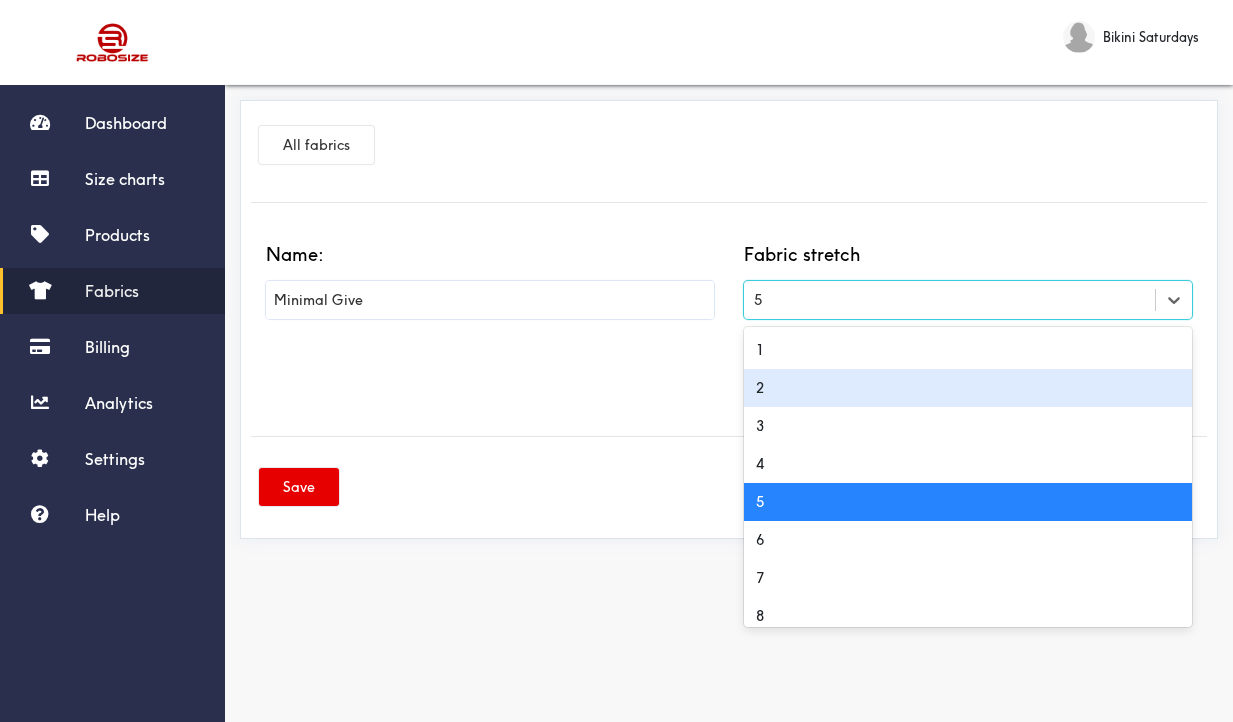 click on "2" at bounding box center [968, 388] 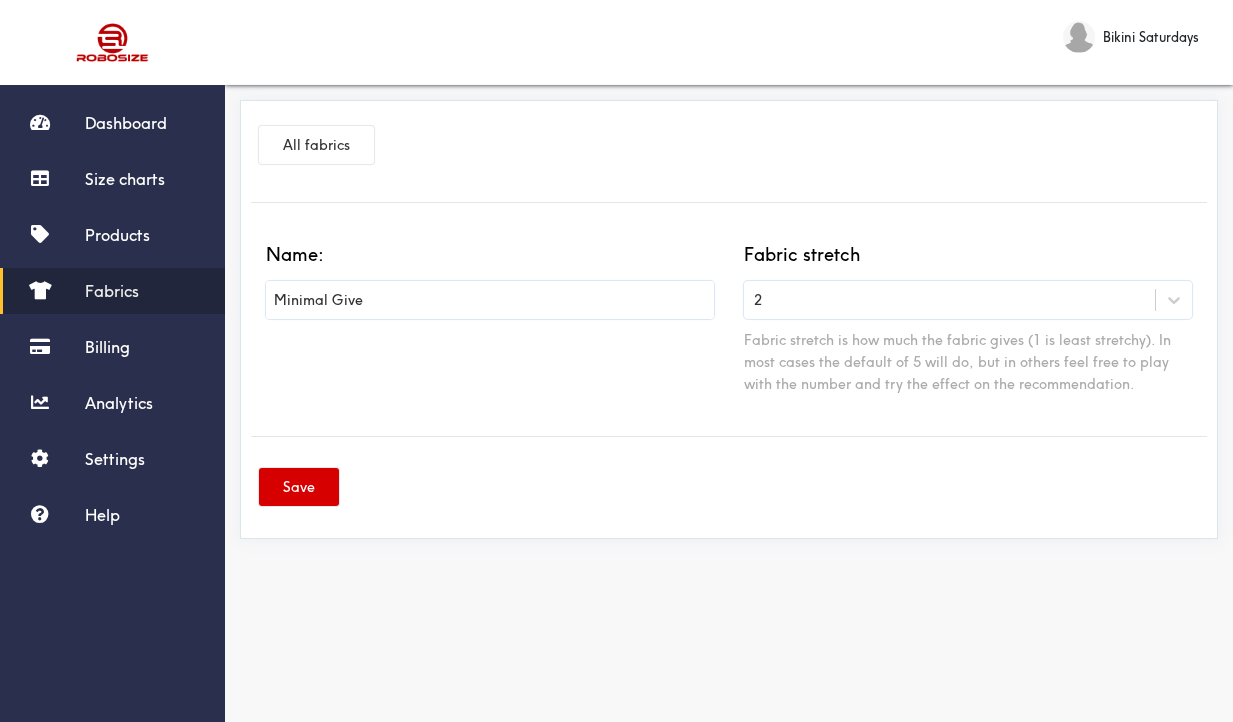 click on "Save" at bounding box center (299, 487) 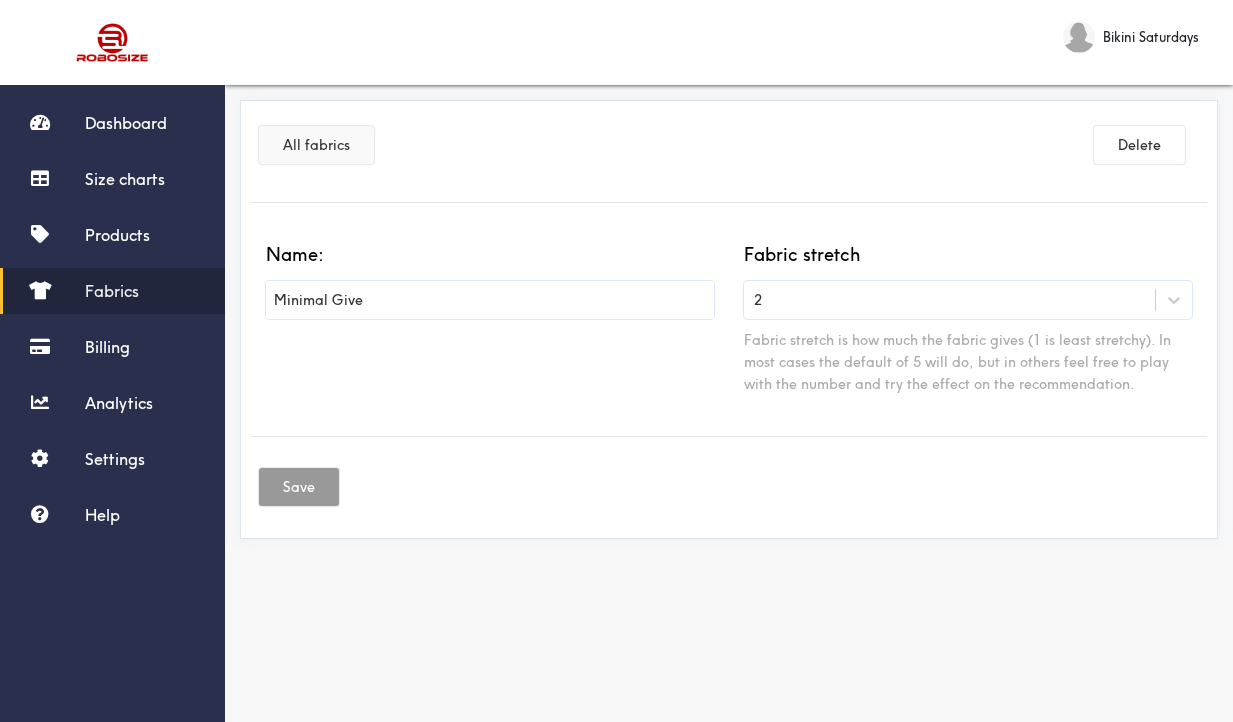 click on "All fabrics" at bounding box center (316, 145) 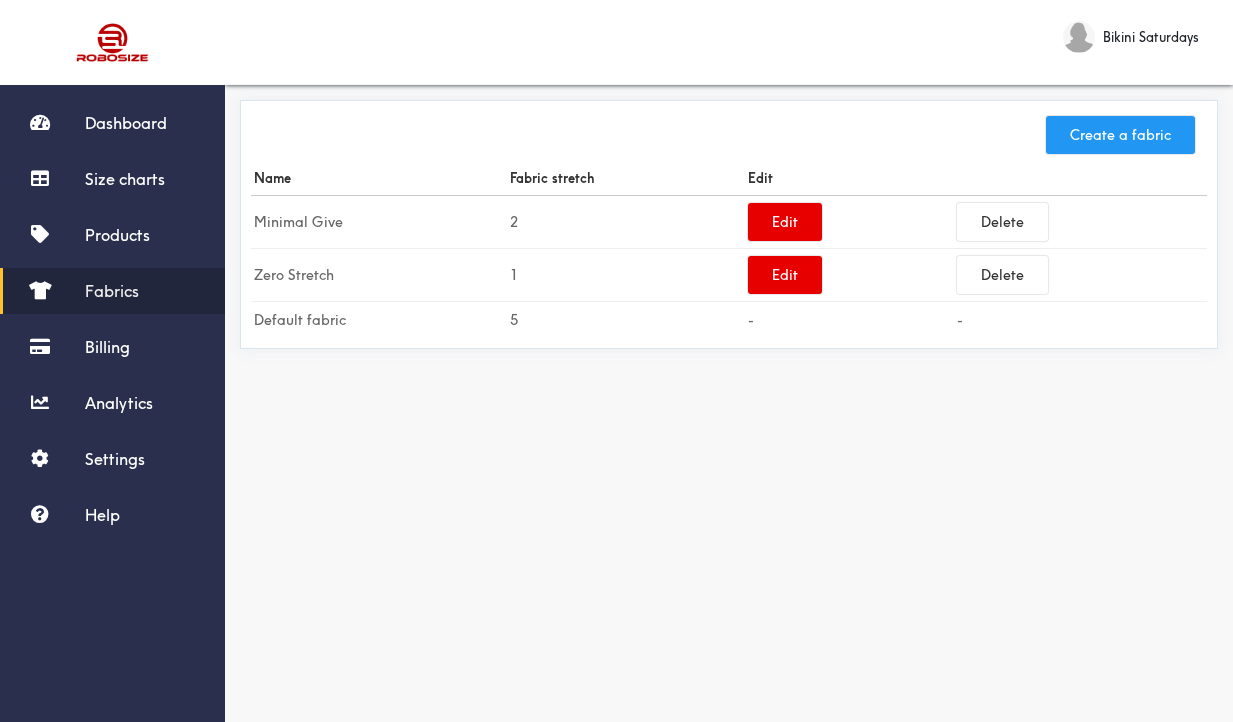click on "Create a fabric" at bounding box center (1120, 135) 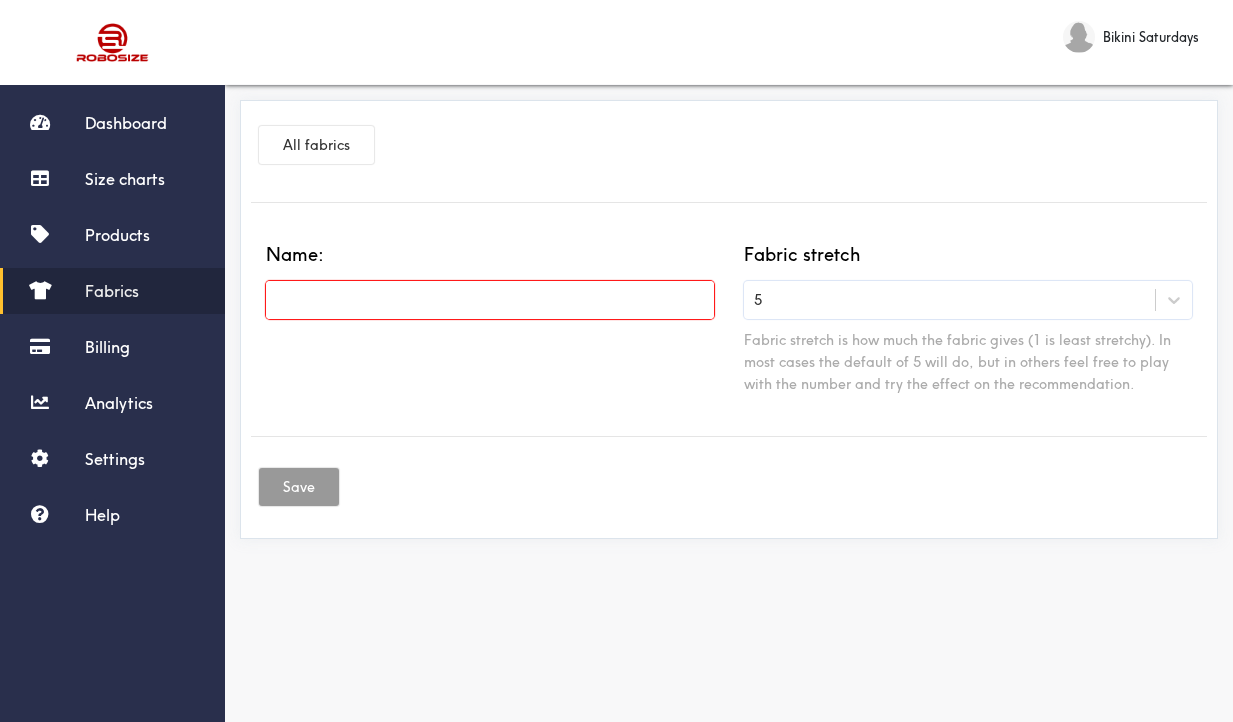 click at bounding box center (490, 300) 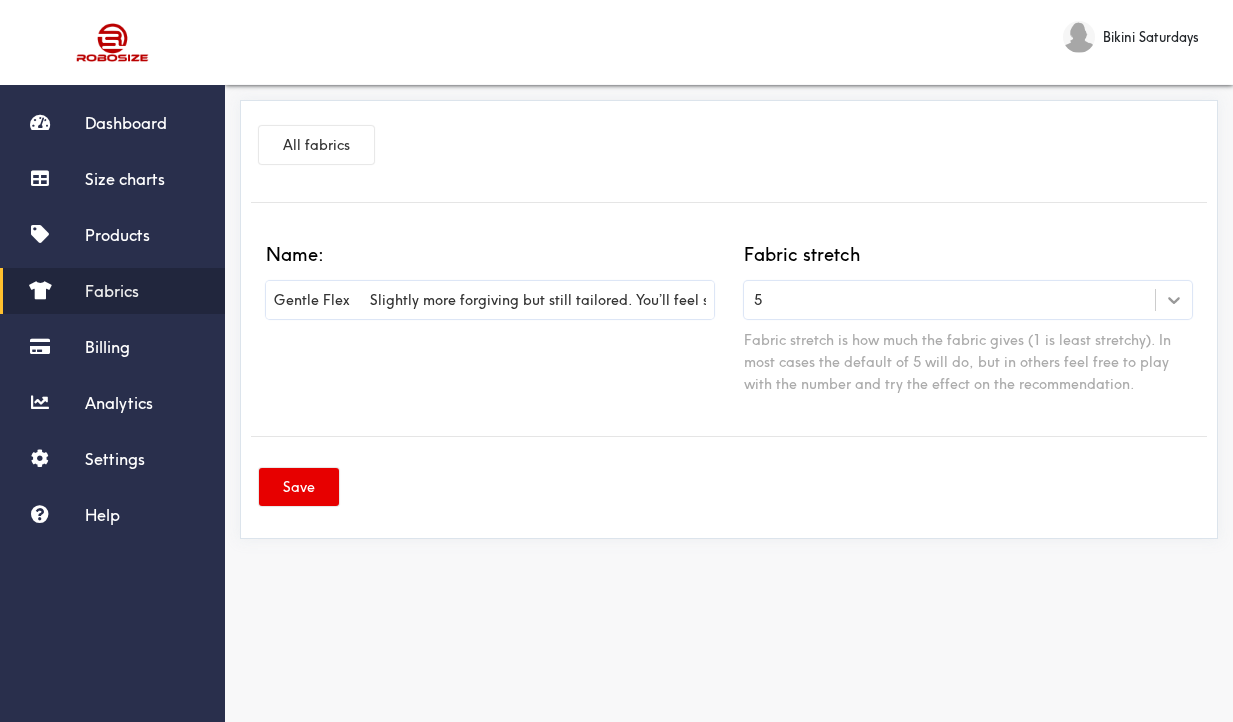 type on "Gentle Flex	Slightly more forgiving but still tailored. You’ll feel some give when worn, especially at seams." 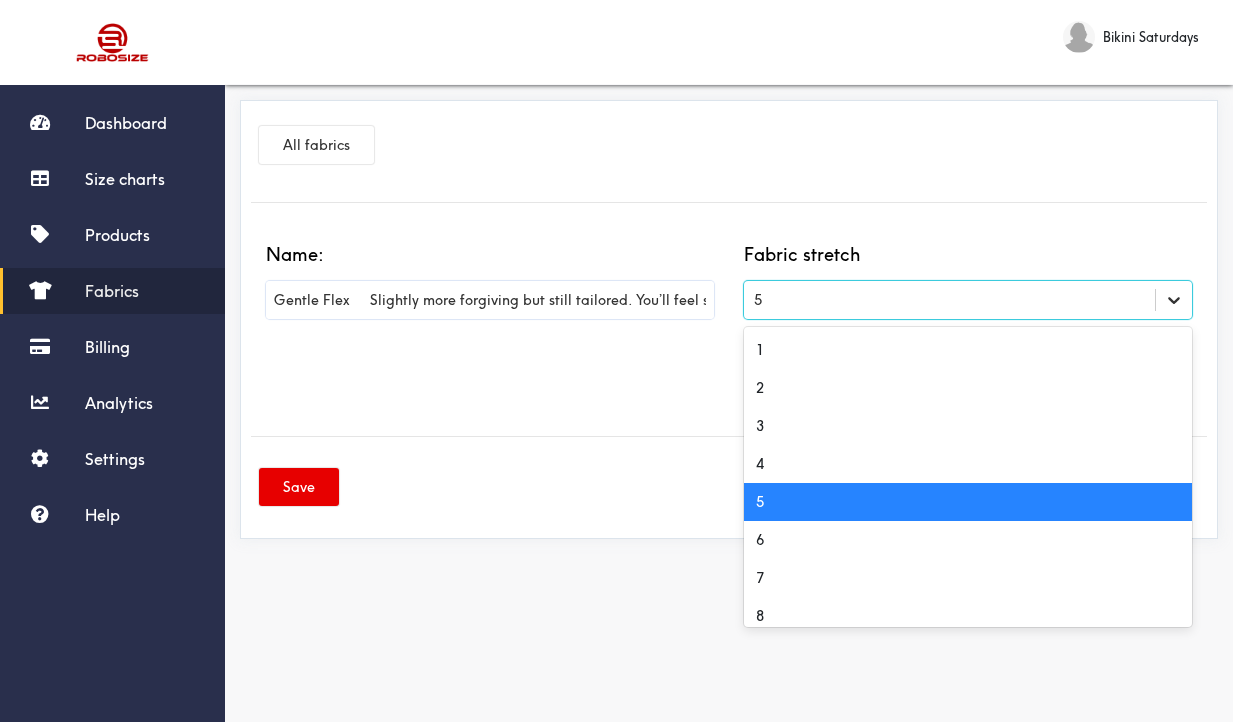 click 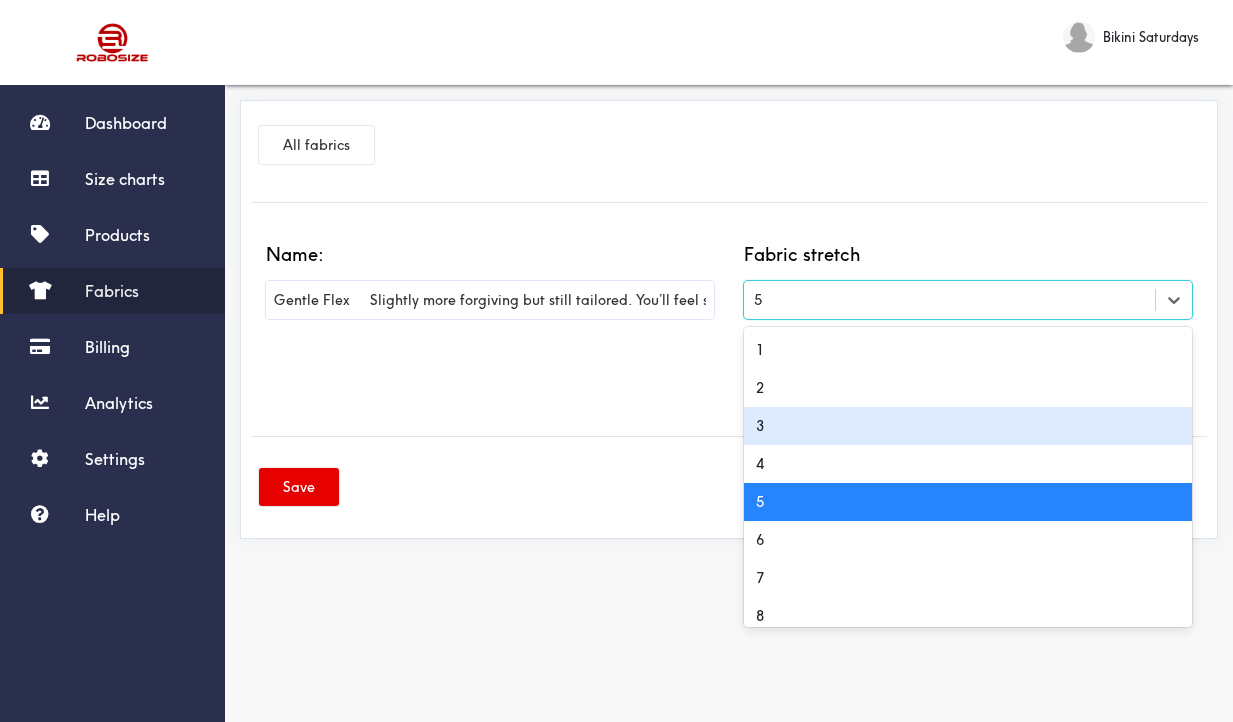 click on "3" at bounding box center (968, 426) 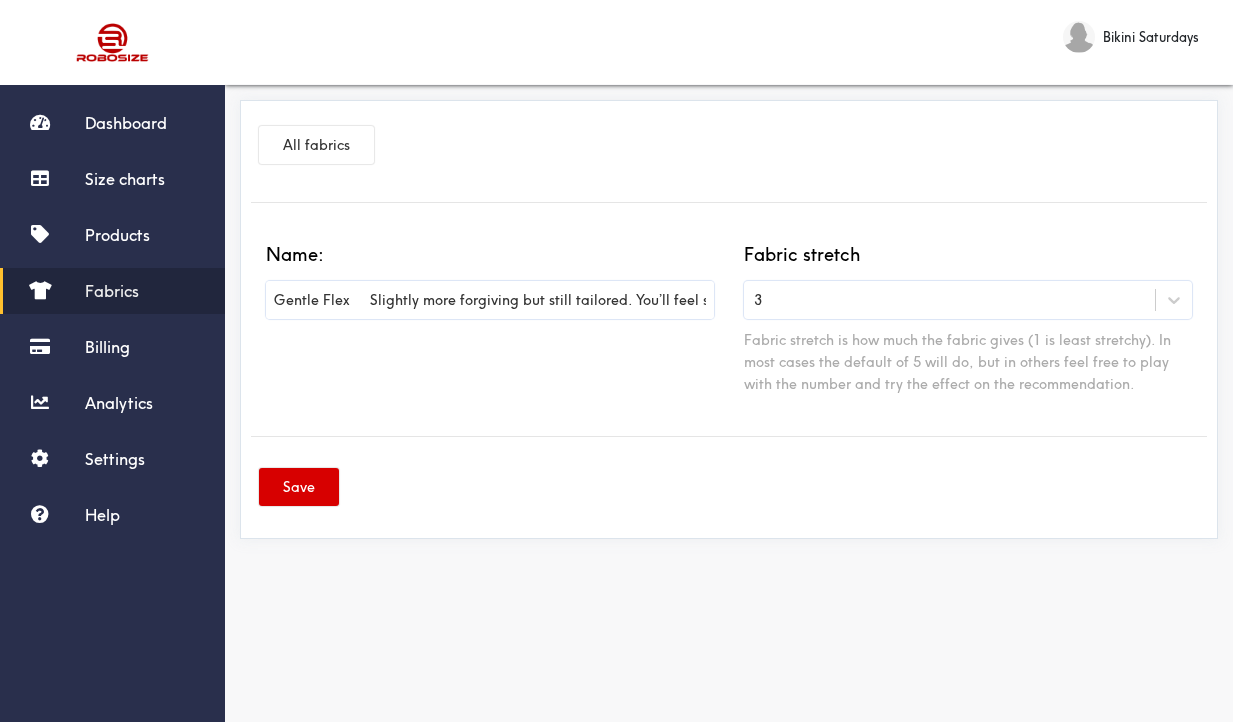 click on "Save" at bounding box center [299, 487] 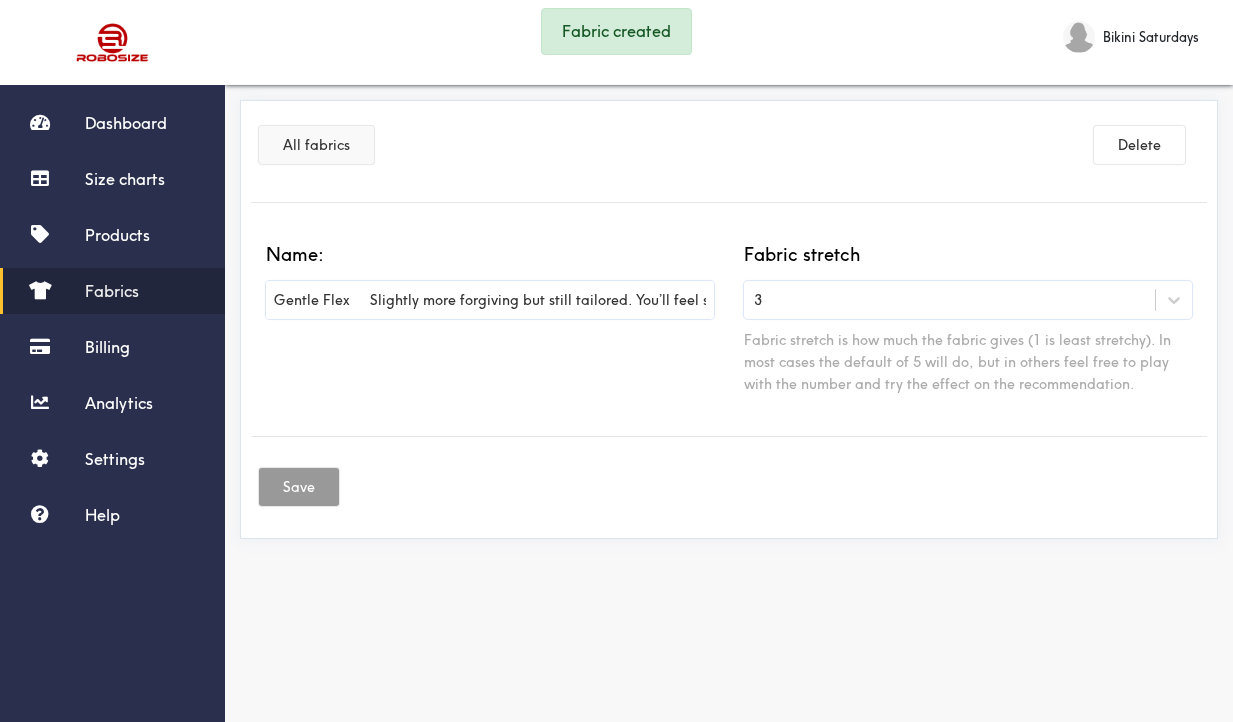click on "All fabrics" at bounding box center [316, 145] 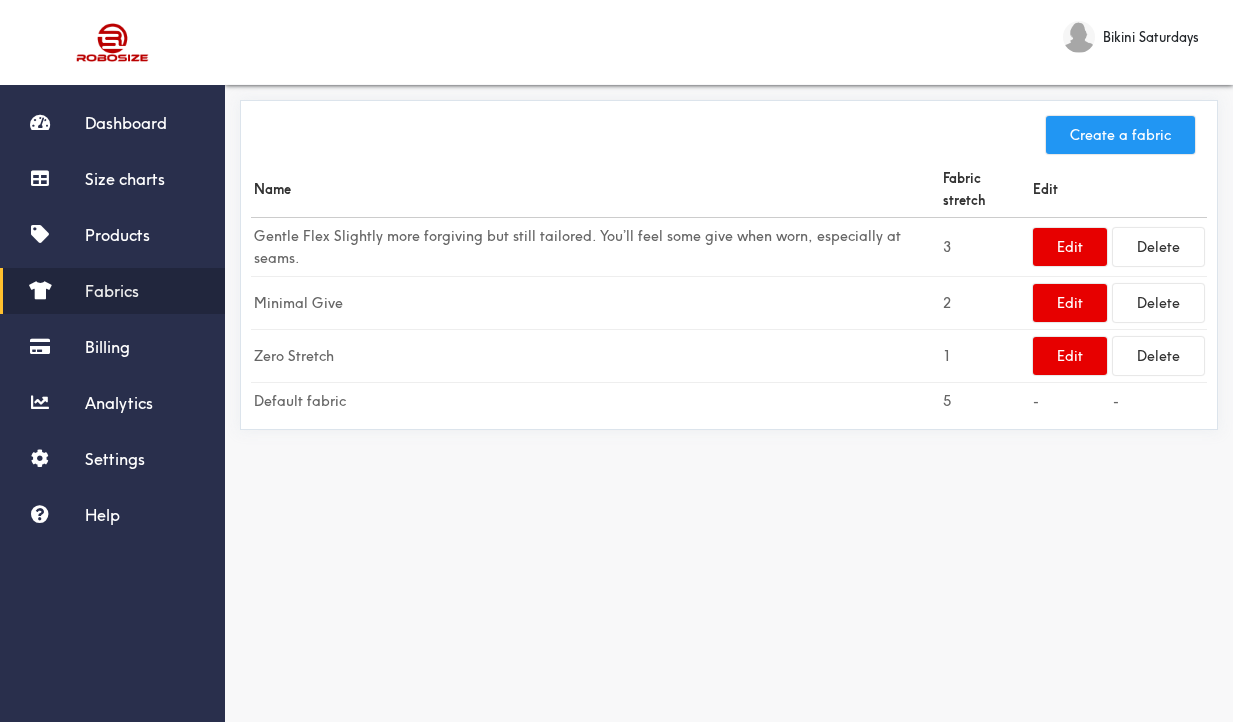 click on "Create a fabric" at bounding box center [1120, 135] 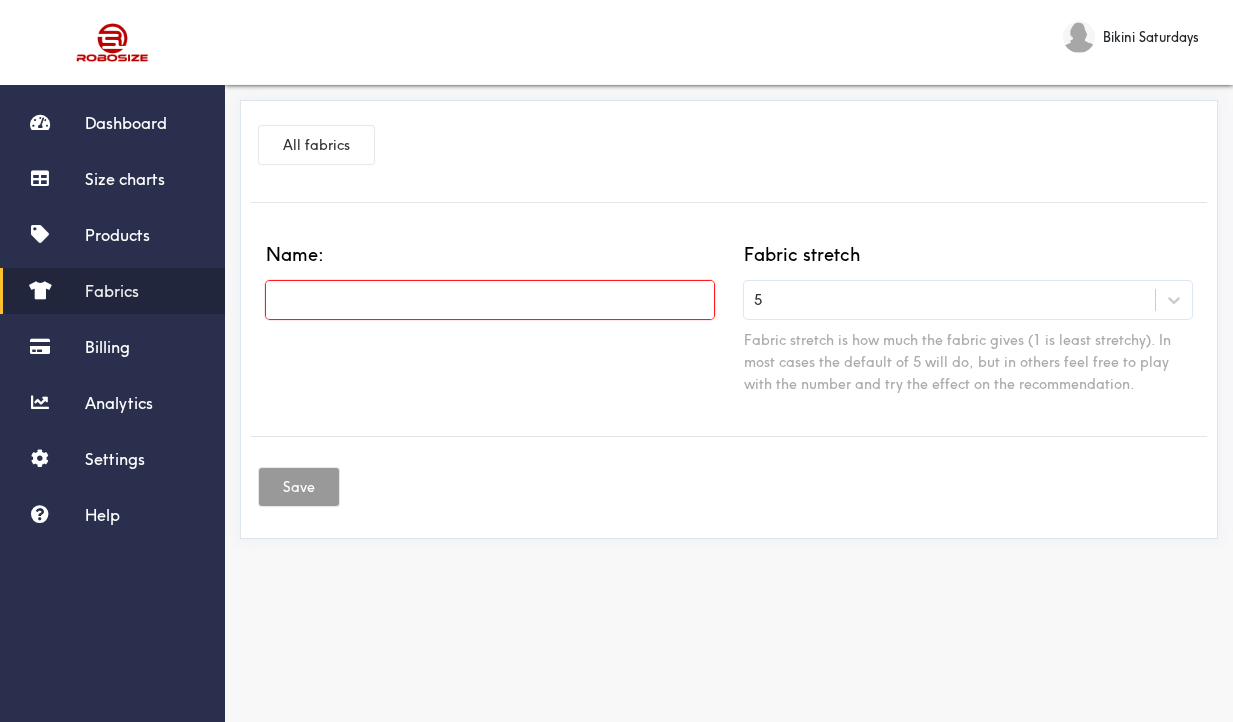 click at bounding box center [490, 300] 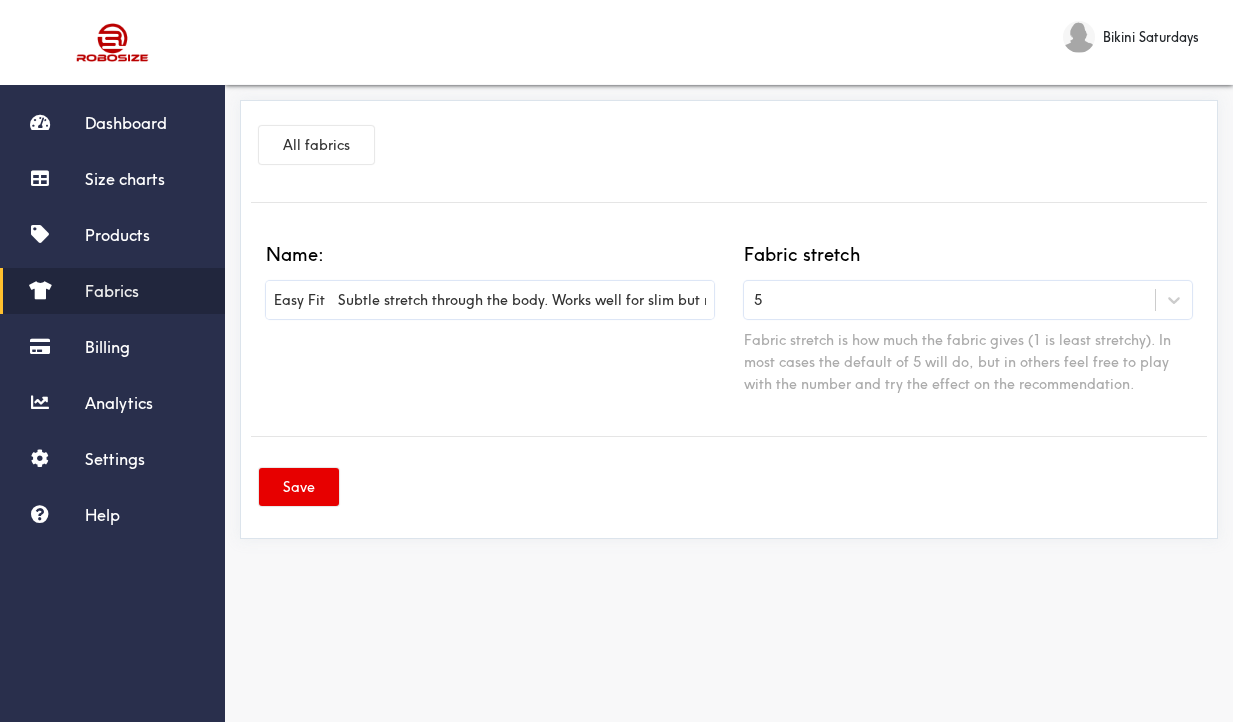 type on "Easy Fit	Subtle stretch through the body. Works well for slim but not tight fits." 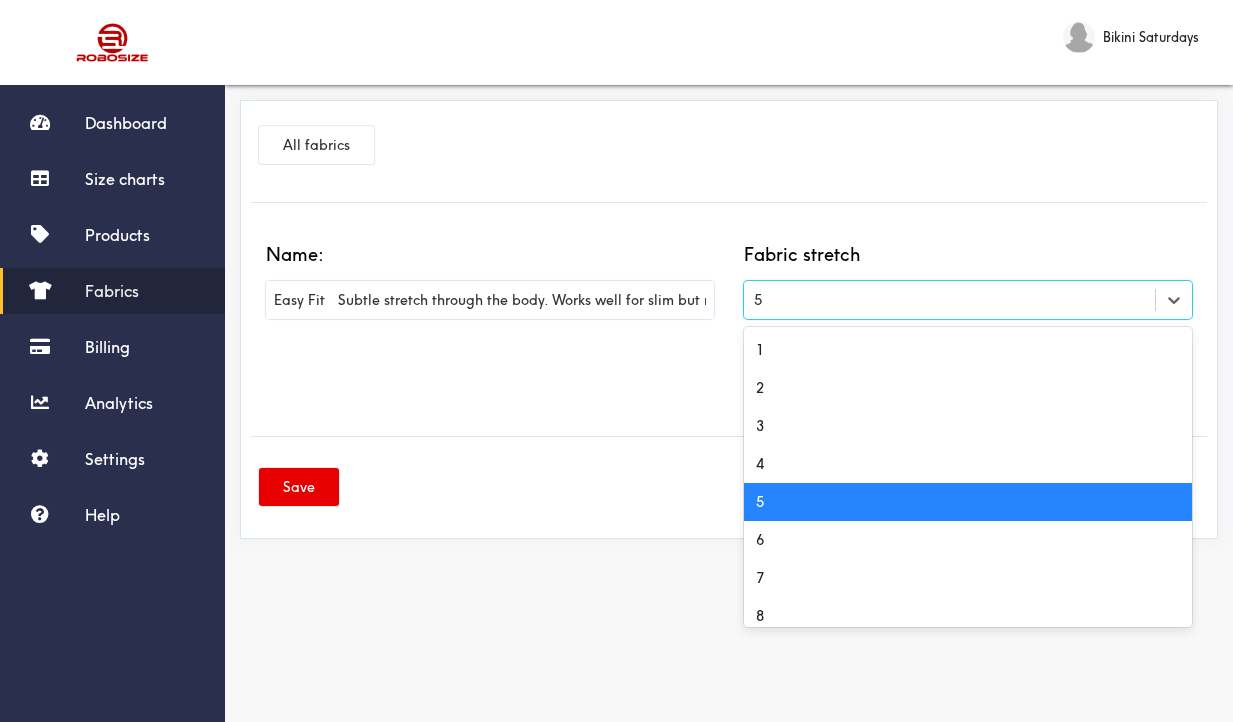 click on "5" at bounding box center [949, 300] 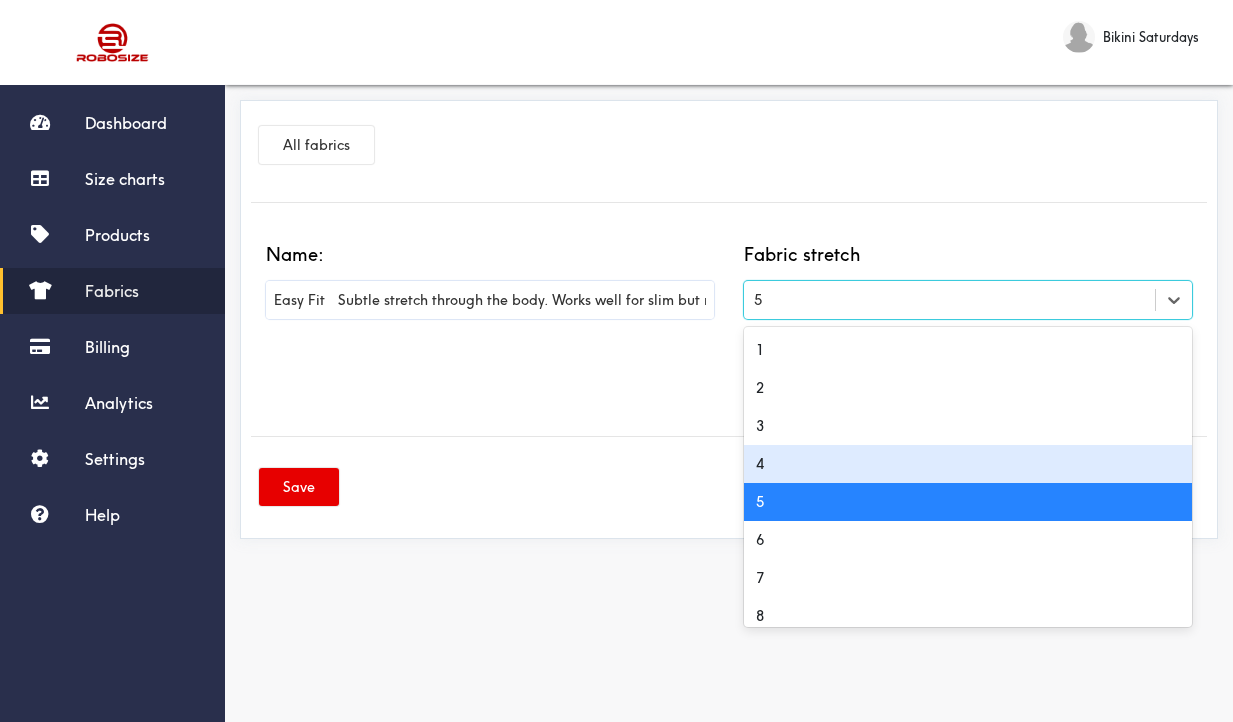click on "4" at bounding box center (968, 464) 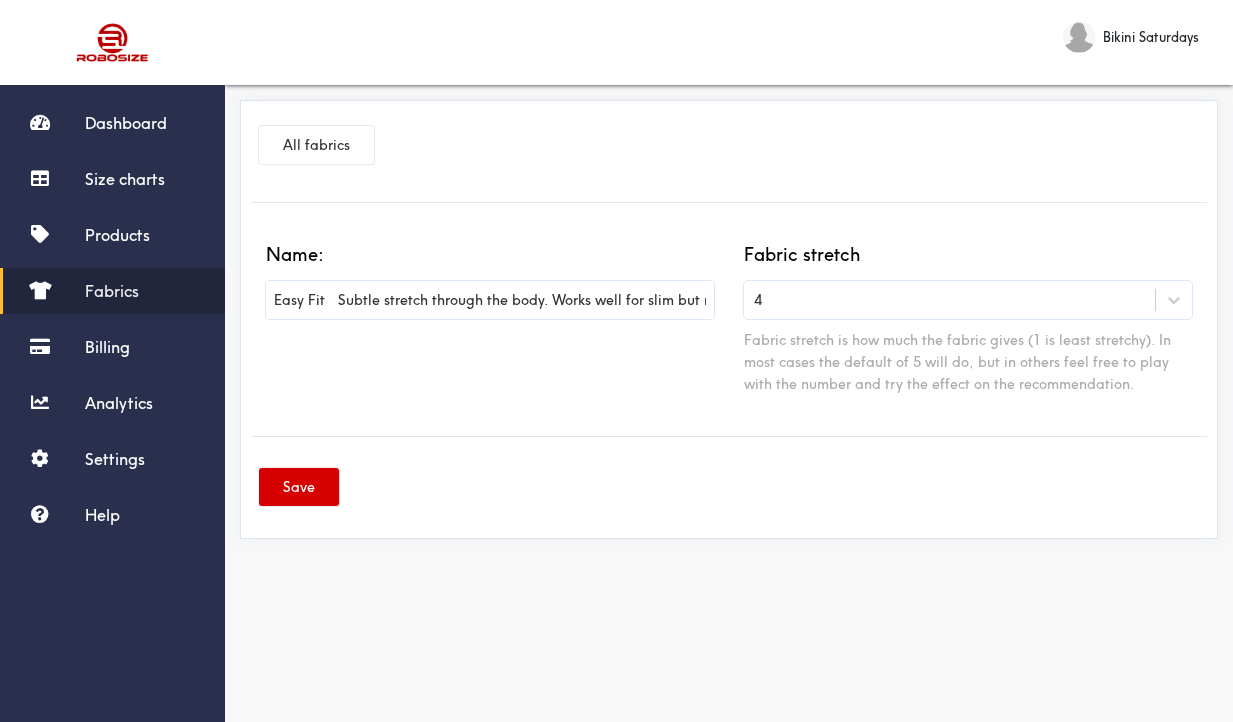 click on "Save" at bounding box center [299, 487] 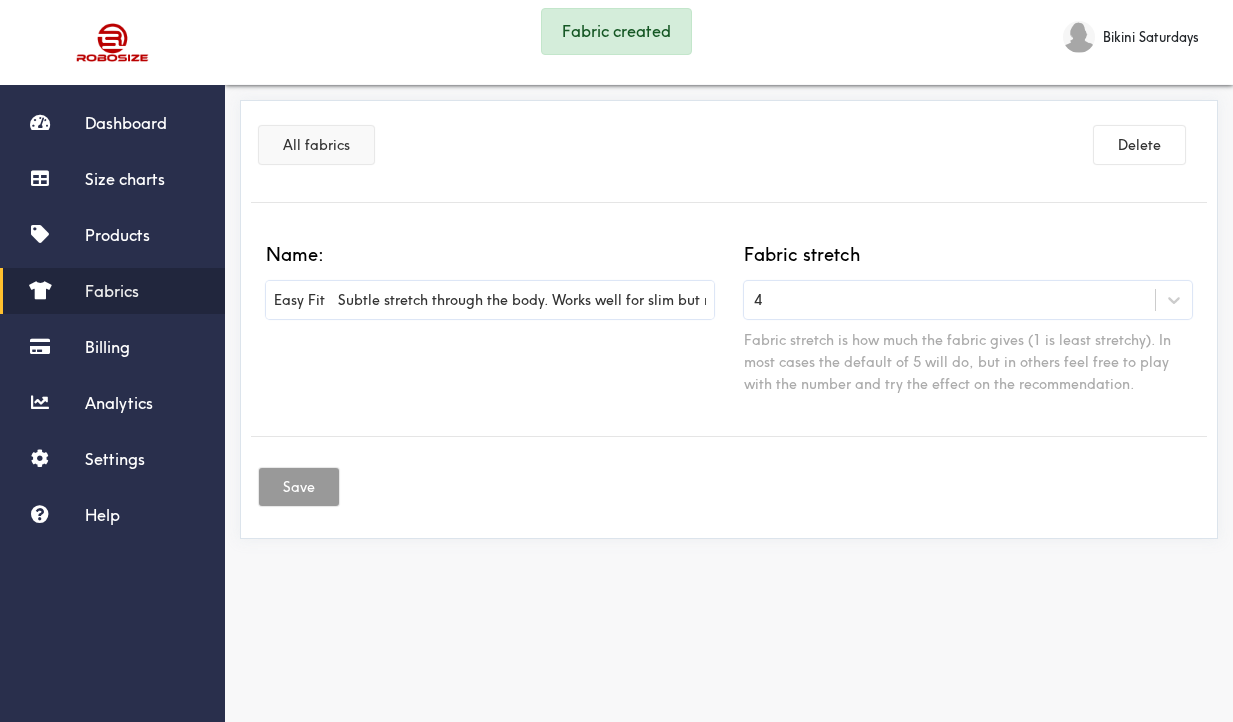 click on "All fabrics" at bounding box center (316, 145) 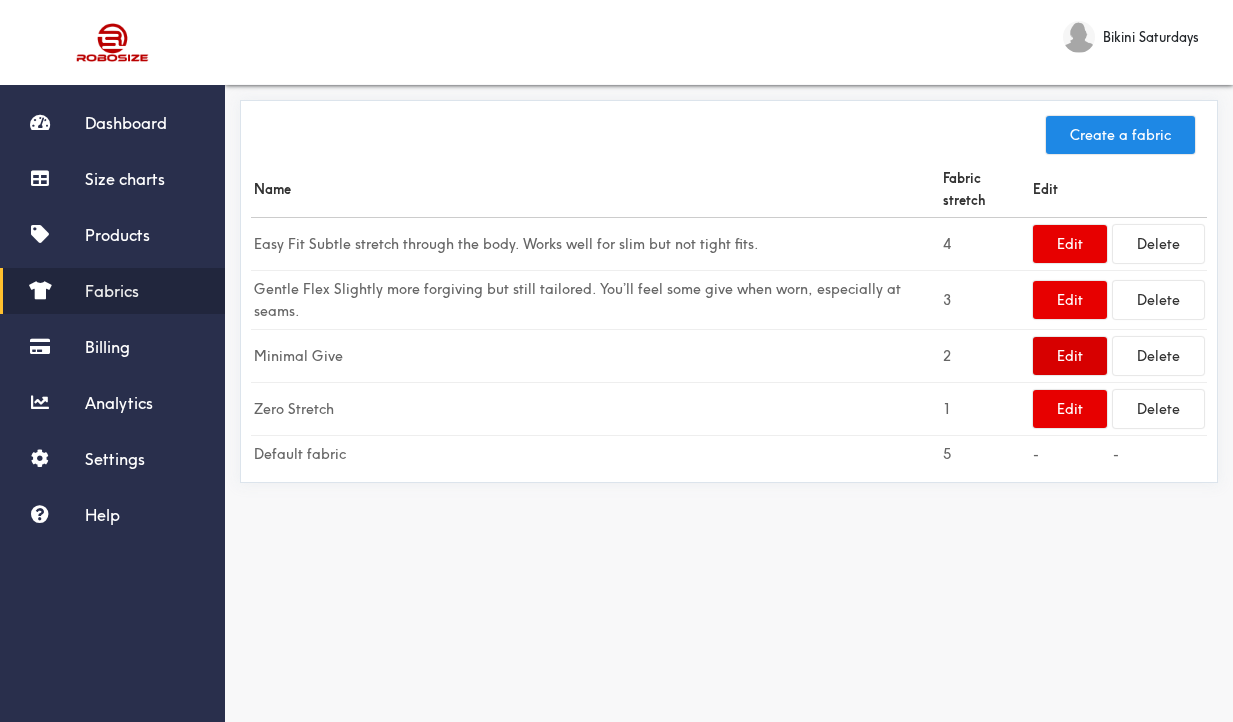 click on "Edit" at bounding box center [1070, 356] 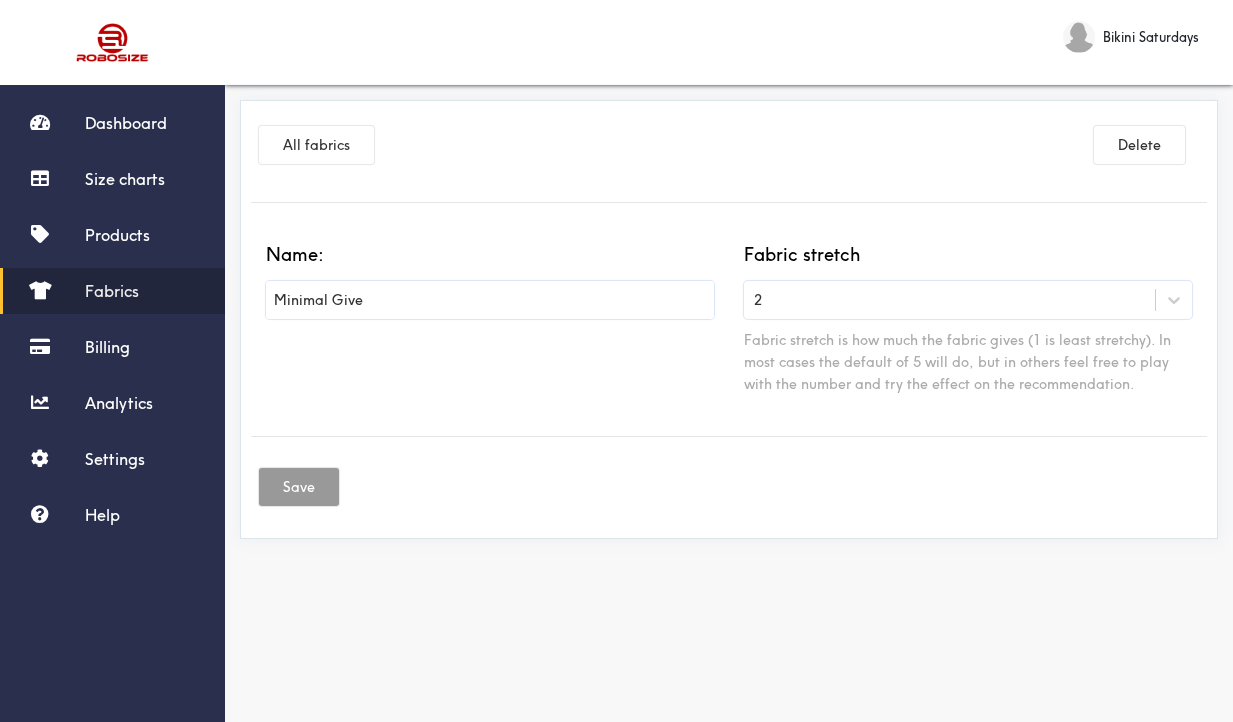 drag, startPoint x: 410, startPoint y: 298, endPoint x: 243, endPoint y: 298, distance: 167 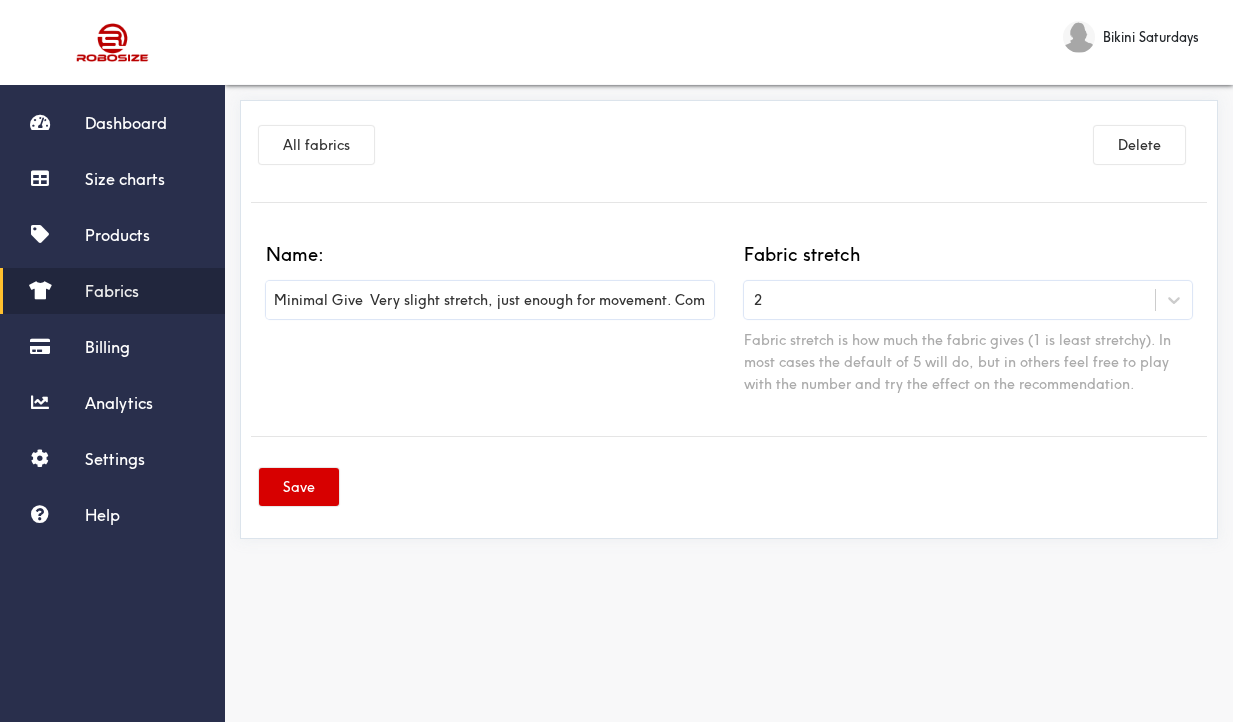 type on "Minimal Give	Very slight stretch, just enough for movement. Common in lightly structured cotton or rigid knits." 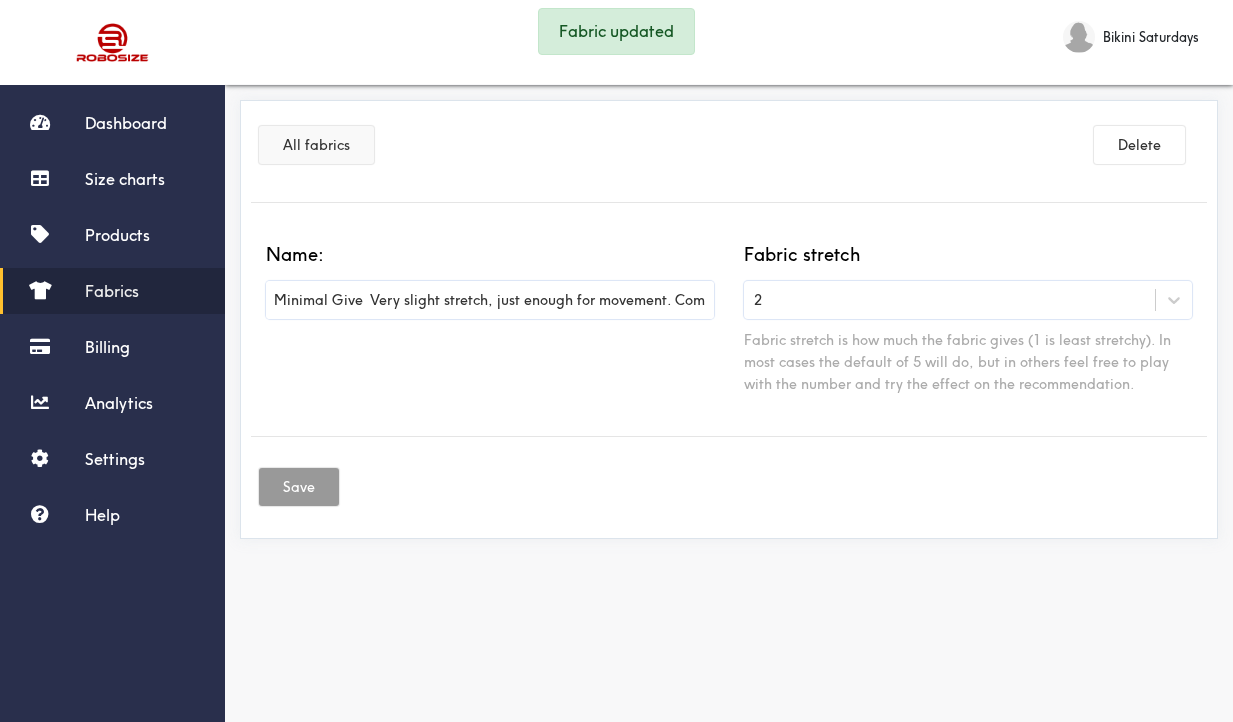 click on "All fabrics" at bounding box center [316, 145] 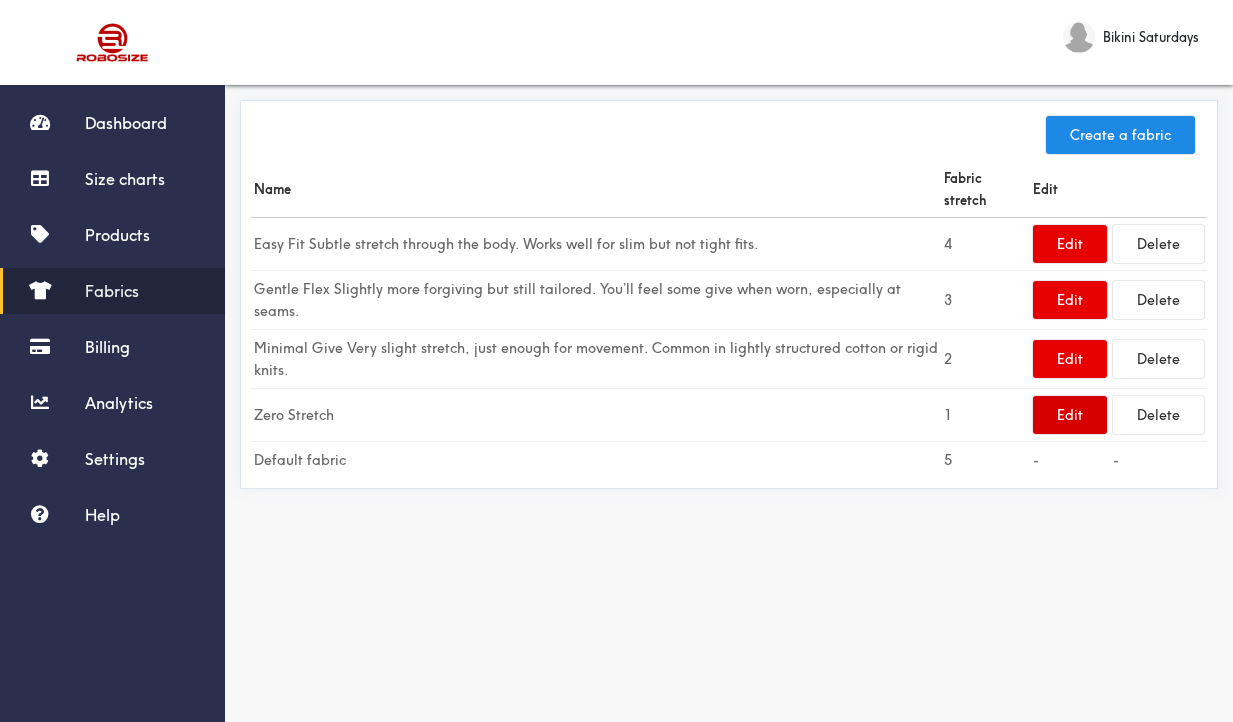 click on "Edit" at bounding box center [1070, 415] 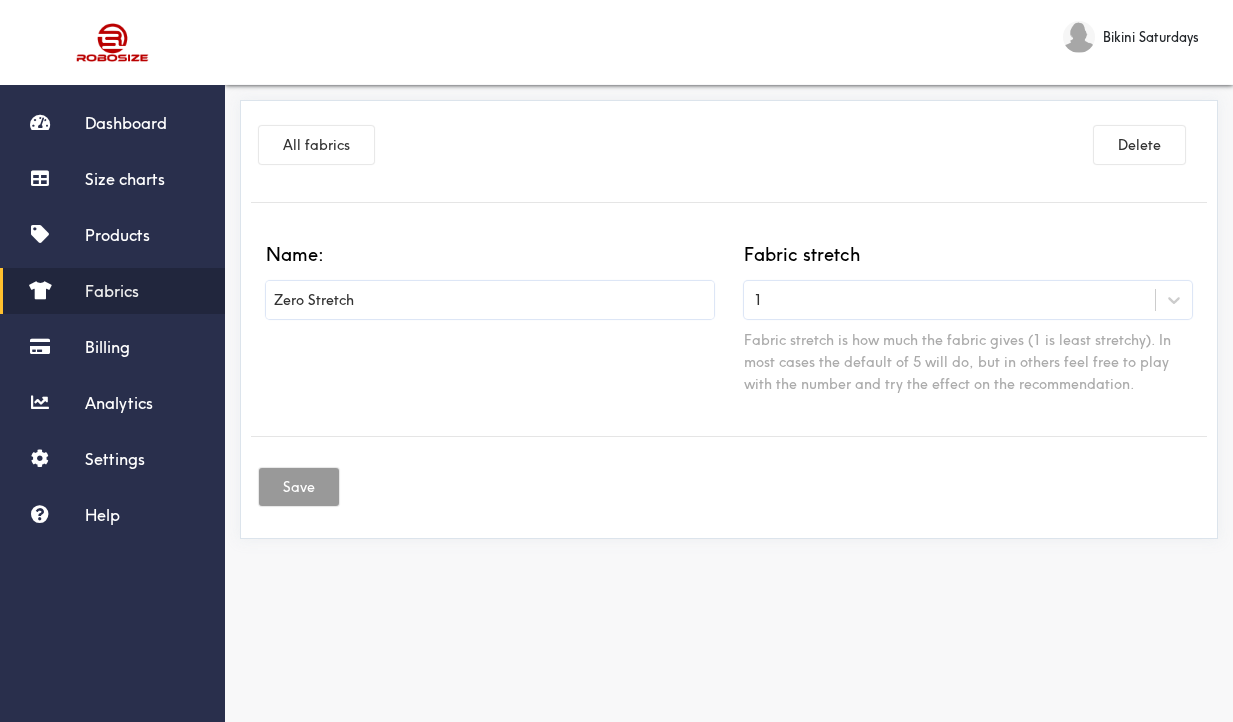 click on "Zero Stretch" at bounding box center (490, 300) 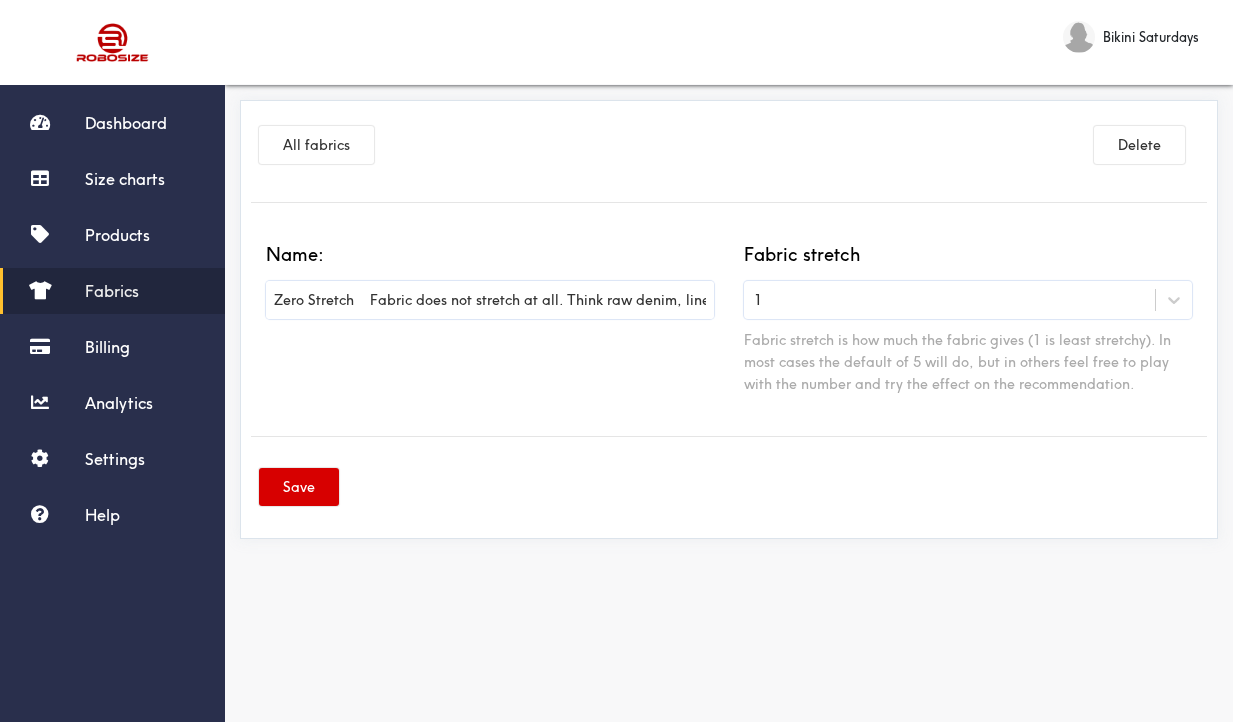 type on "Zero Stretch	Fabric does not stretch at all. Think raw denim, linen, or suiting. Always size based on exact measurements" 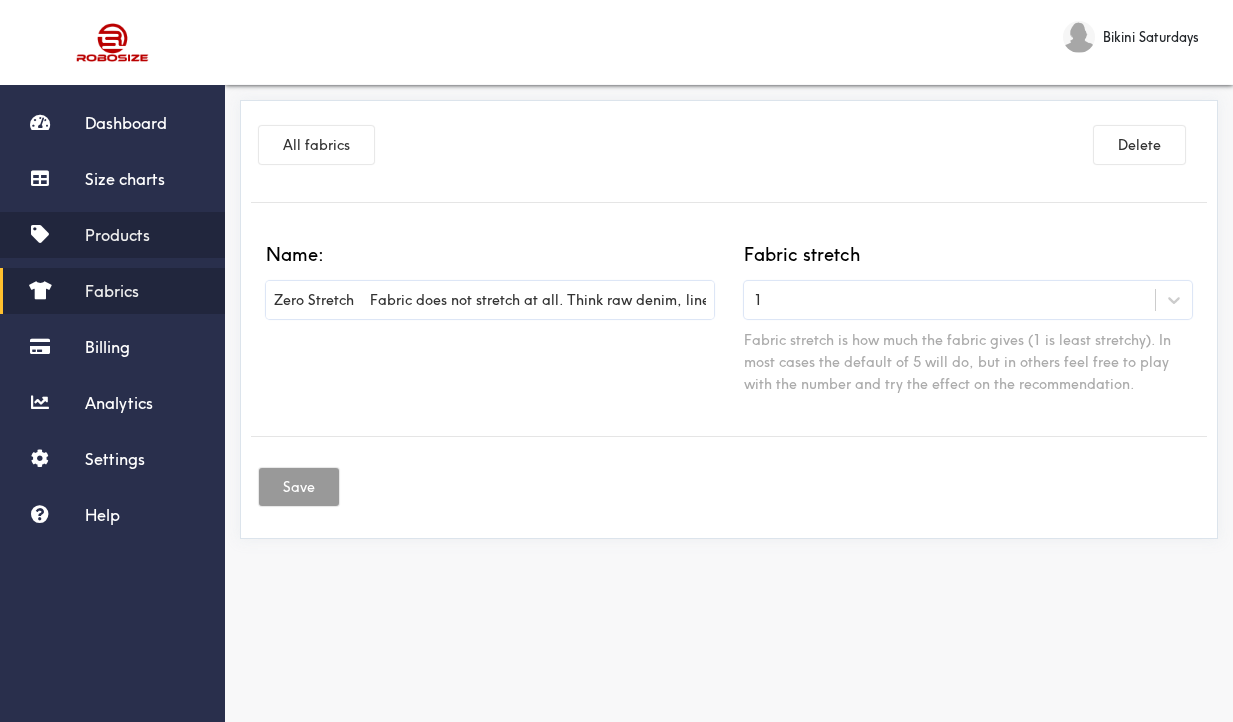 click on "Products" at bounding box center [117, 235] 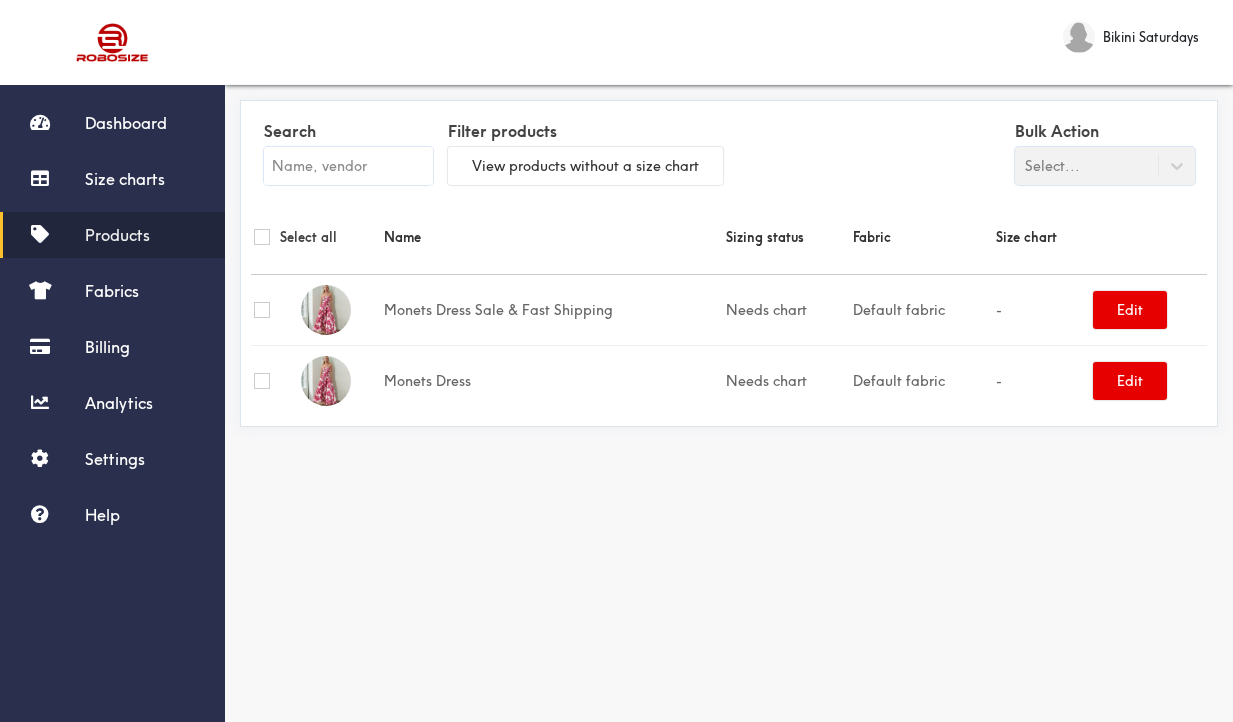 click on "Products" at bounding box center (117, 235) 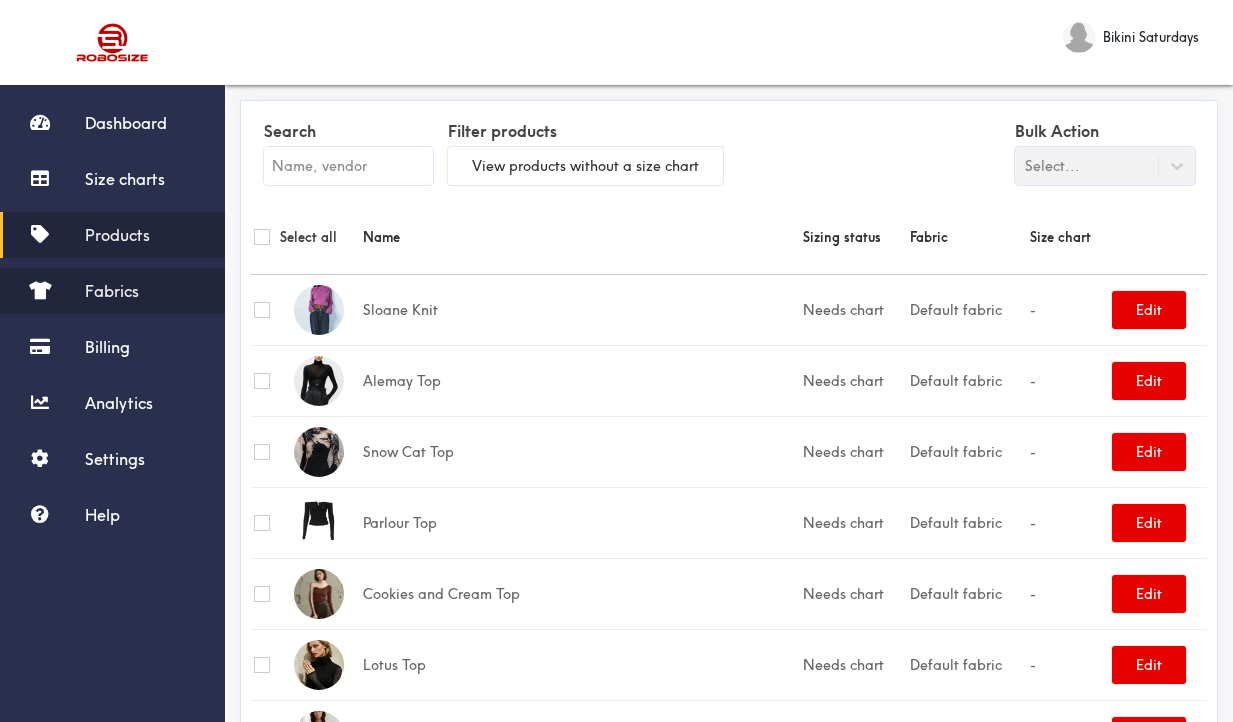 click on "Fabrics" at bounding box center [112, 291] 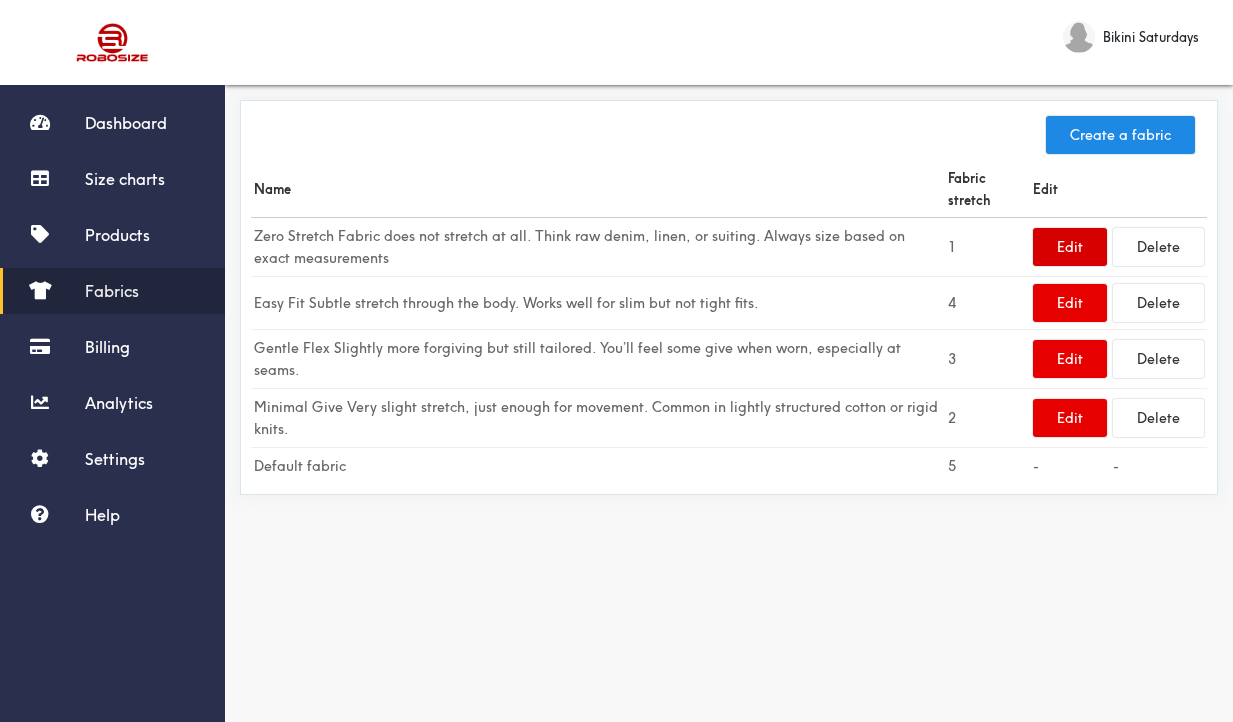click on "Edit" at bounding box center [1070, 247] 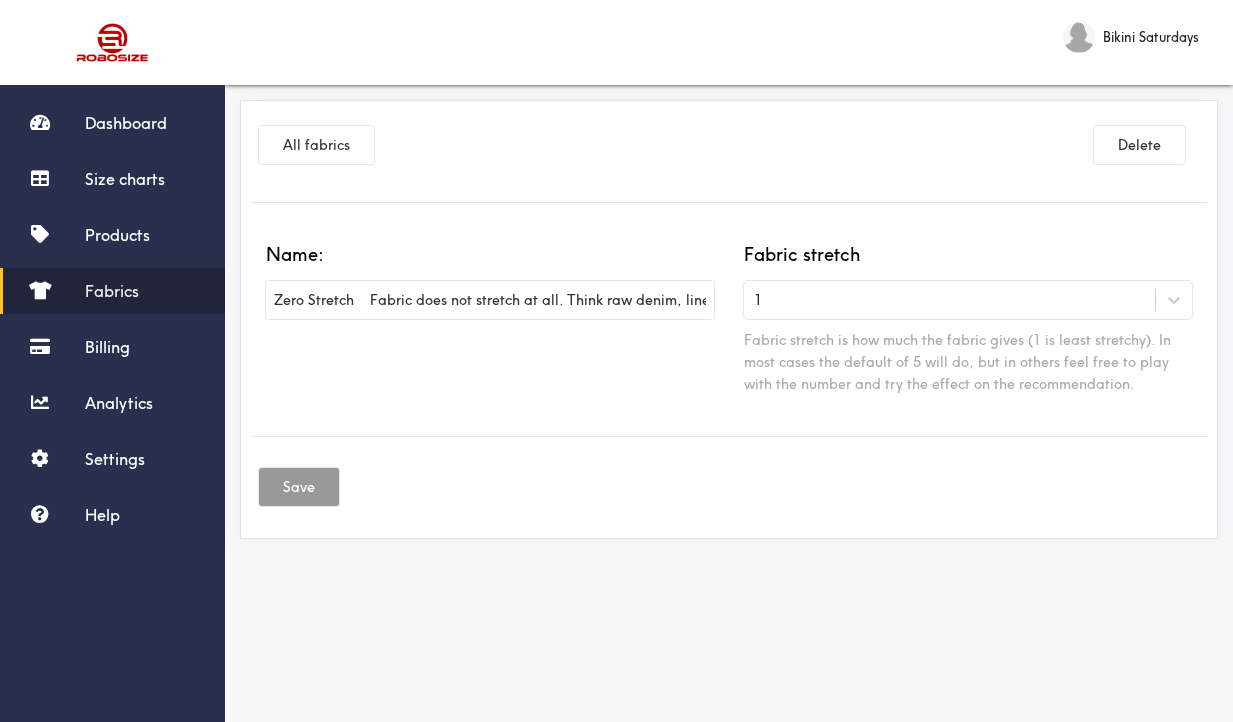 click on "Zero Stretch	Fabric does not stretch at all. Think raw denim, linen, or suiting. Always size based on exact measurements" at bounding box center [490, 300] 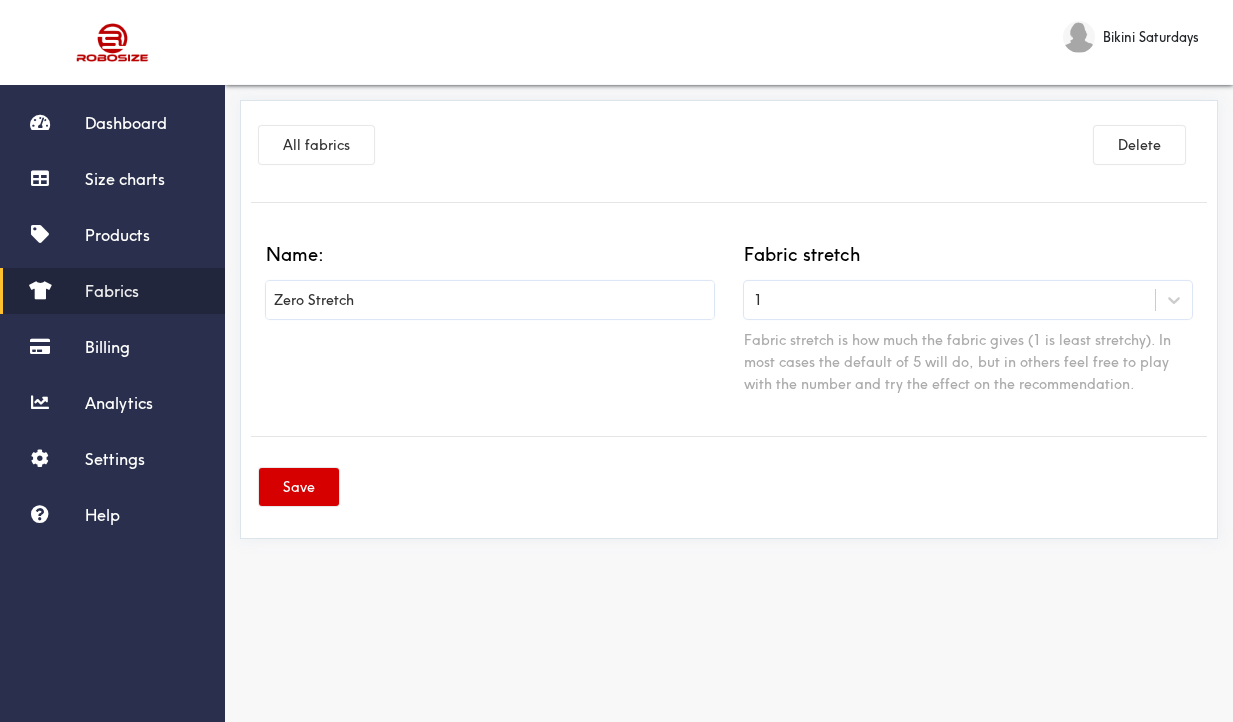 type on "Zero Stretch" 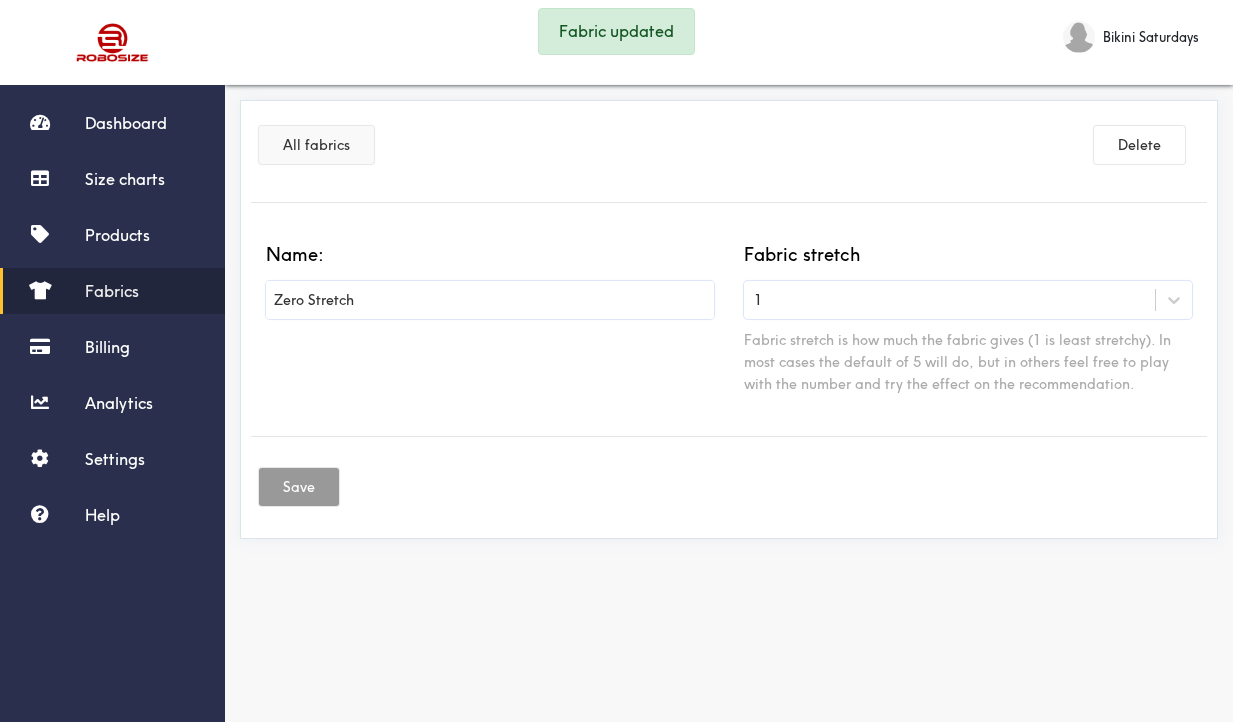 click on "All fabrics" at bounding box center (316, 145) 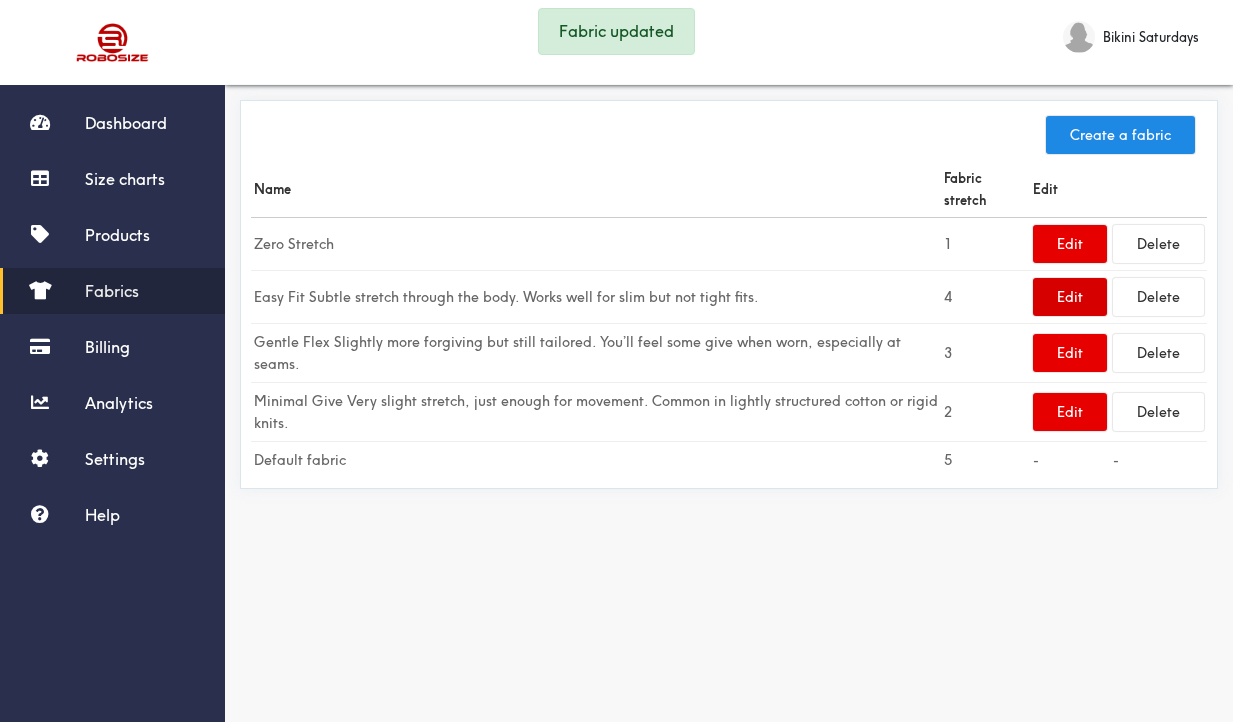 click on "Edit" at bounding box center (1070, 297) 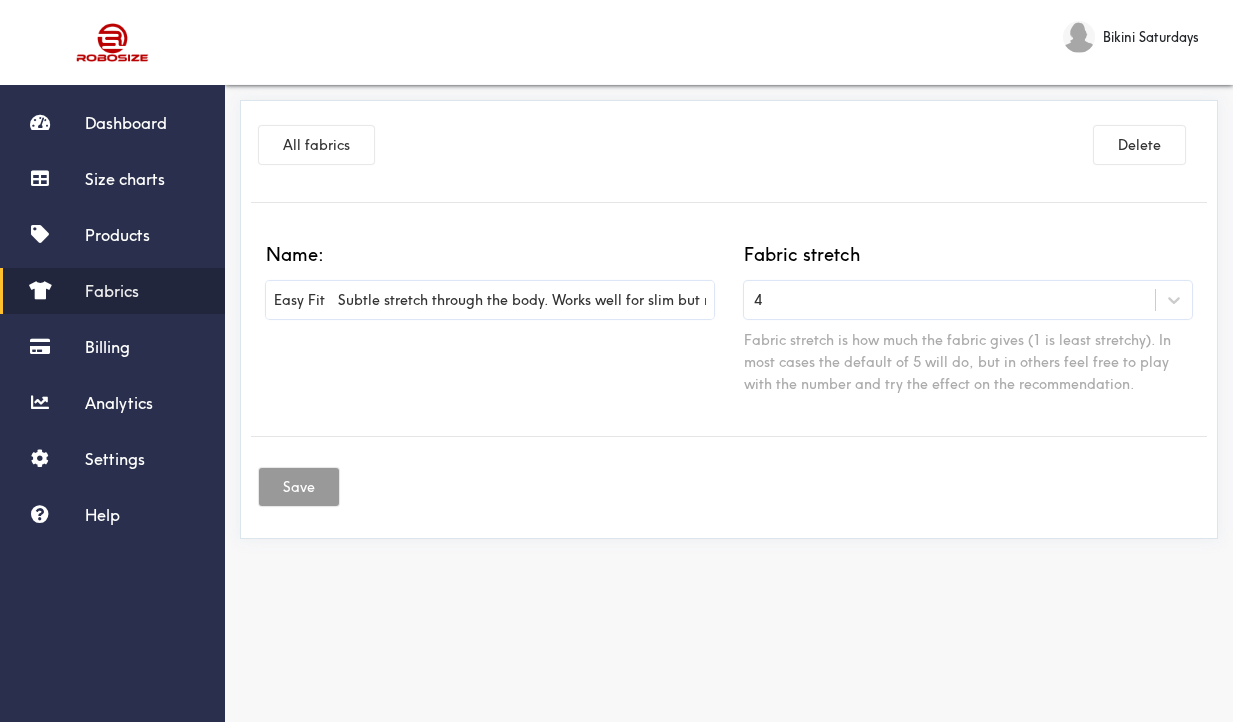 click on "Easy Fit	Subtle stretch through the body. Works well for slim but not tight fits." at bounding box center [490, 300] 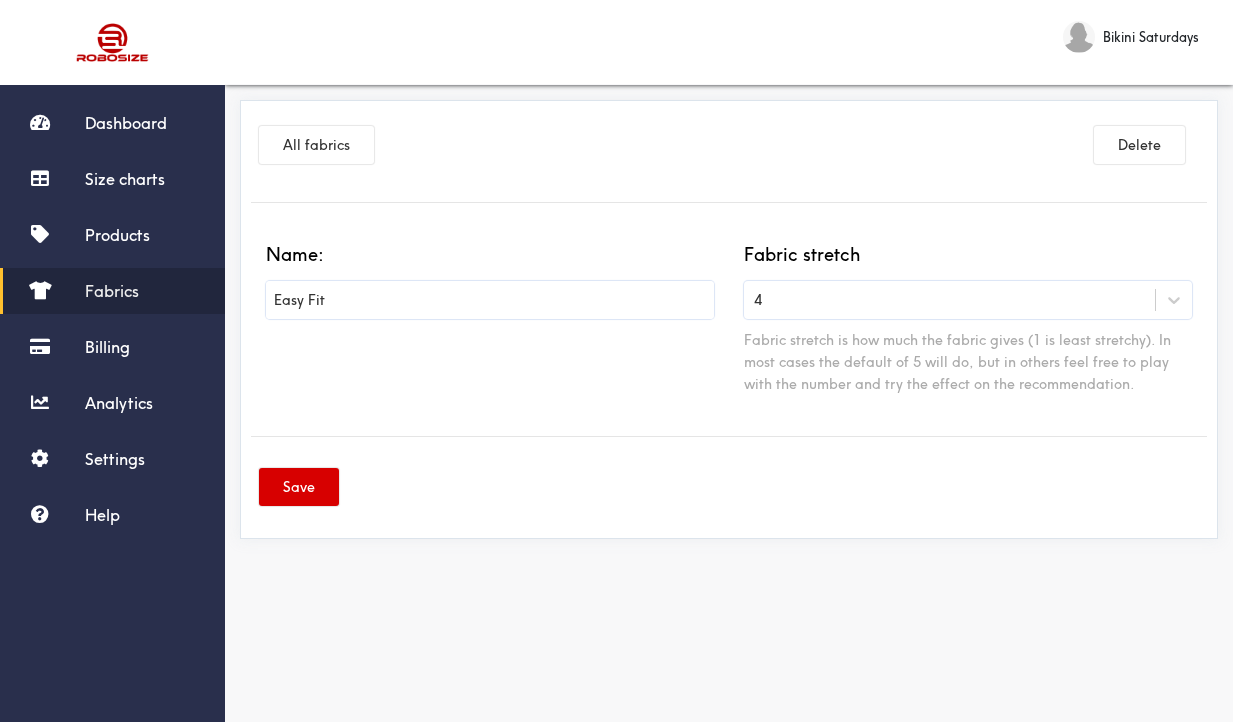 type on "Easy Fit" 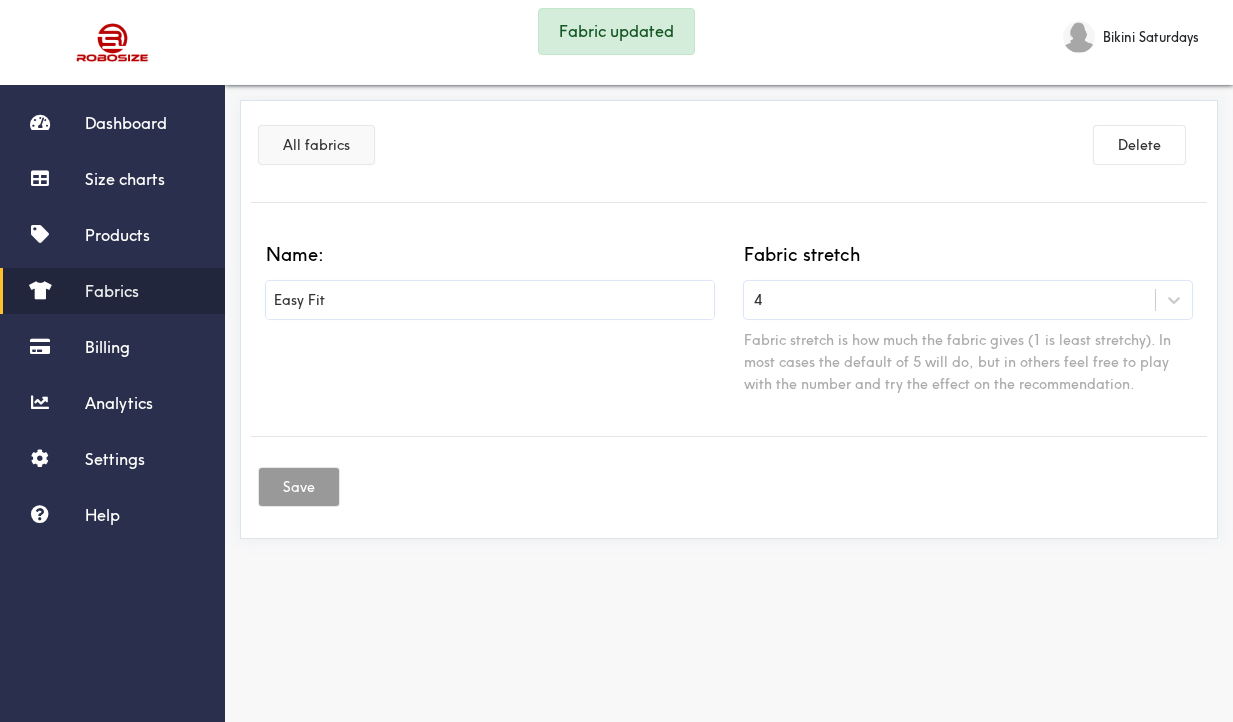 click on "All fabrics" at bounding box center (316, 145) 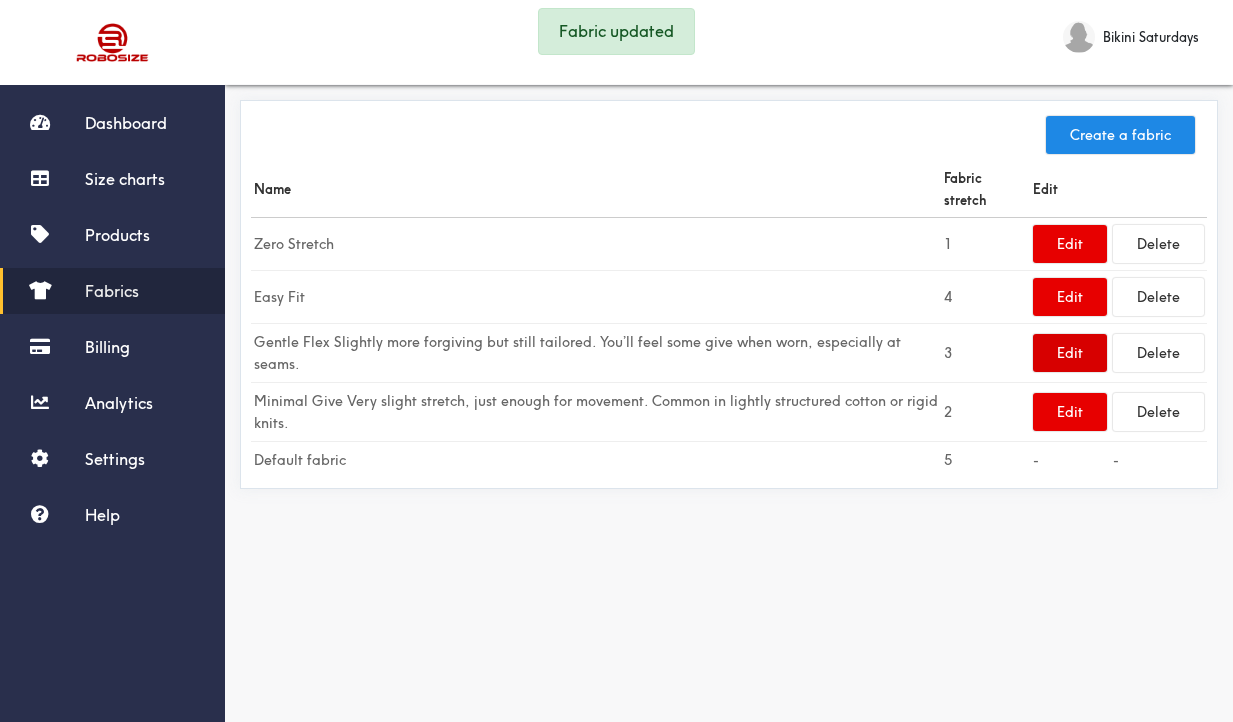 click on "Edit" at bounding box center (1070, 353) 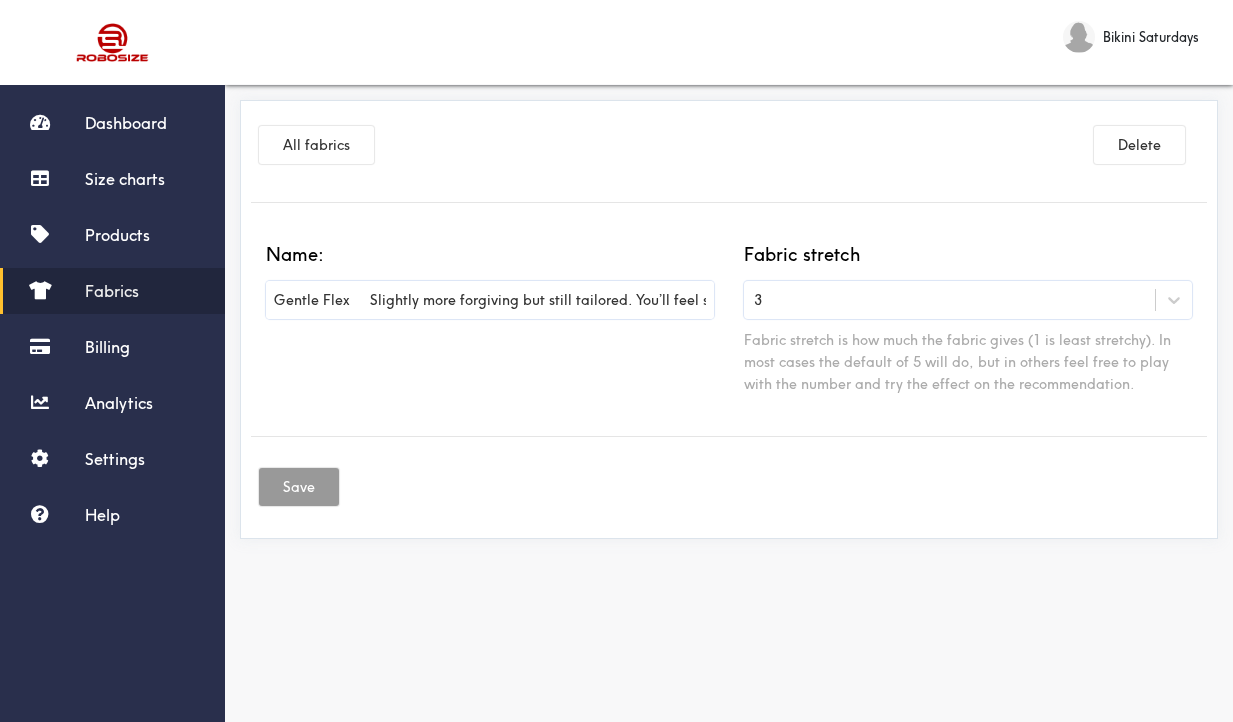 drag, startPoint x: 355, startPoint y: 295, endPoint x: 836, endPoint y: 289, distance: 481.0374 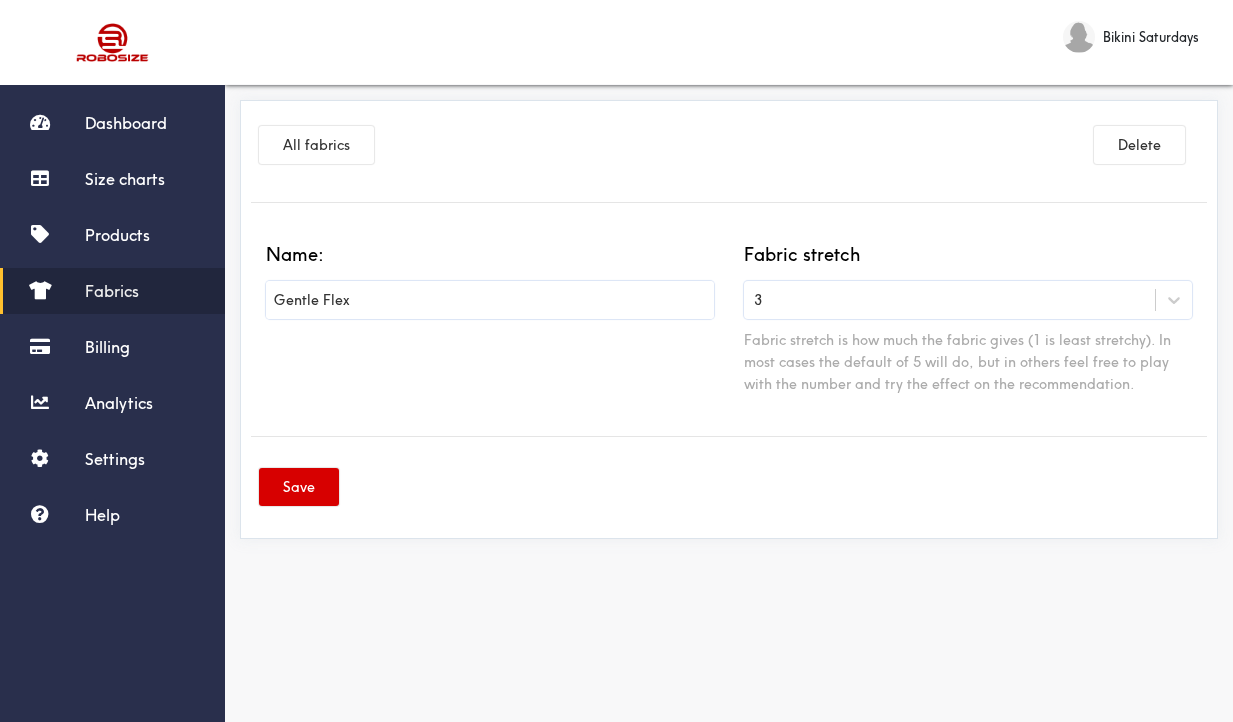 type on "Gentle Flex" 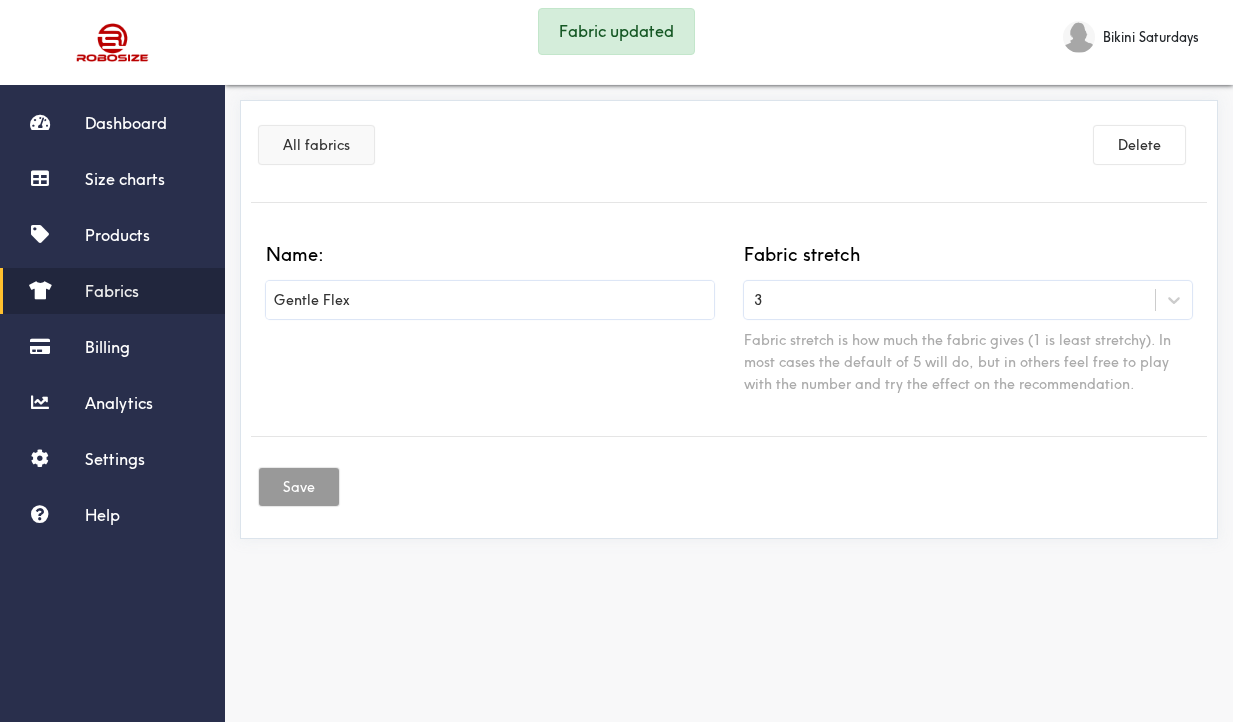 click on "All fabrics" at bounding box center [316, 145] 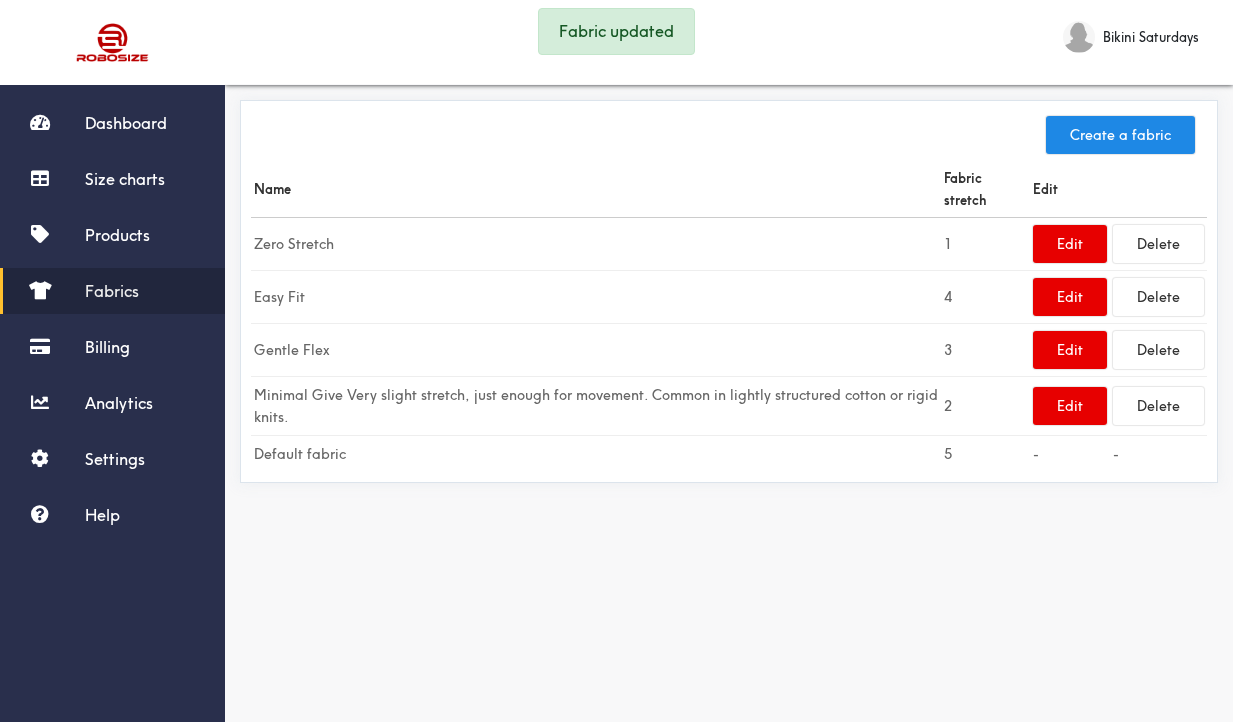 click on "Minimal Give	Very slight stretch, just enough for movement. Common in lightly structured cotton or rigid knits." at bounding box center (596, 406) 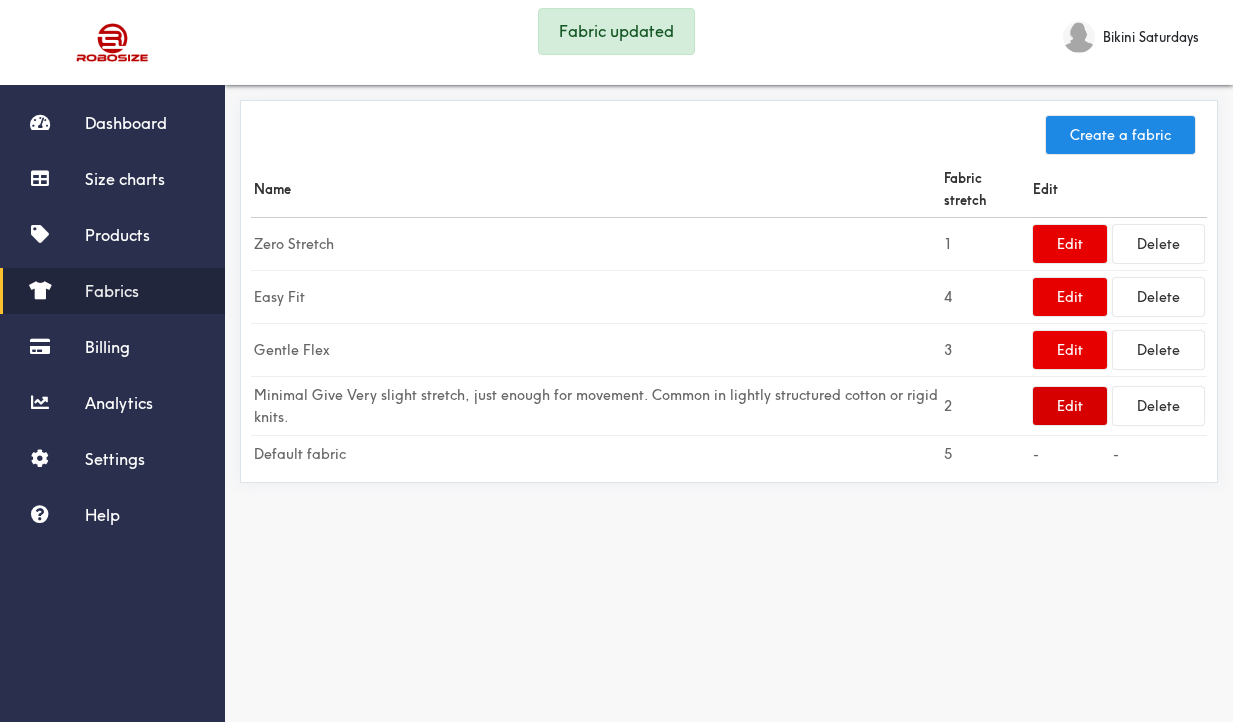 click on "Edit" at bounding box center [1070, 406] 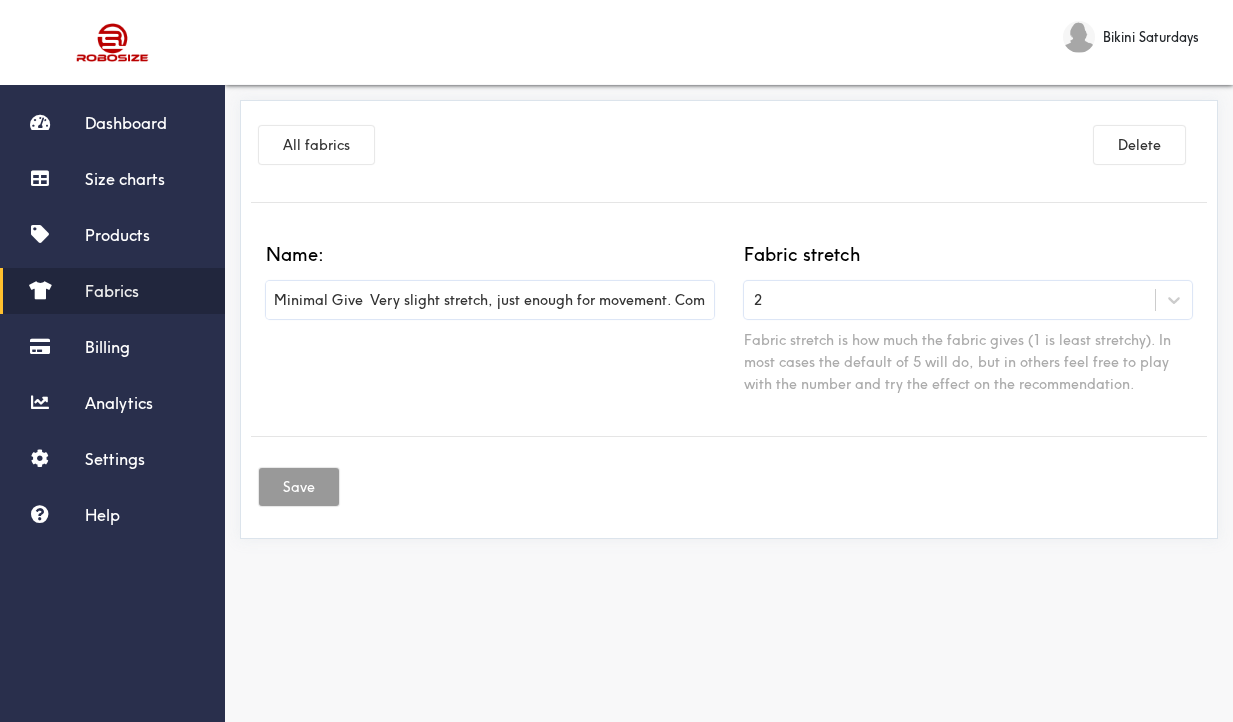 click on "Minimal Give	Very slight stretch, just enough for movement. Common in lightly structured cotton or rigid knits." at bounding box center (490, 300) 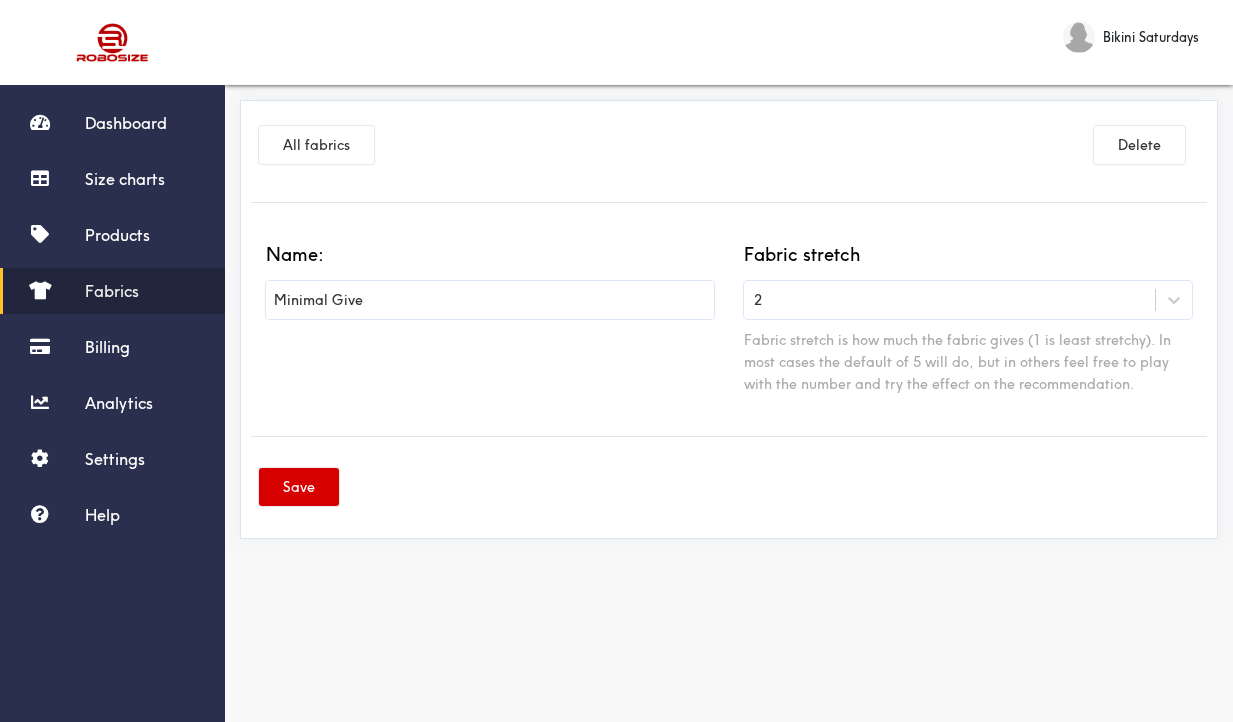 type on "Minimal Give" 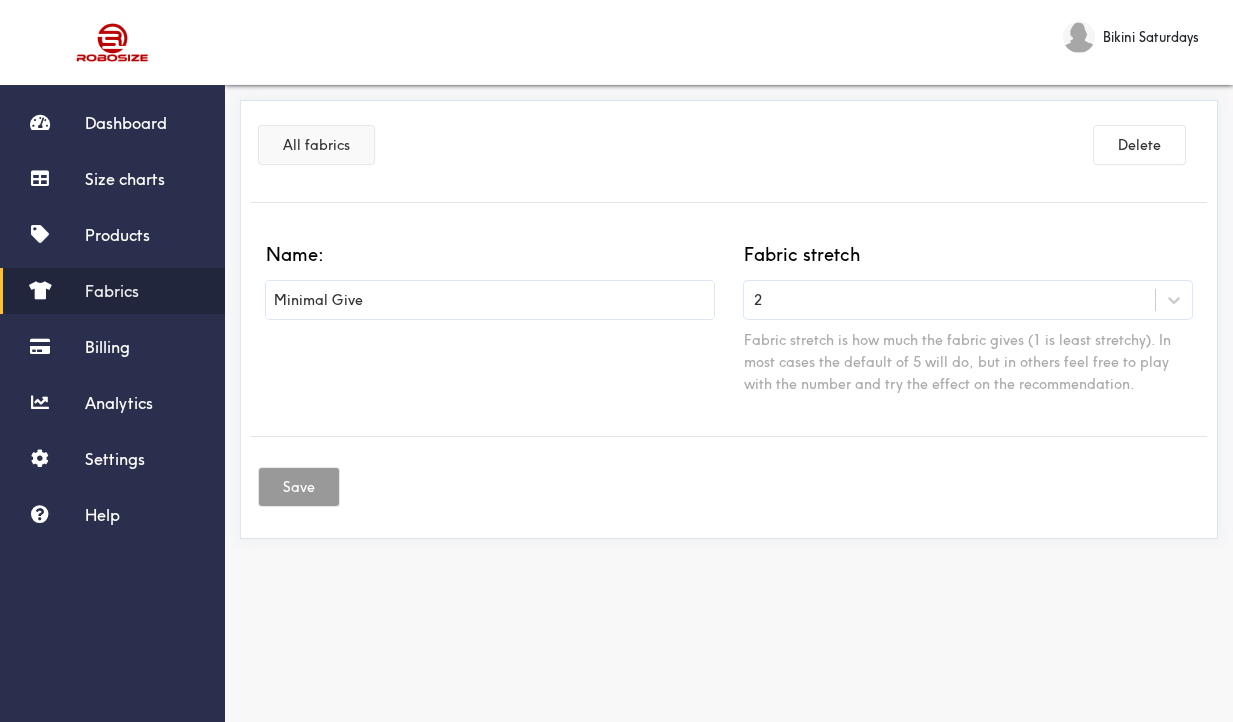 click on "All fabrics" at bounding box center [316, 145] 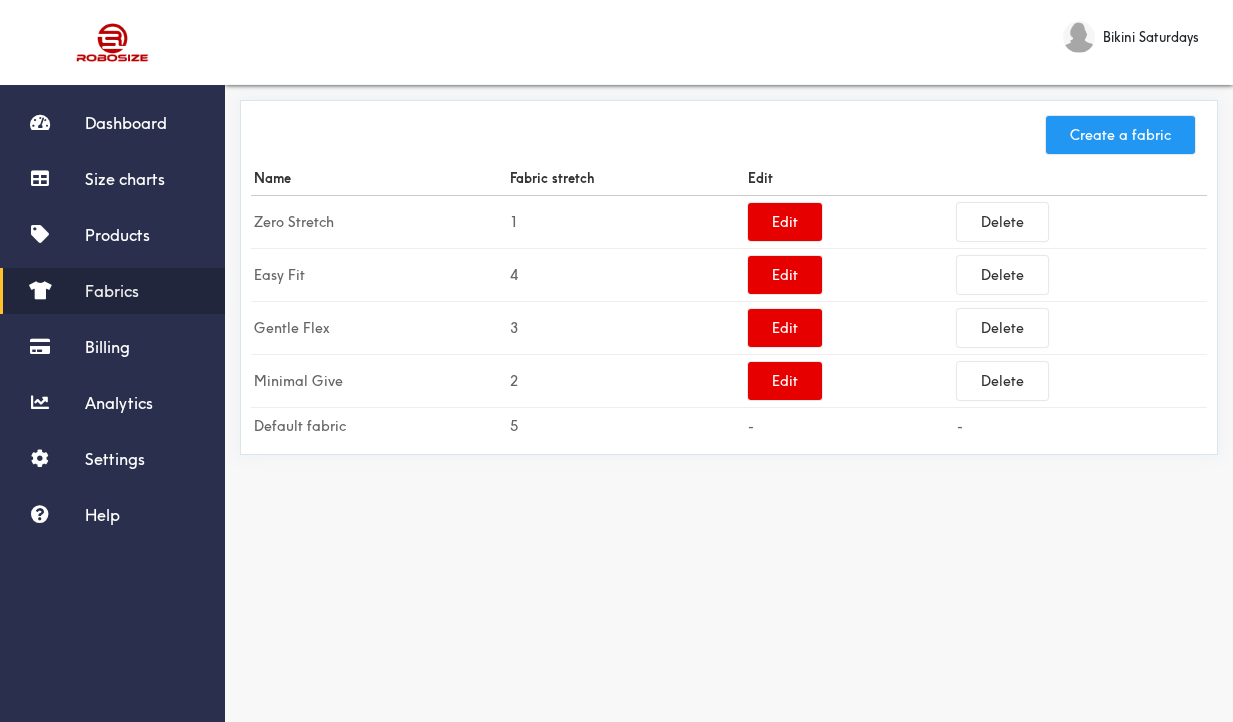 click on "Create a fabric" at bounding box center [1120, 135] 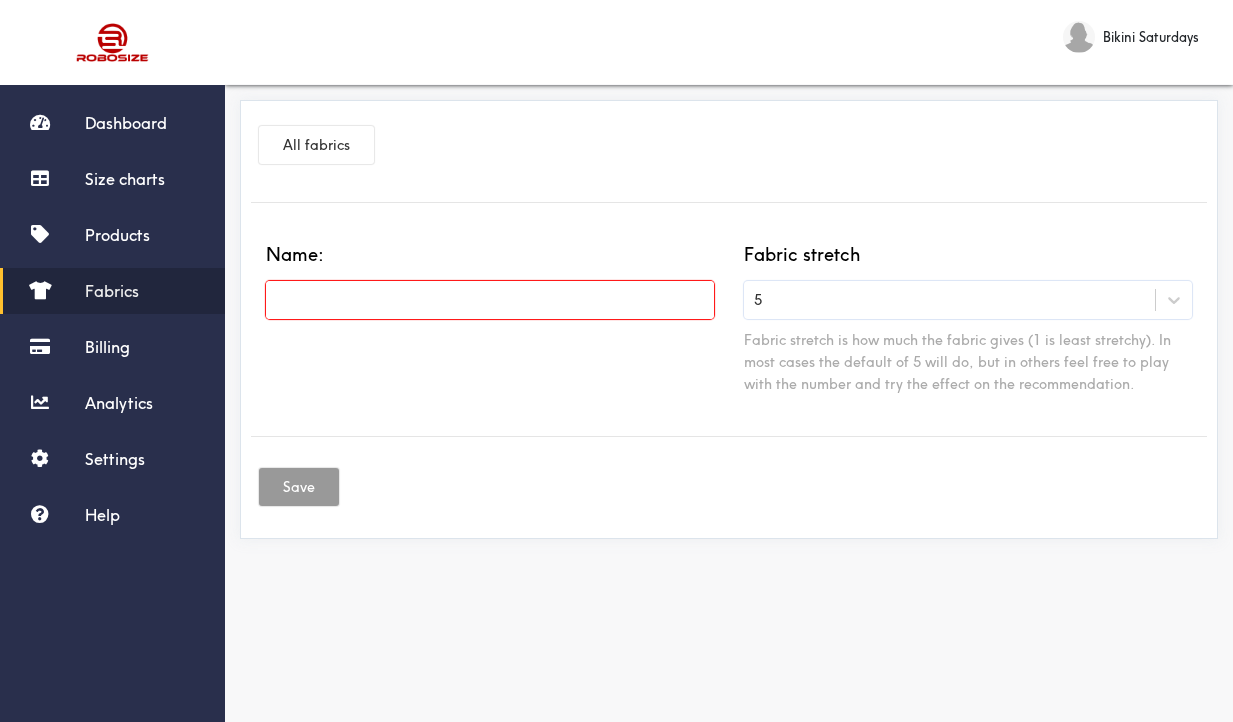 click at bounding box center (490, 300) 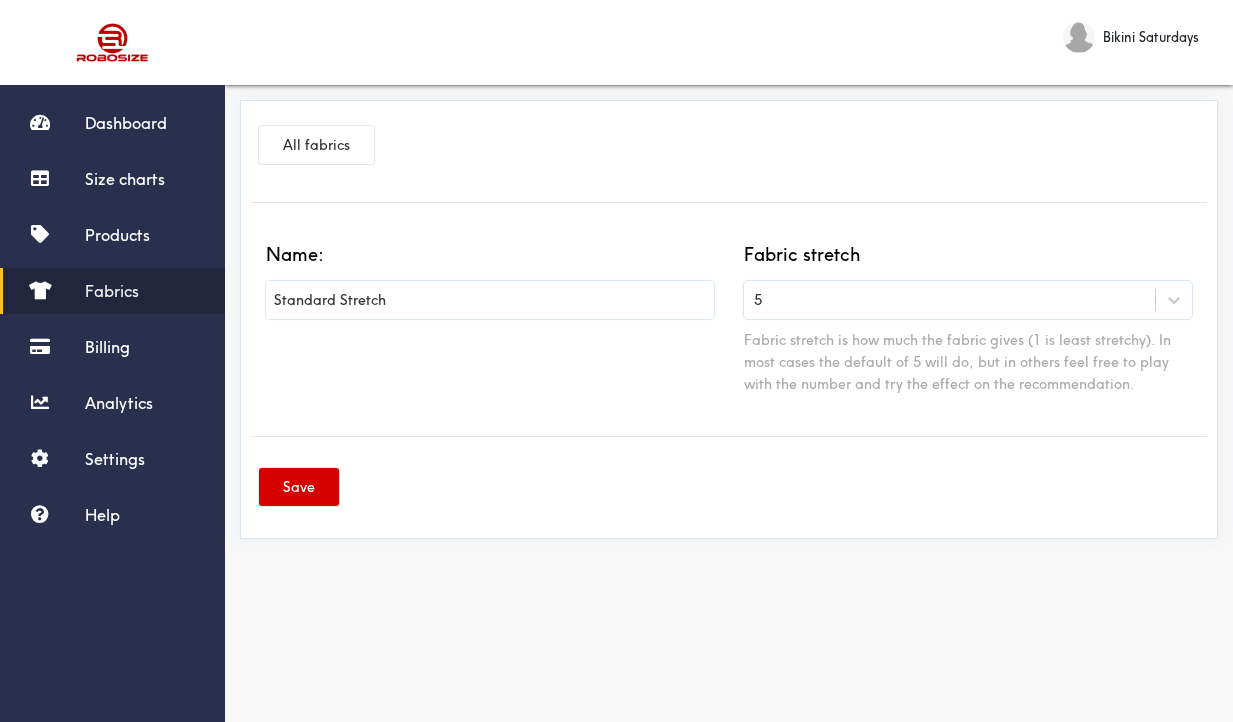 type on "Standard Stretch" 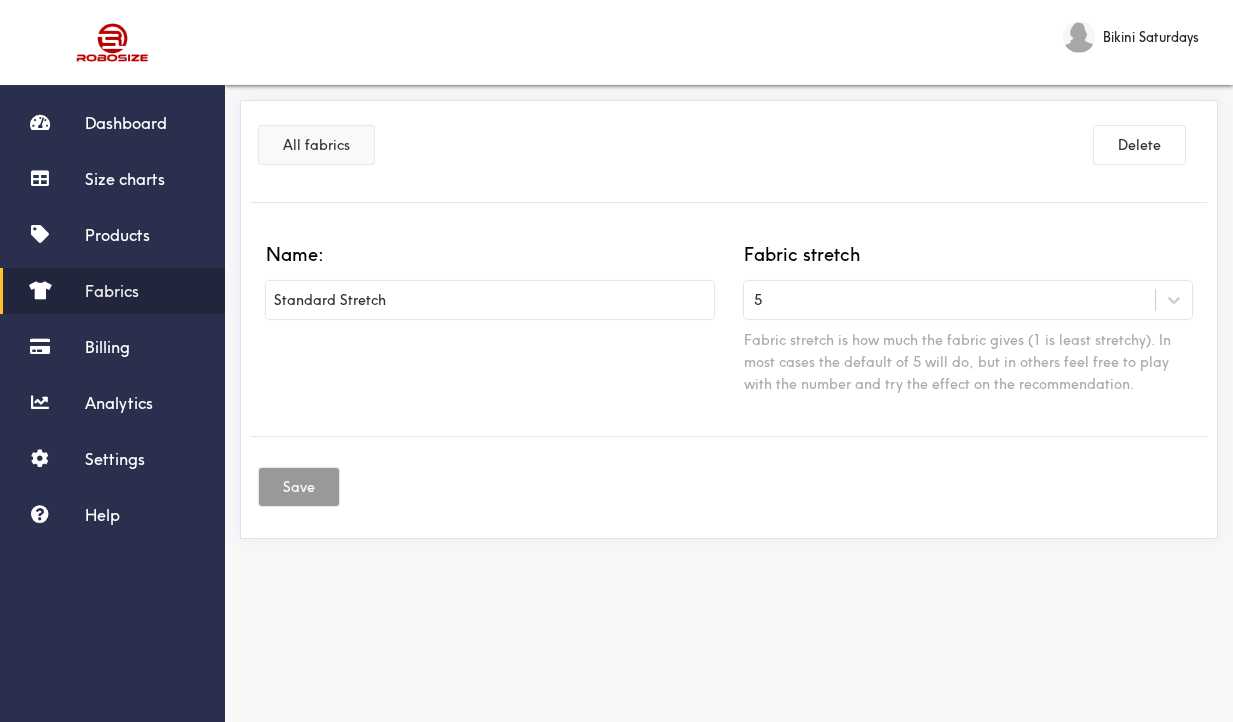 click on "All fabrics" at bounding box center (316, 145) 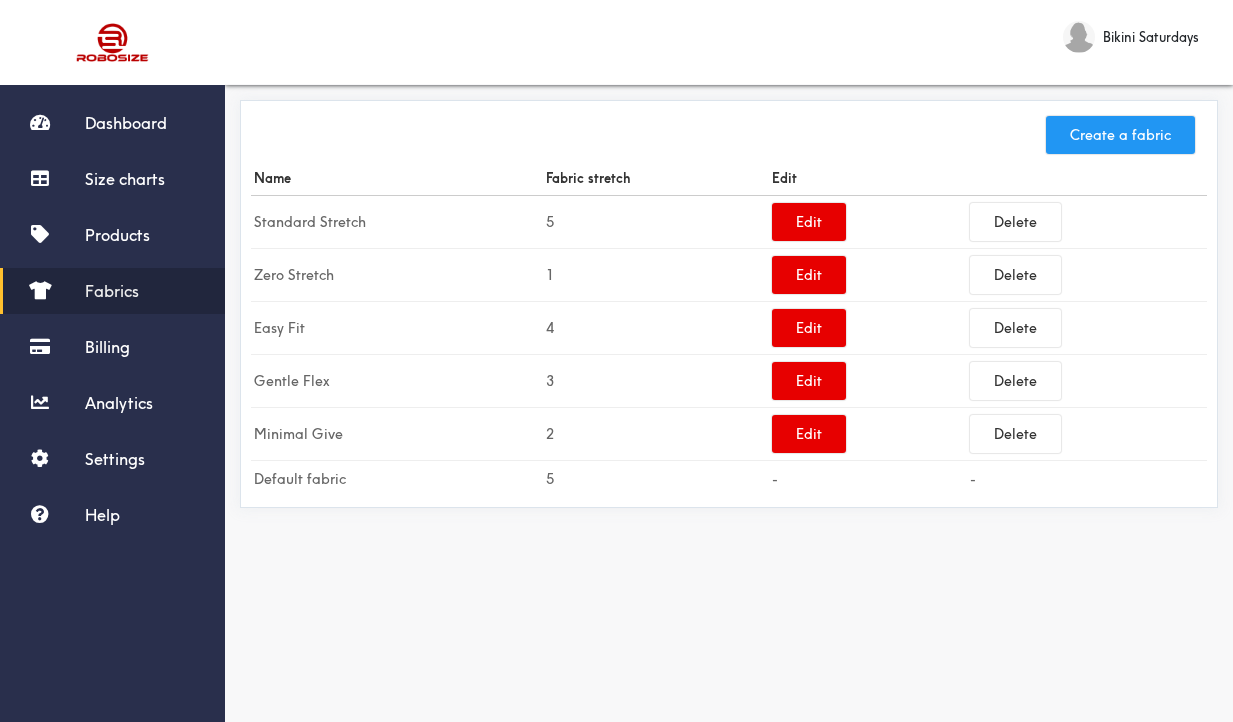 click on "Create a fabric" at bounding box center (1120, 135) 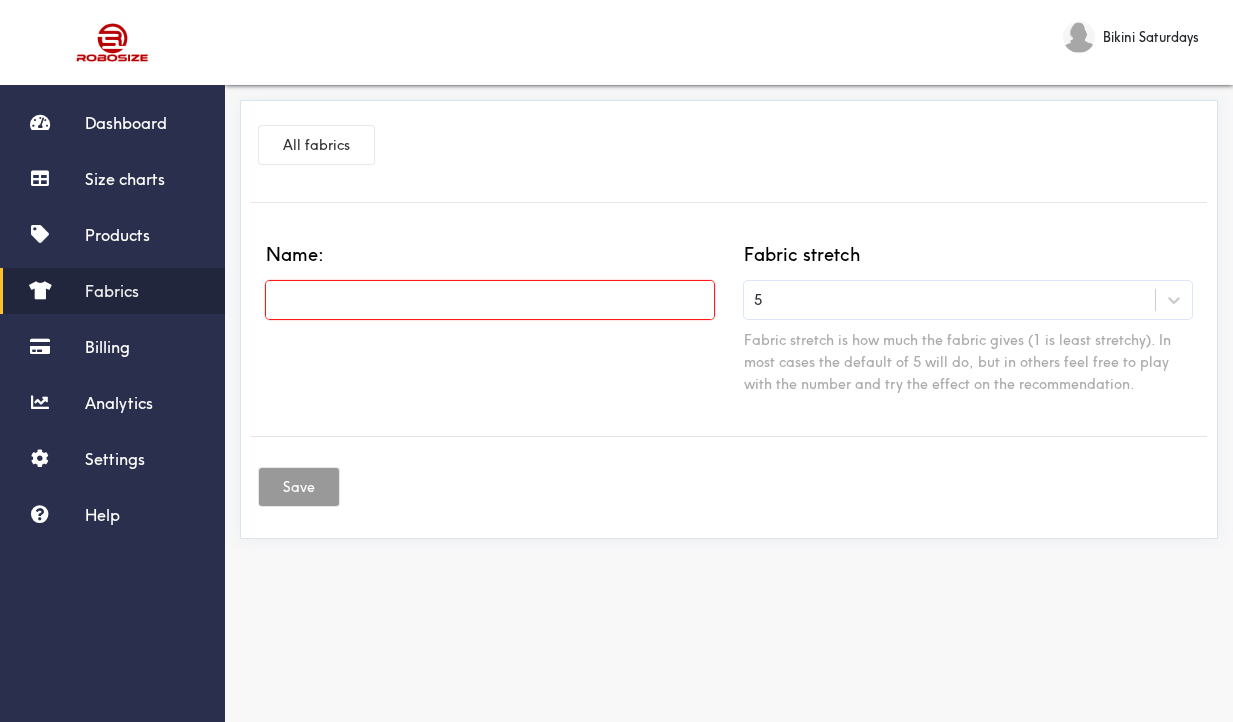 click at bounding box center [490, 300] 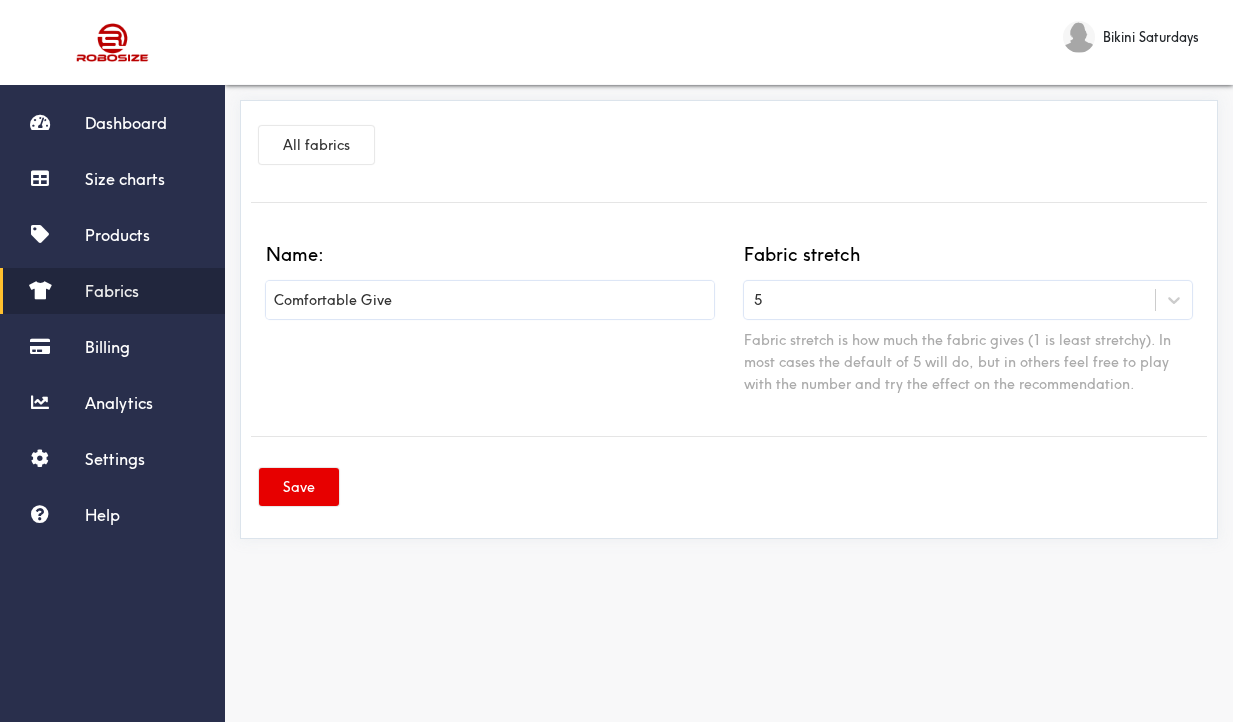 type on "Comfortable Give" 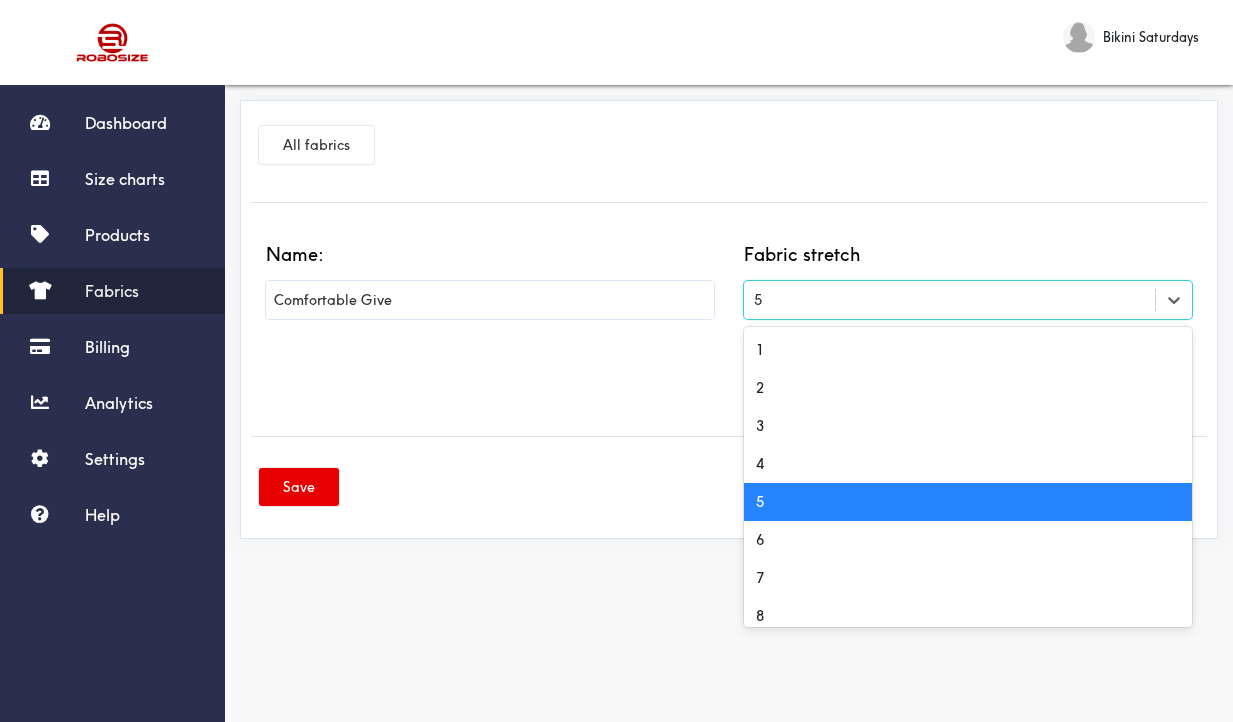 click on "5" at bounding box center [949, 300] 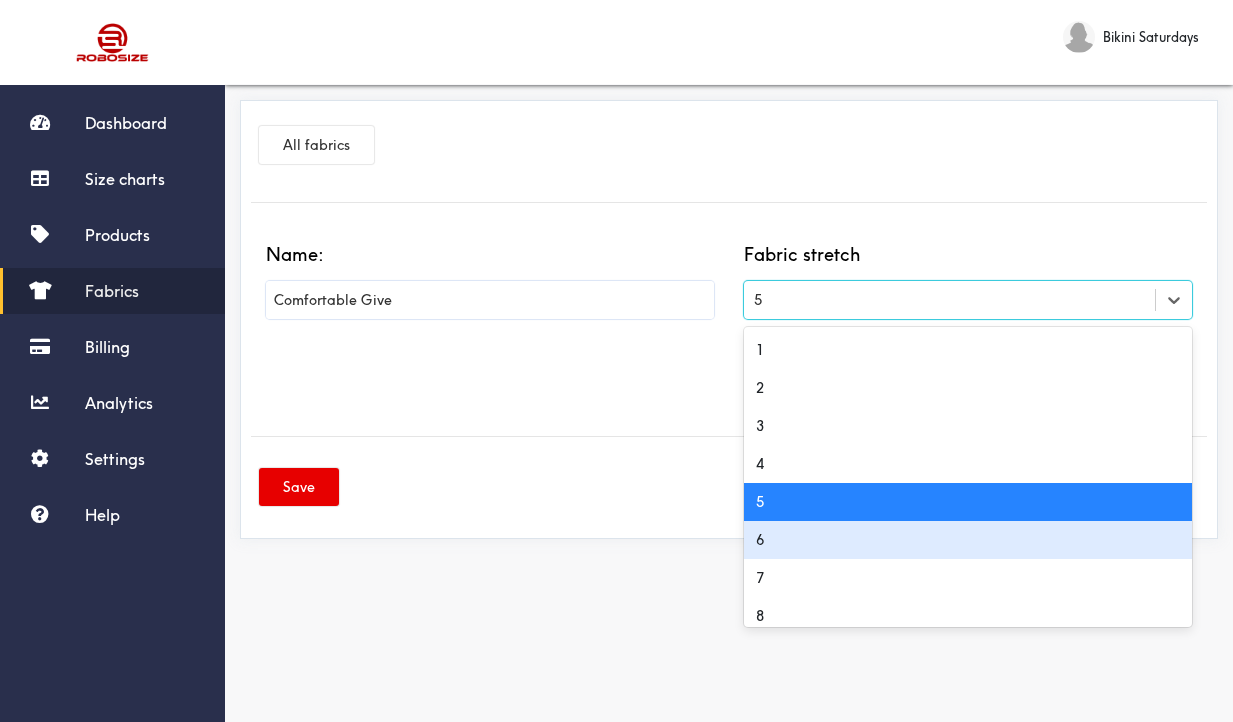 click on "6" at bounding box center [968, 540] 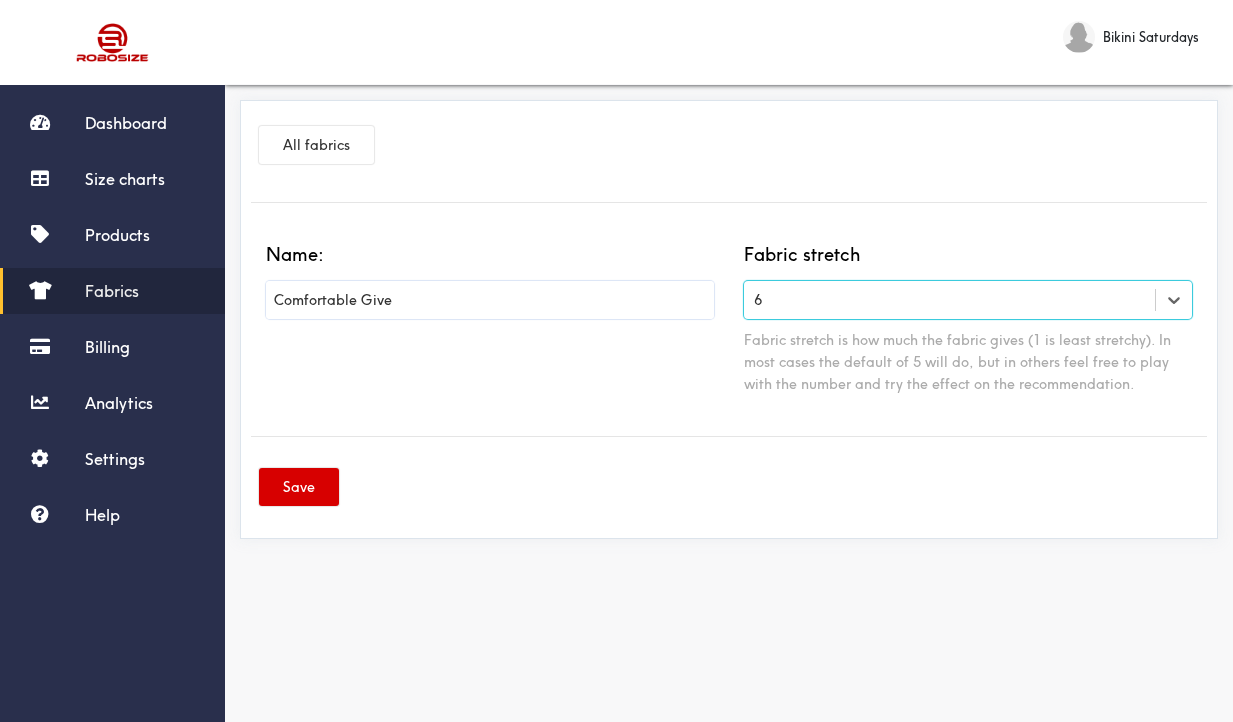 click on "Save" at bounding box center (299, 487) 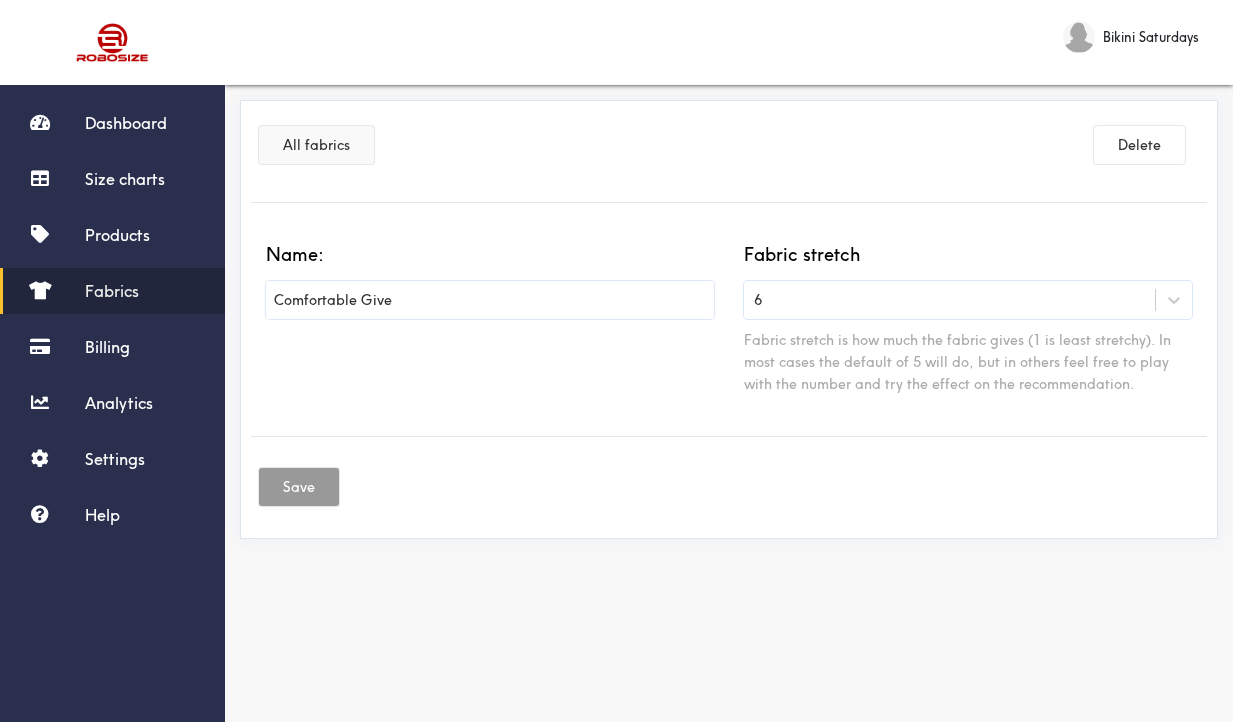 click on "All fabrics" at bounding box center [316, 145] 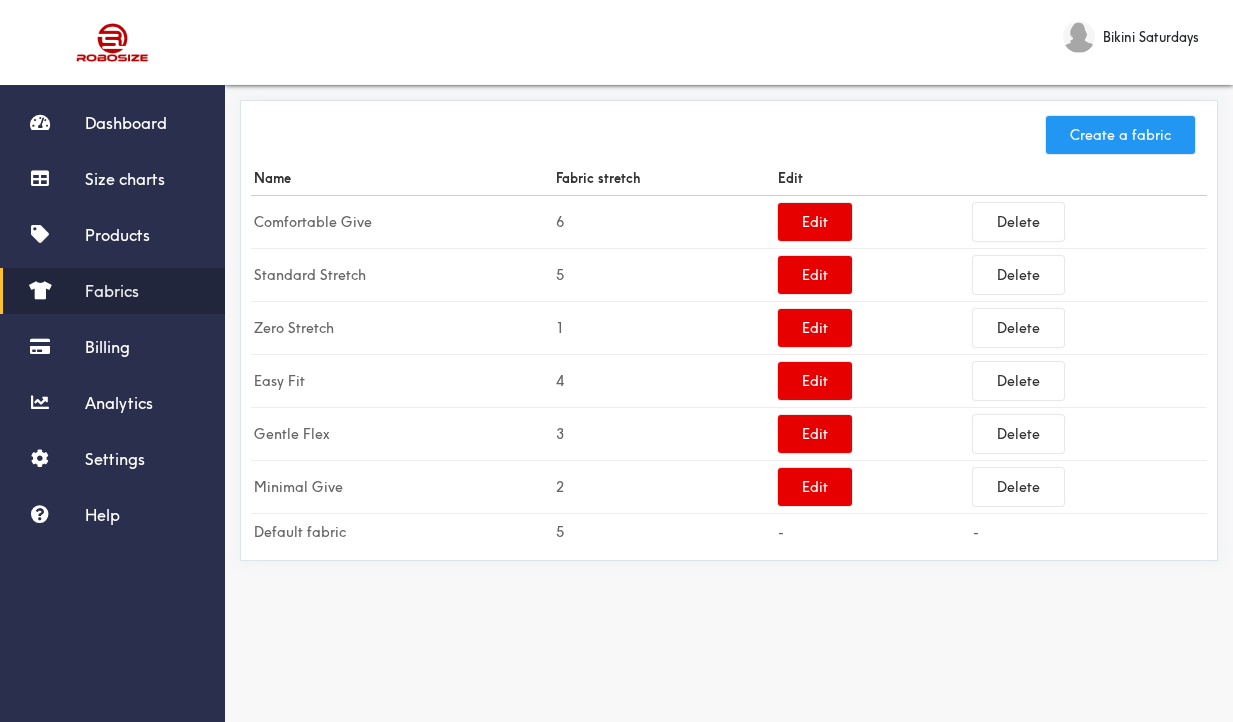 click on "Create a fabric" at bounding box center [1120, 135] 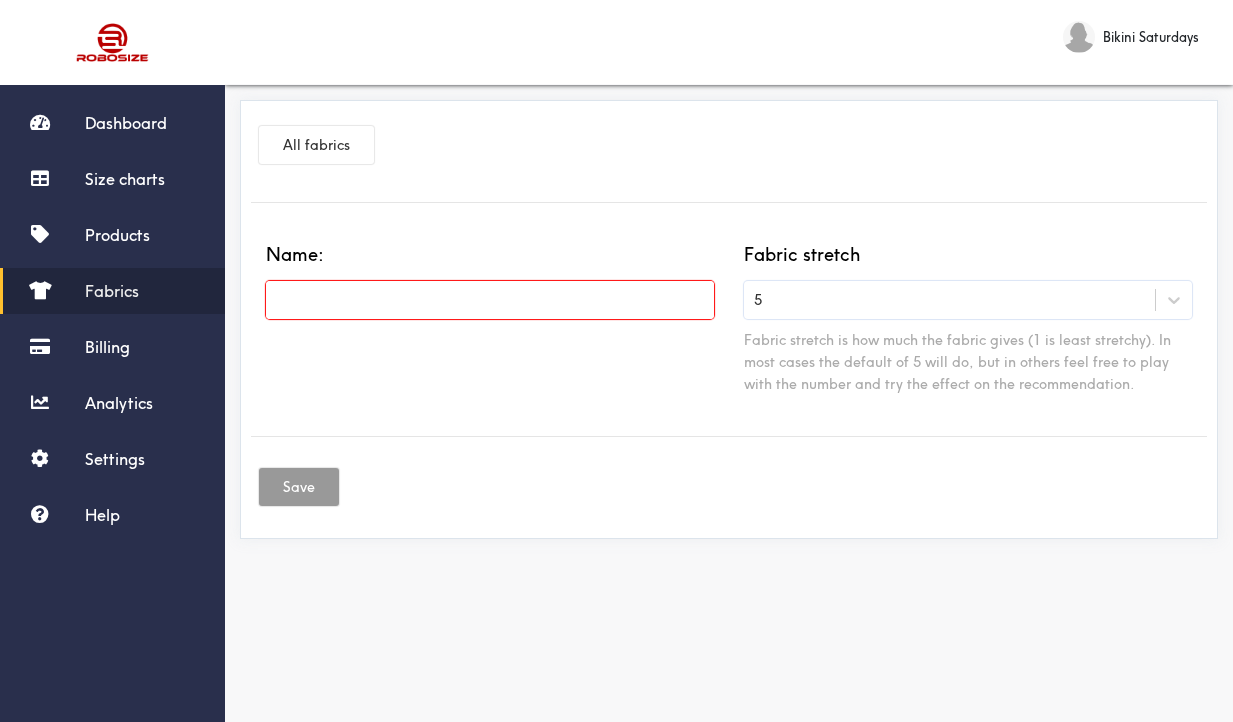 click at bounding box center [490, 300] 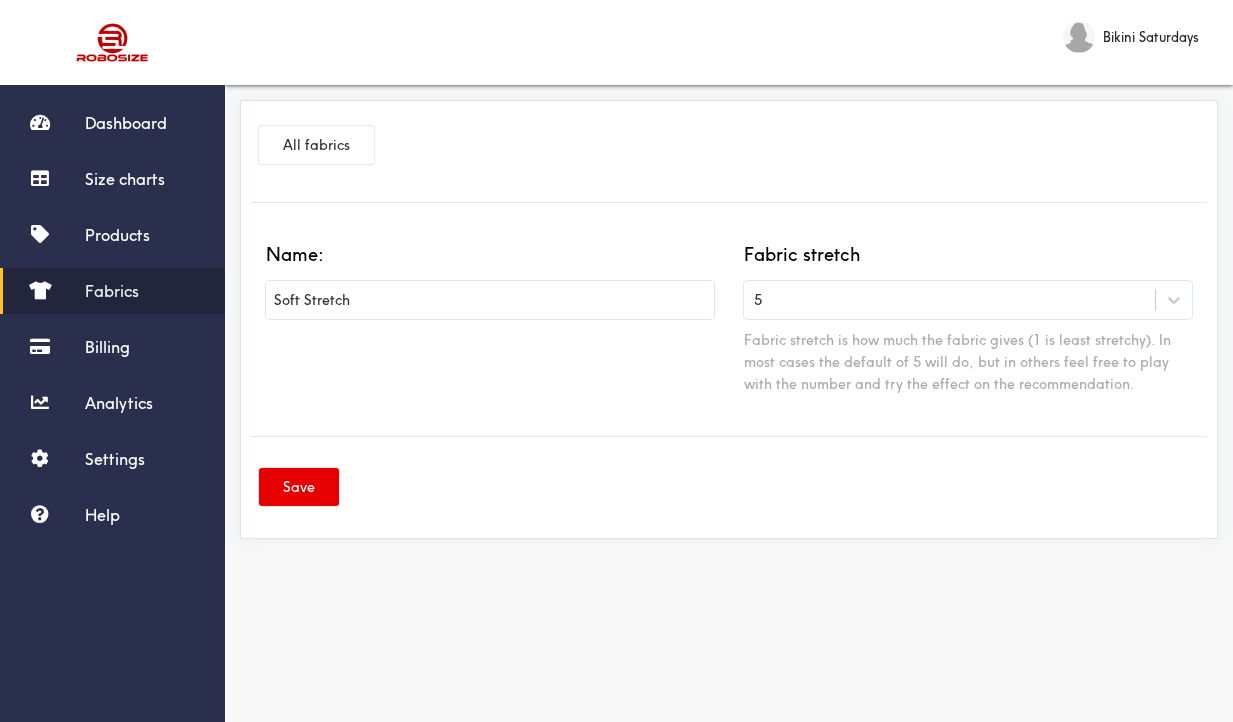 type on "Soft Stretch" 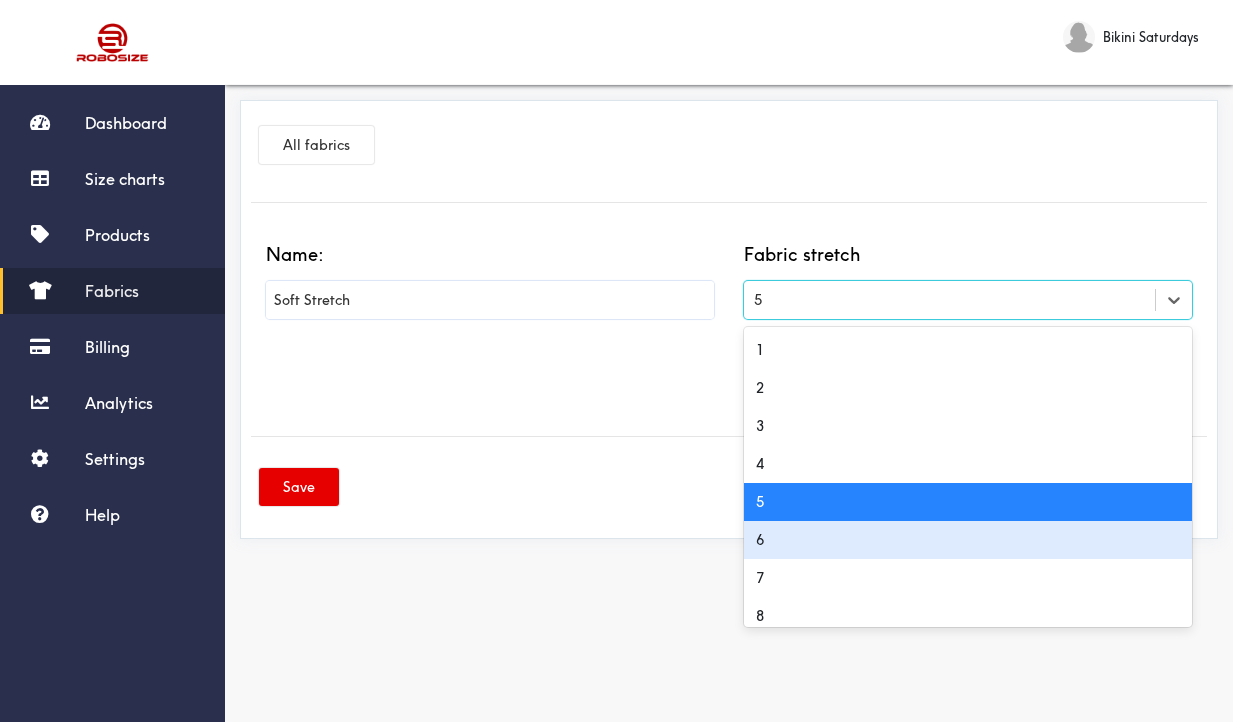 click on "6" at bounding box center [968, 540] 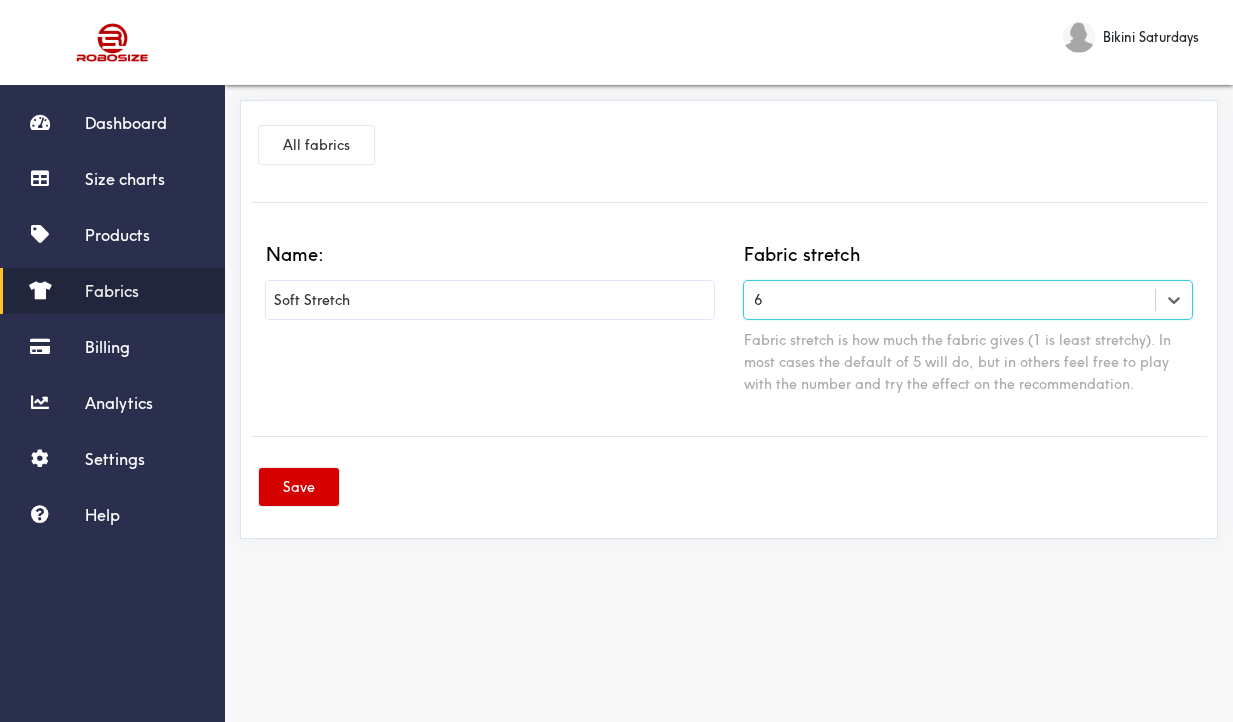 click on "Save" at bounding box center (299, 487) 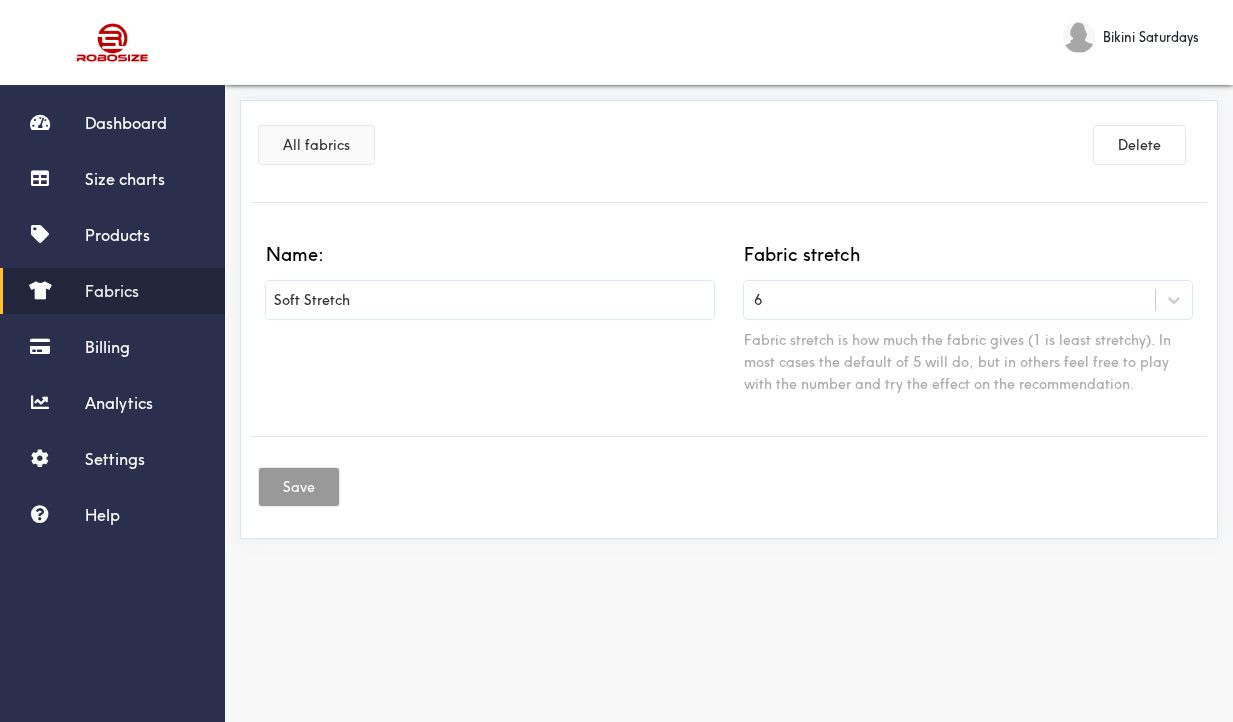 click on "All fabrics" at bounding box center [316, 145] 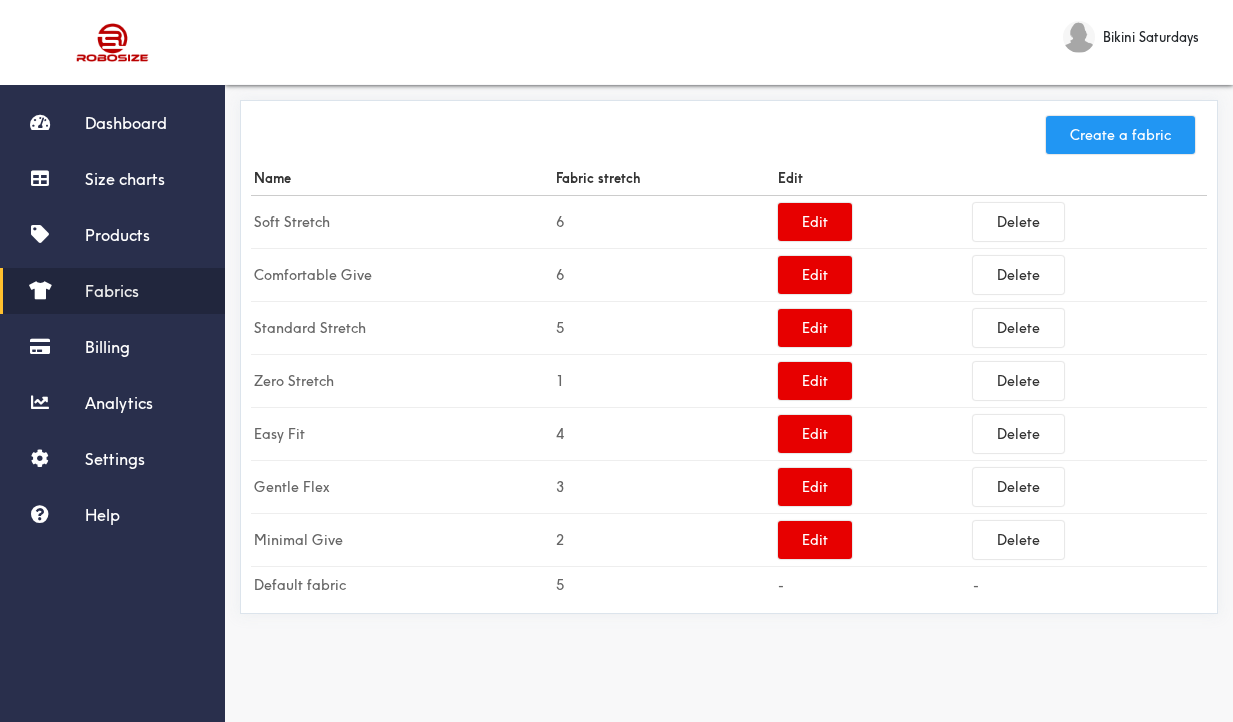 click on "Create a fabric" at bounding box center (1120, 135) 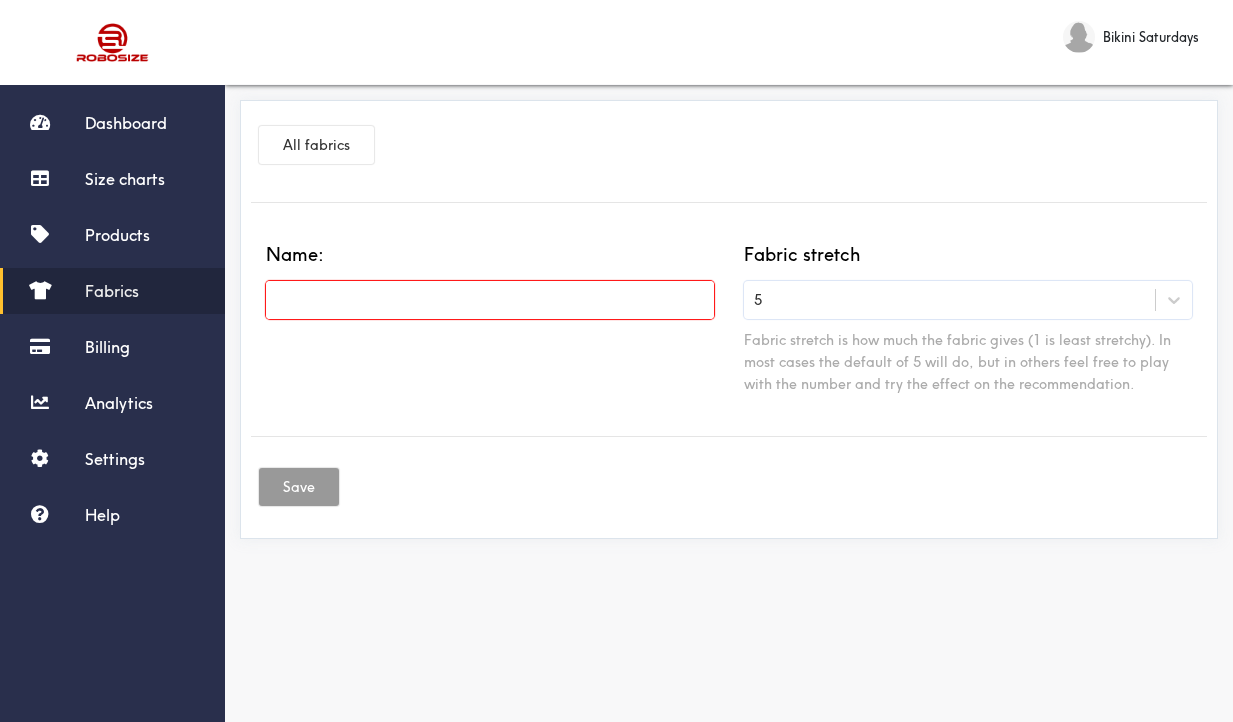 click at bounding box center [490, 300] 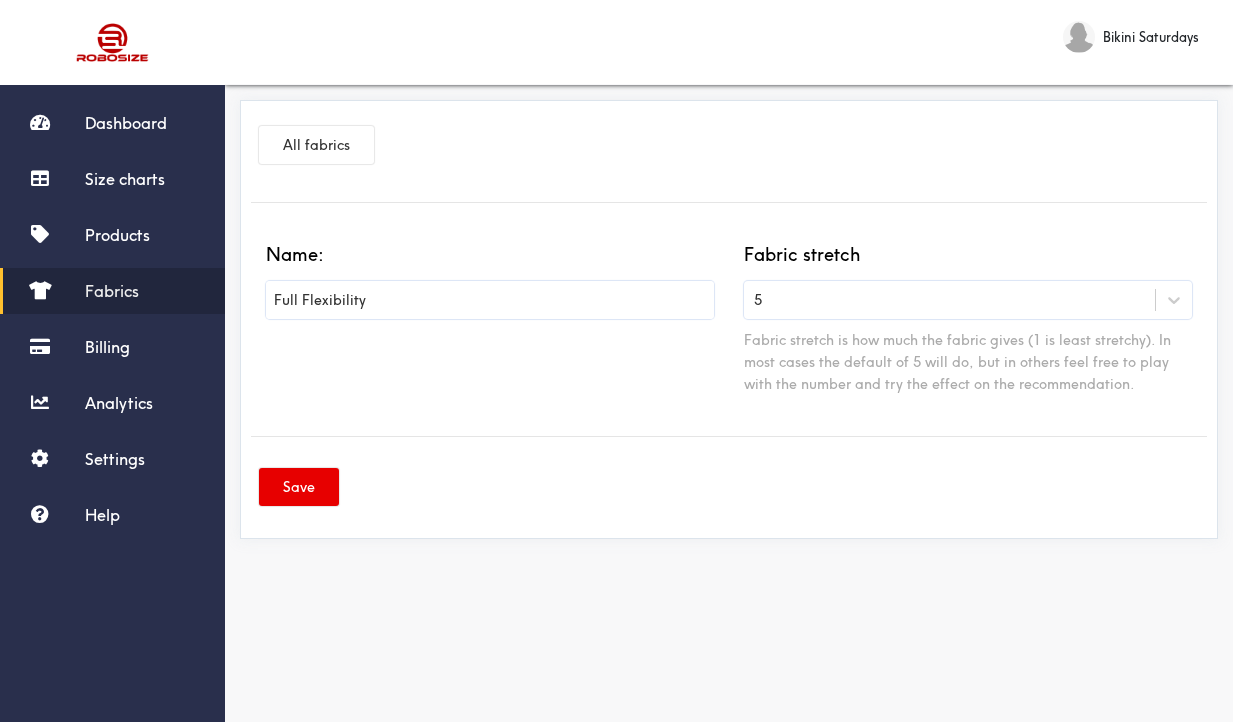 type on "Full Flexibility" 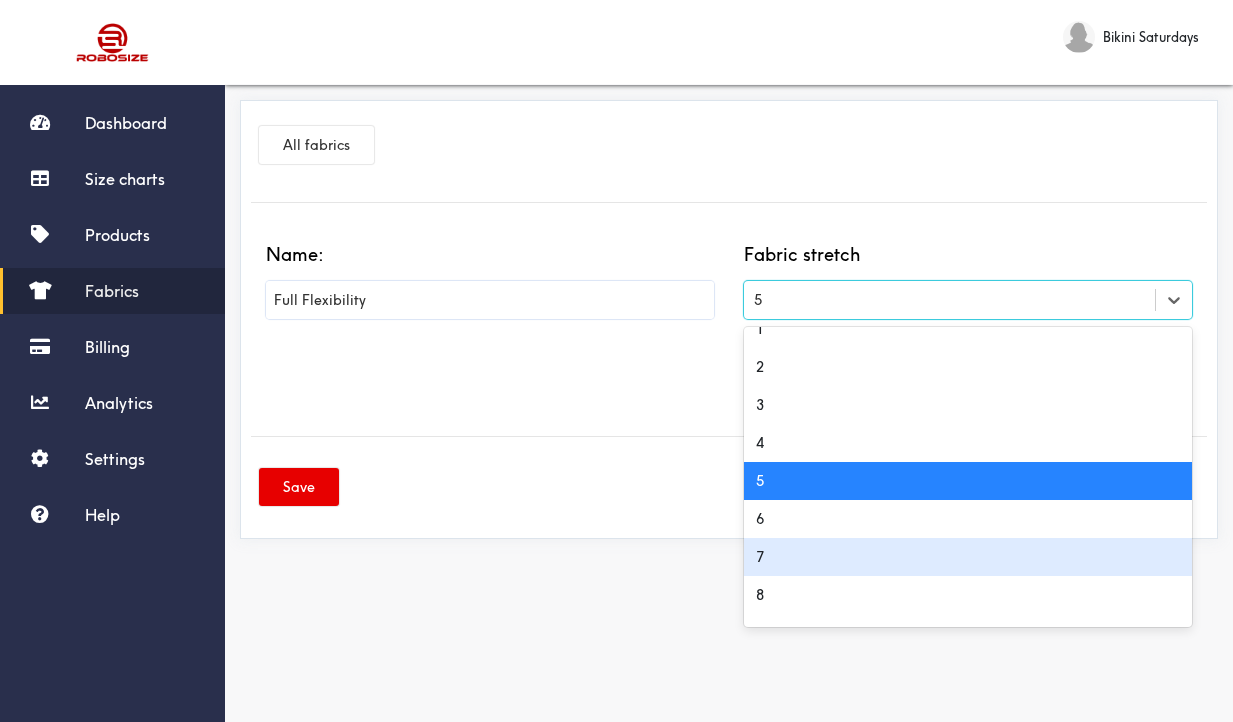 scroll, scrollTop: 22, scrollLeft: 0, axis: vertical 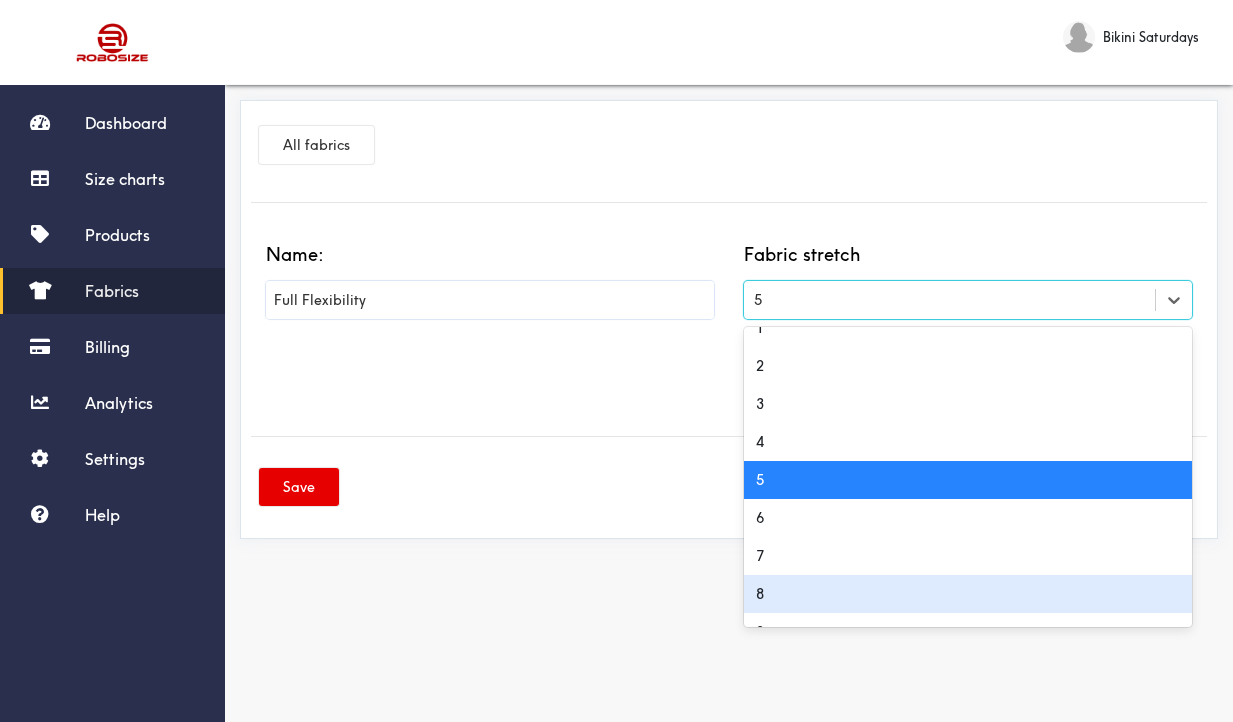 click on "8" at bounding box center (968, 594) 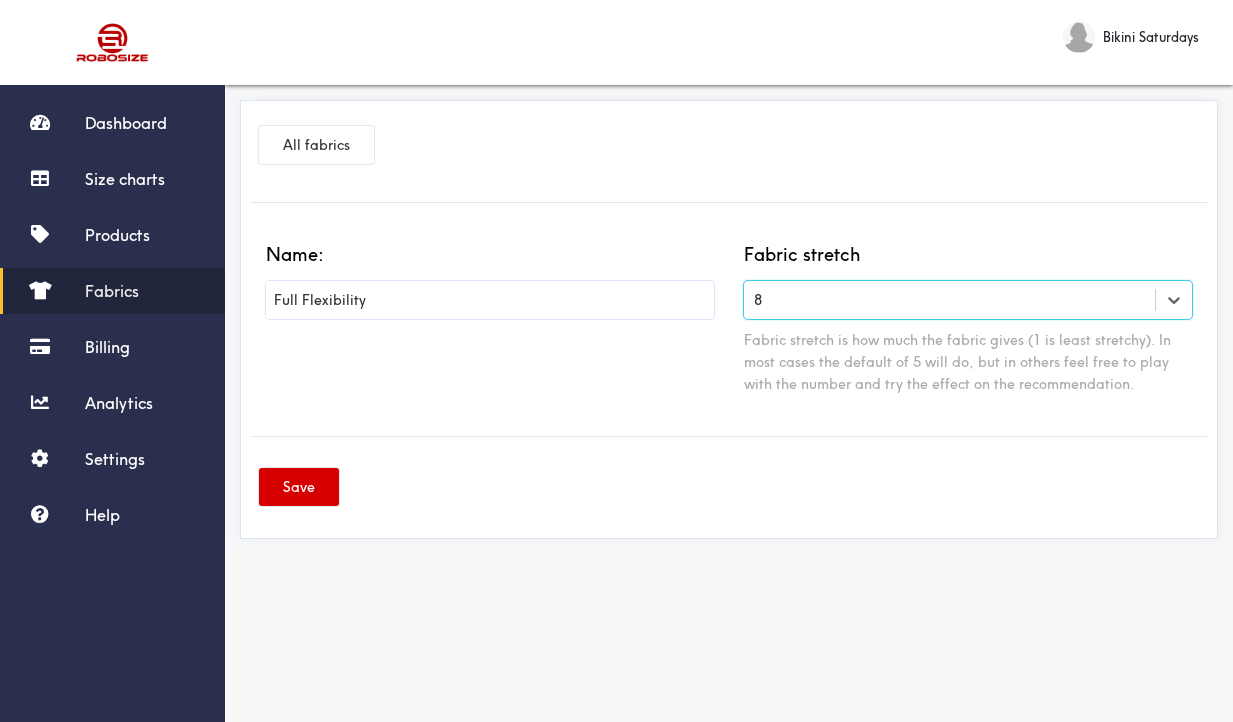 click on "Save" at bounding box center [299, 487] 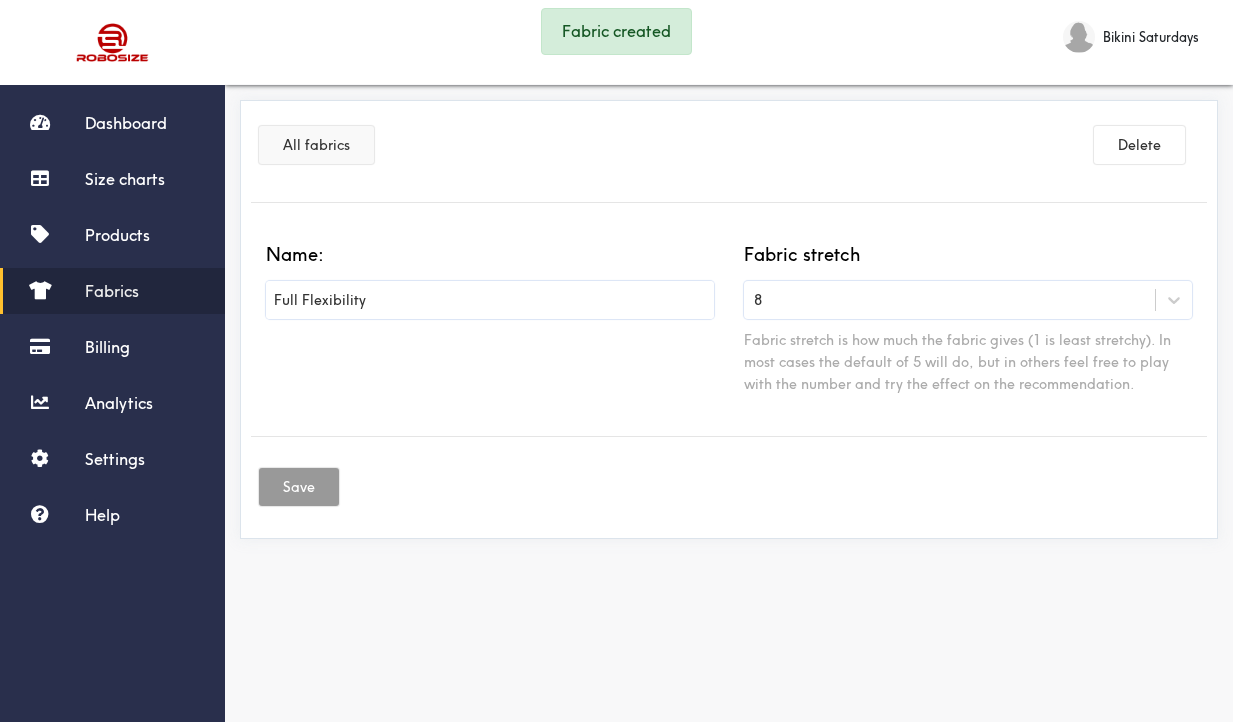 click on "All fabrics" at bounding box center [316, 145] 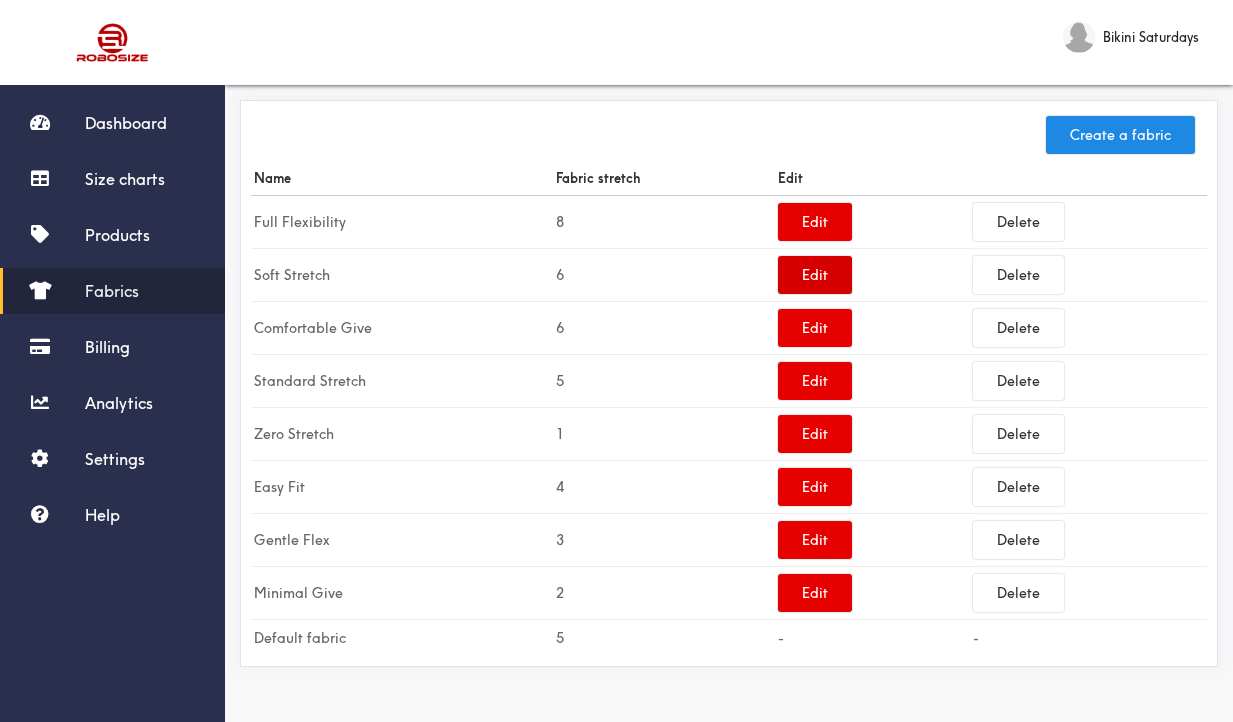 click on "Edit" at bounding box center (815, 275) 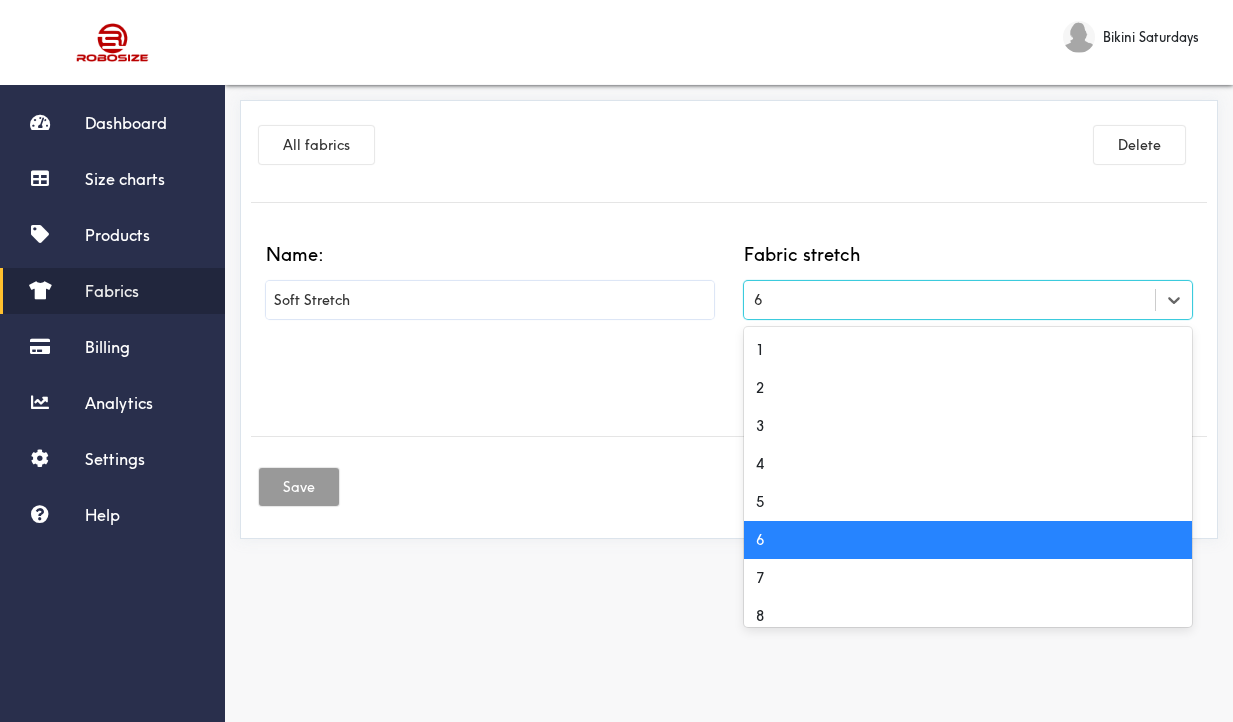 click on "6" at bounding box center (949, 300) 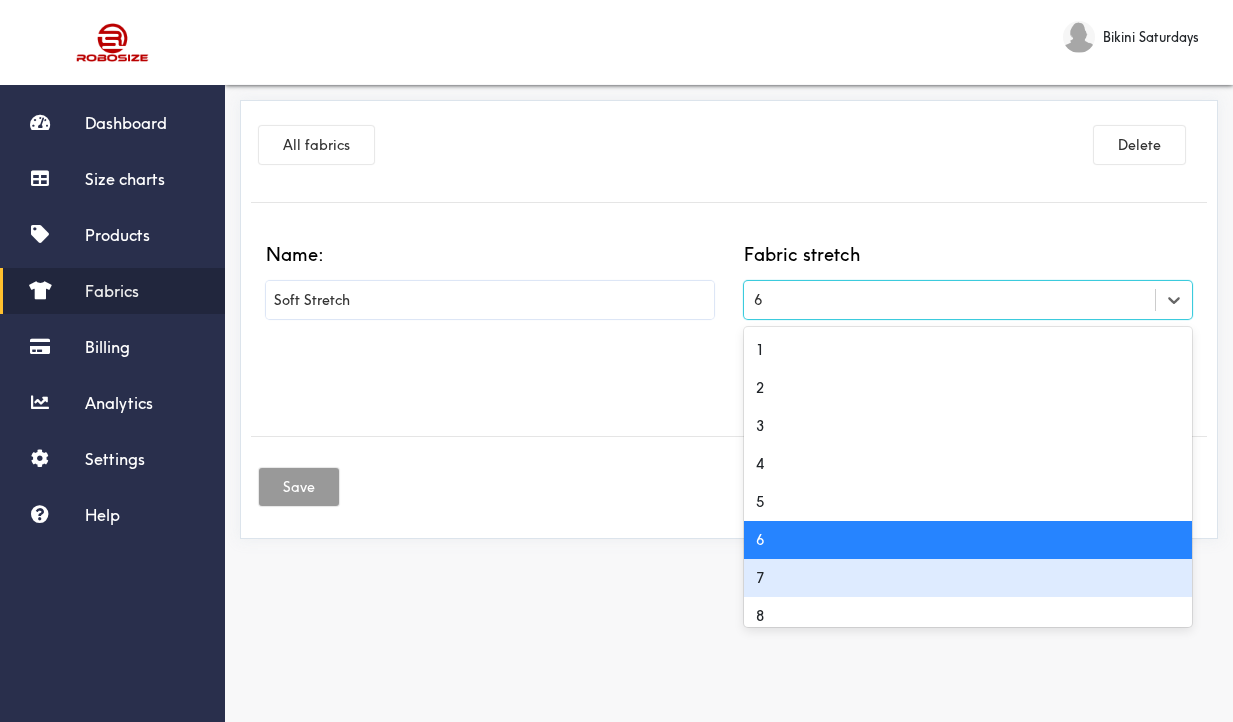 click on "7" at bounding box center (968, 578) 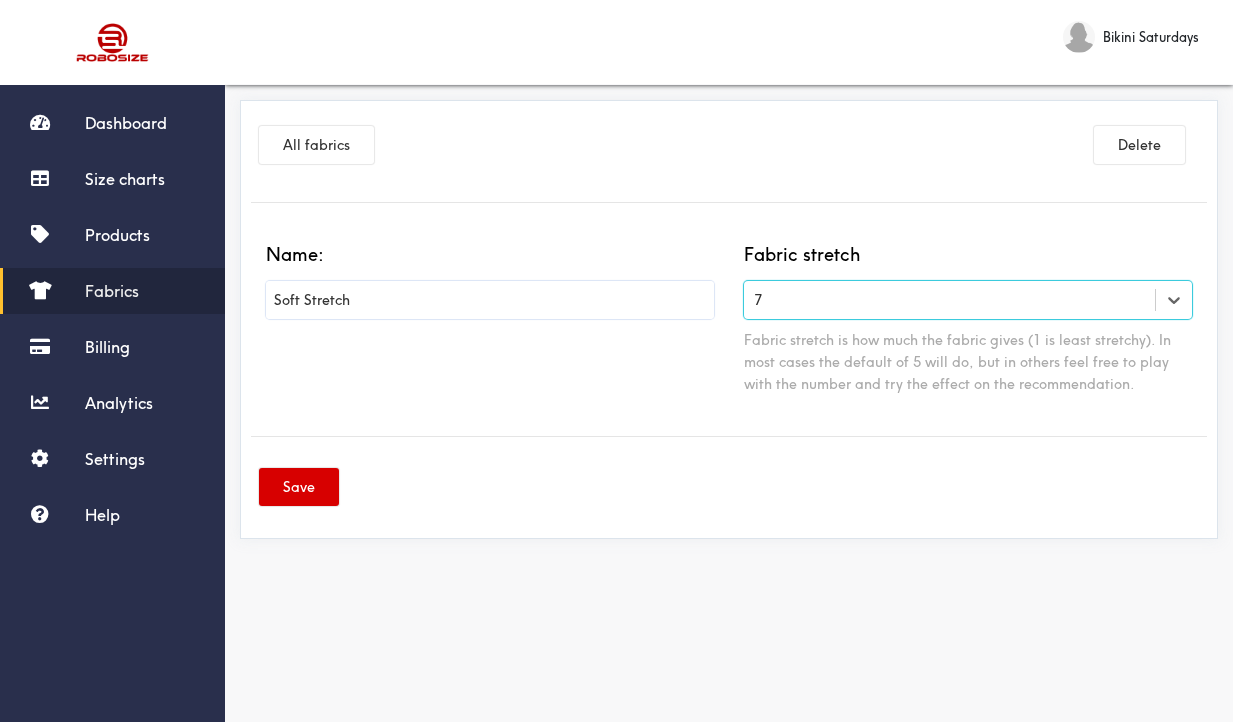 click on "Save" at bounding box center (299, 487) 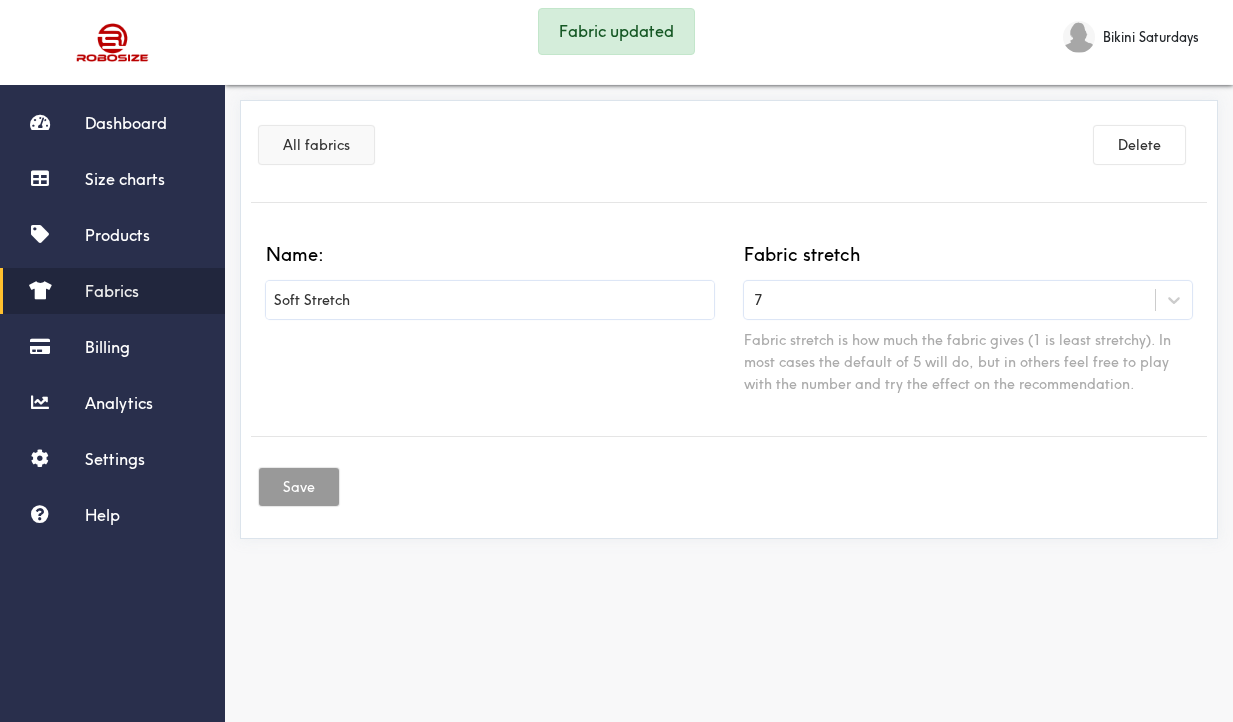 click on "All fabrics" at bounding box center [316, 145] 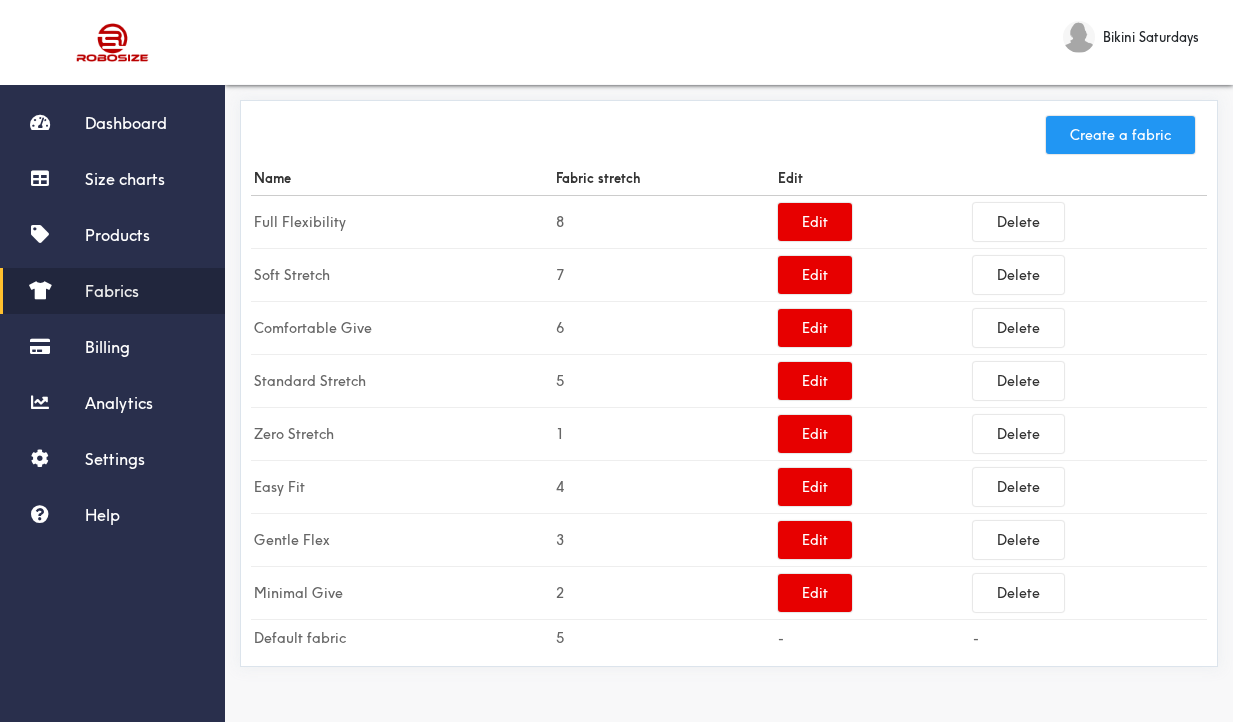 click on "Create a fabric" at bounding box center (1120, 135) 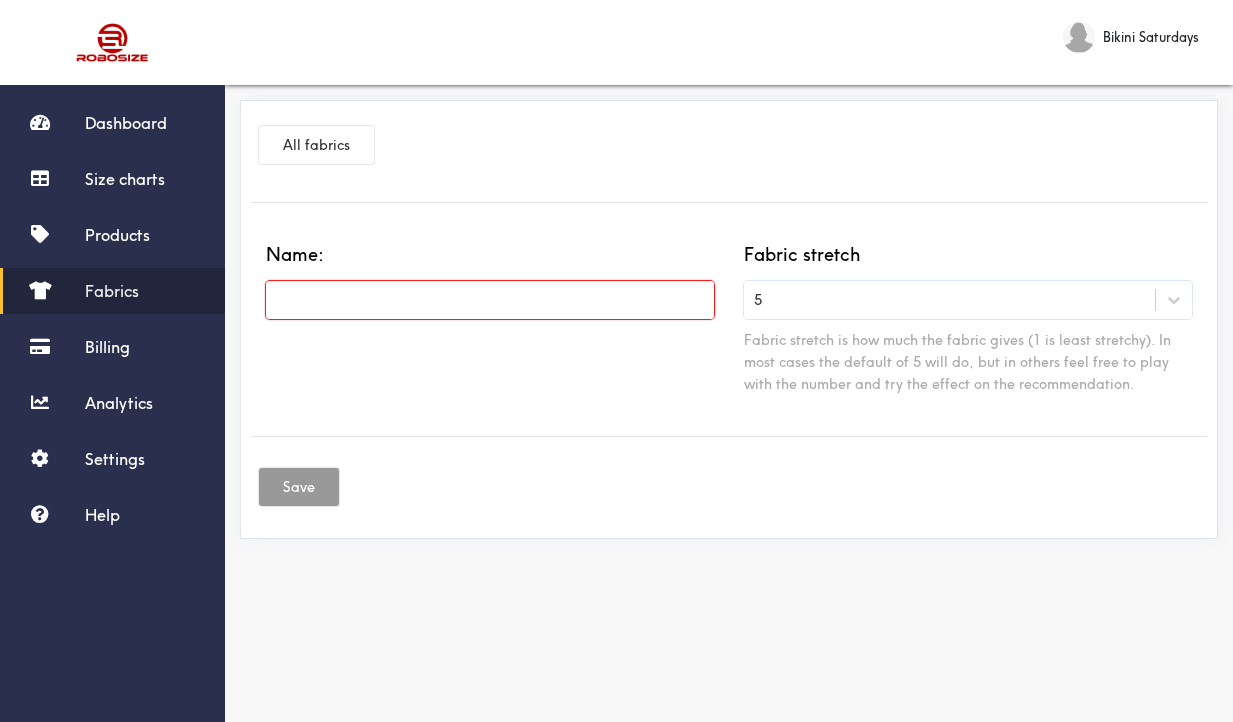 click at bounding box center (490, 300) 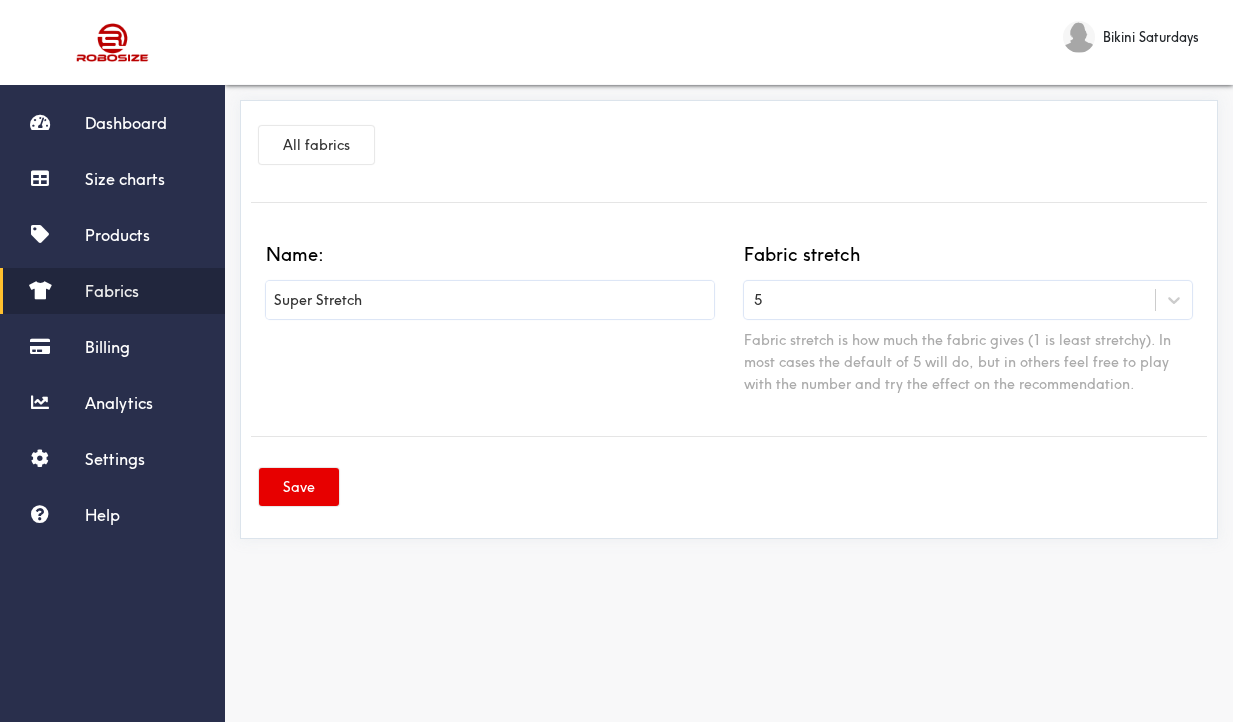 type on "Super Stretch" 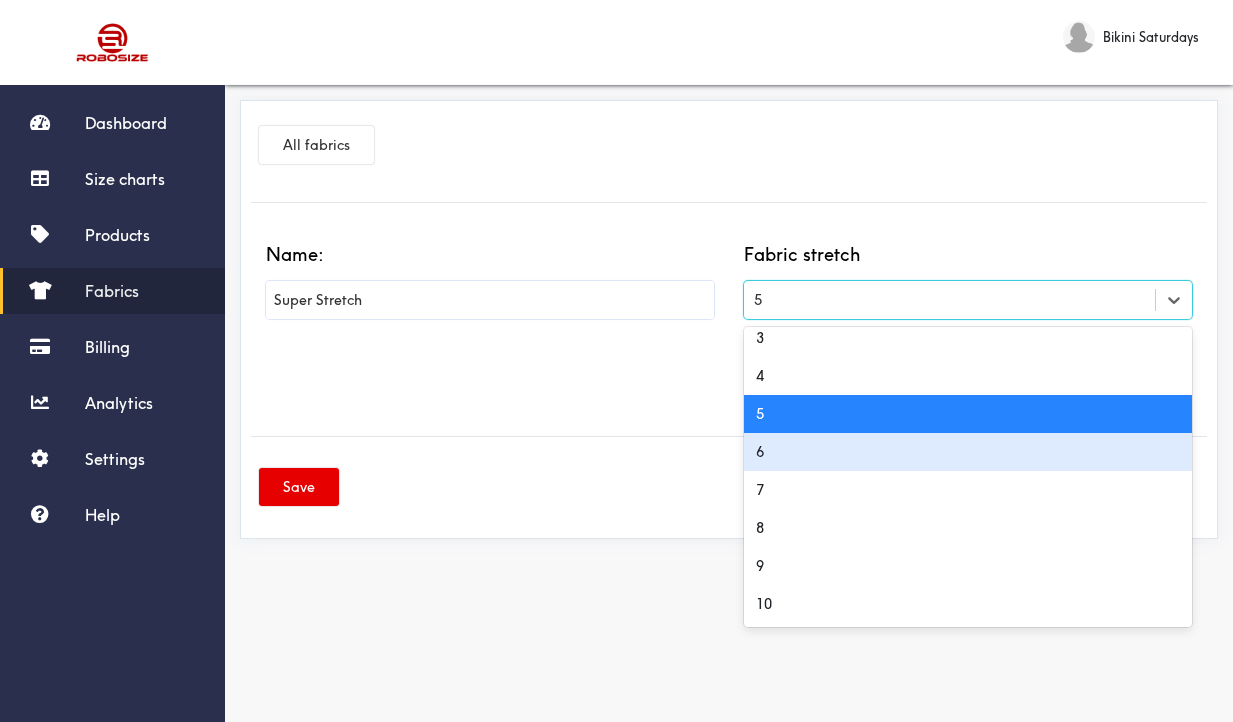 scroll, scrollTop: 88, scrollLeft: 0, axis: vertical 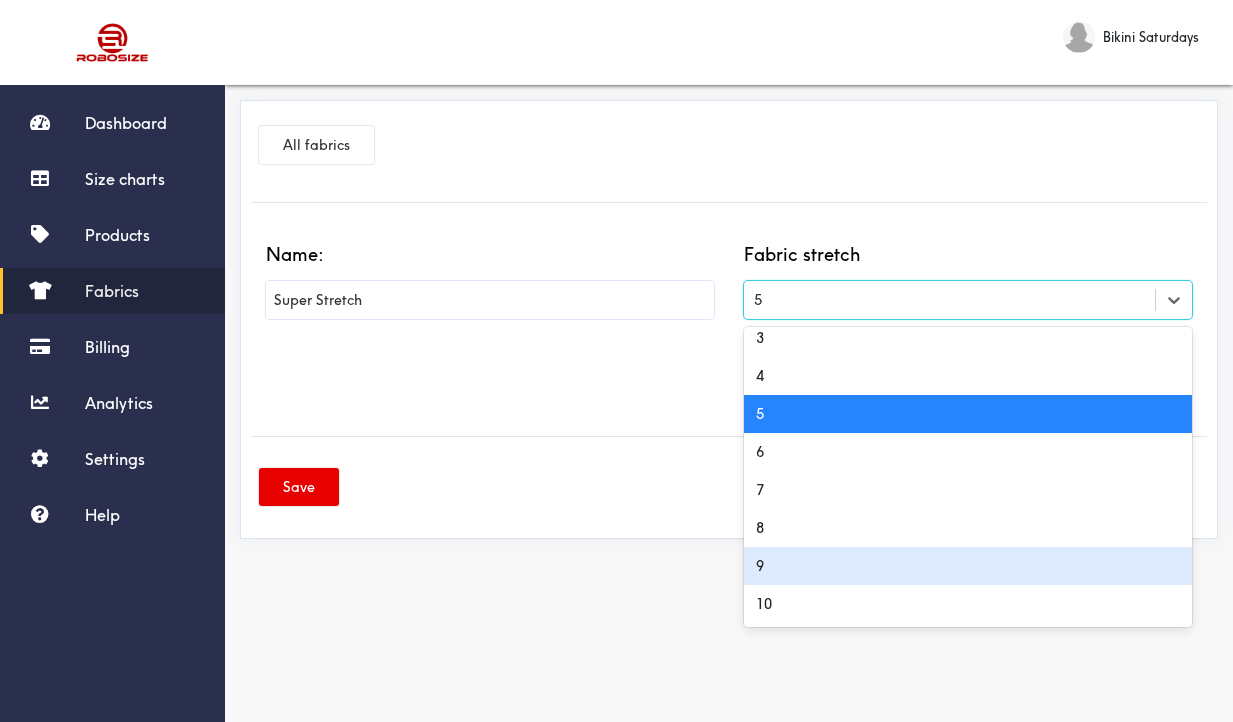 click on "9" at bounding box center [968, 566] 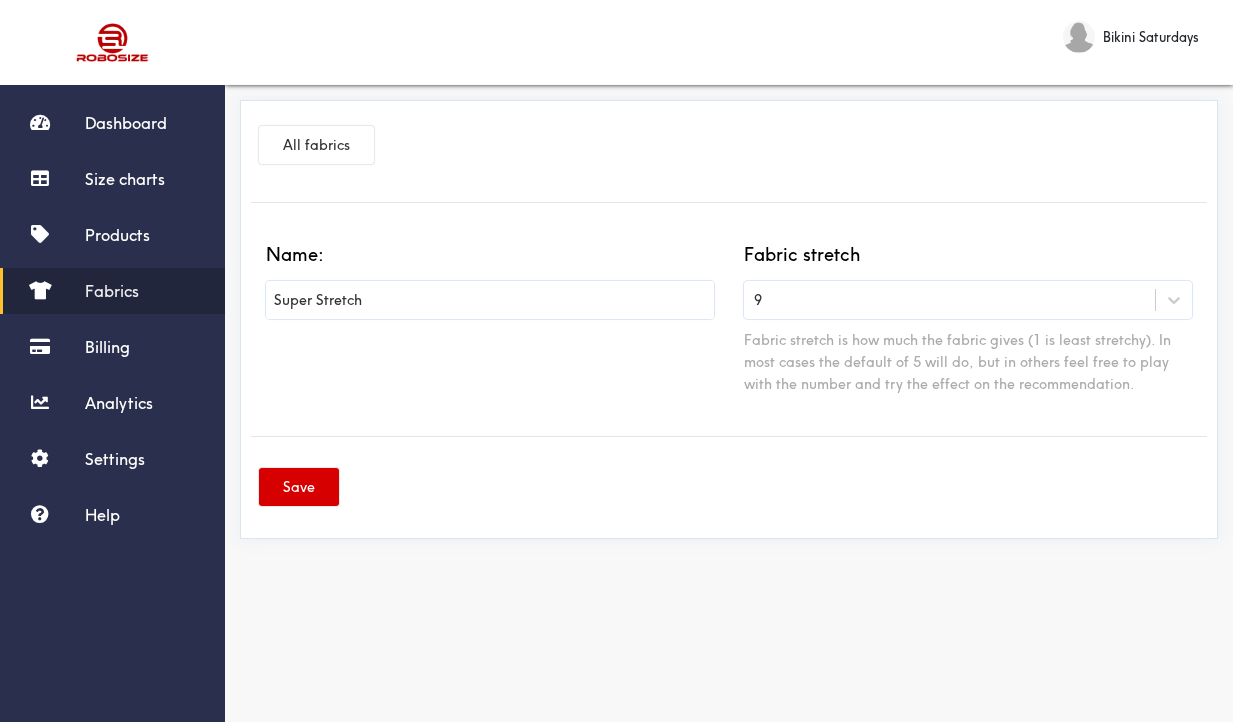 click on "Save" at bounding box center (299, 487) 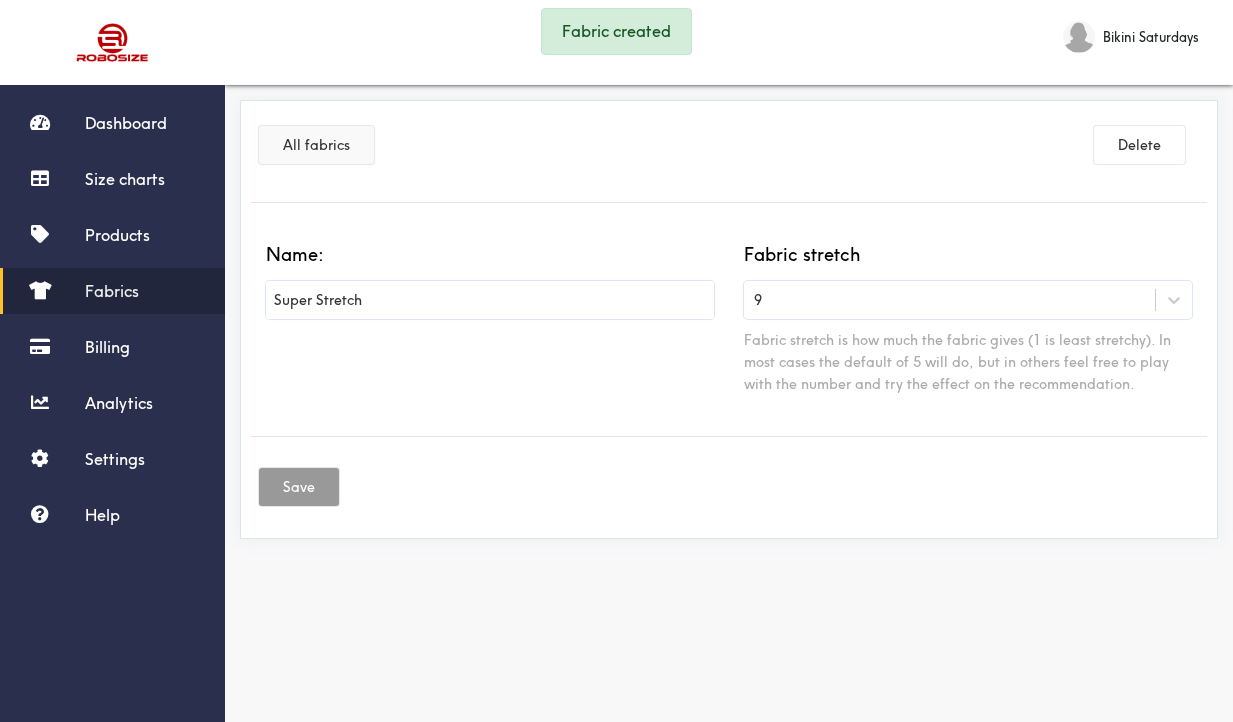 click on "All fabrics" at bounding box center [316, 145] 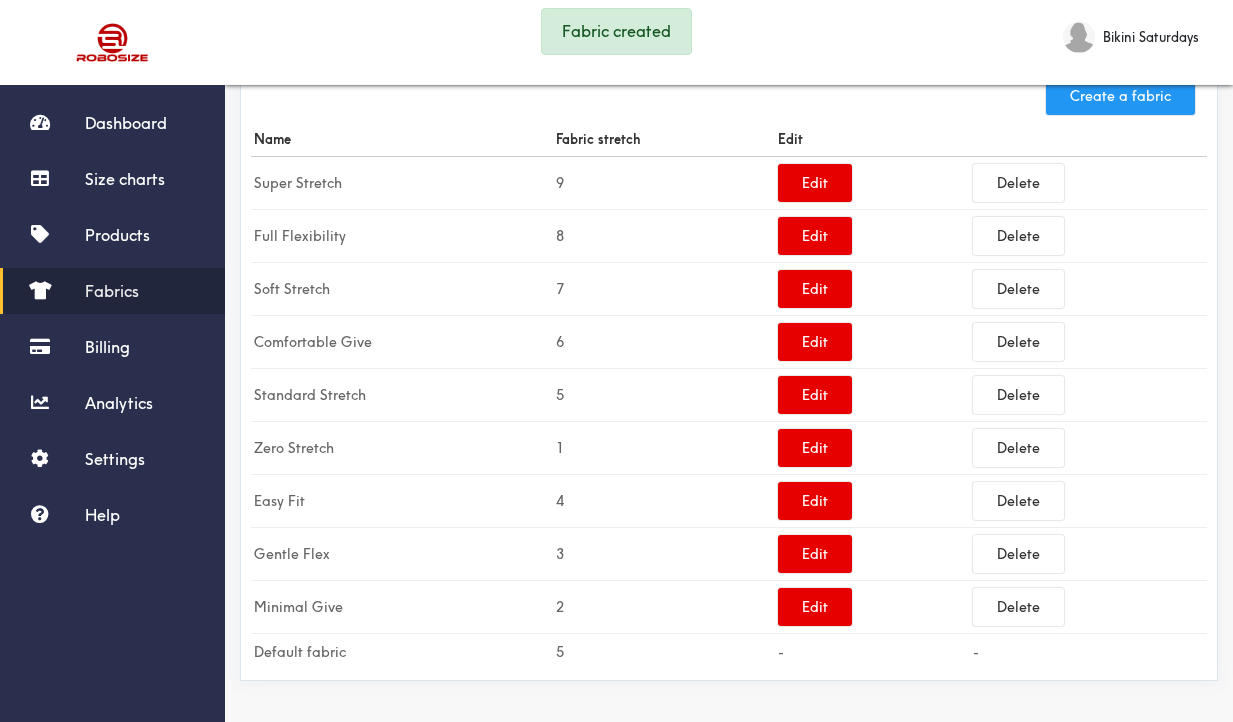 scroll, scrollTop: 39, scrollLeft: 0, axis: vertical 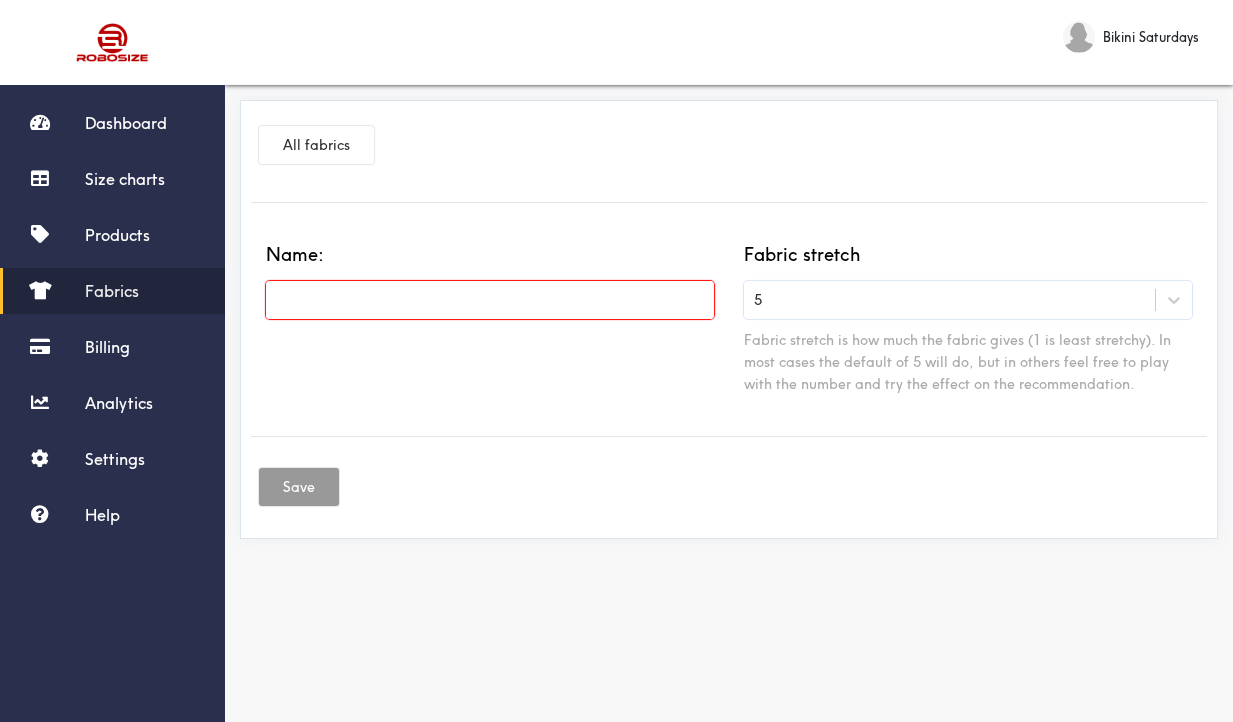click at bounding box center (490, 300) 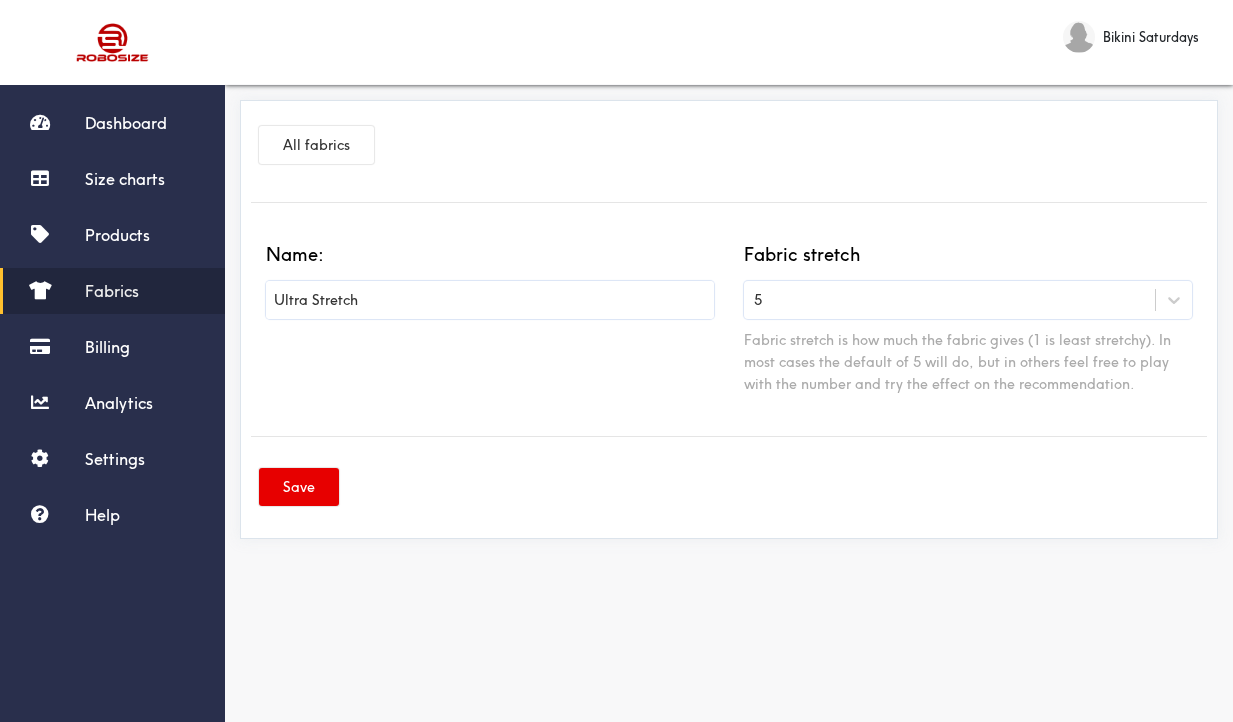 type on "Ultra Stretch" 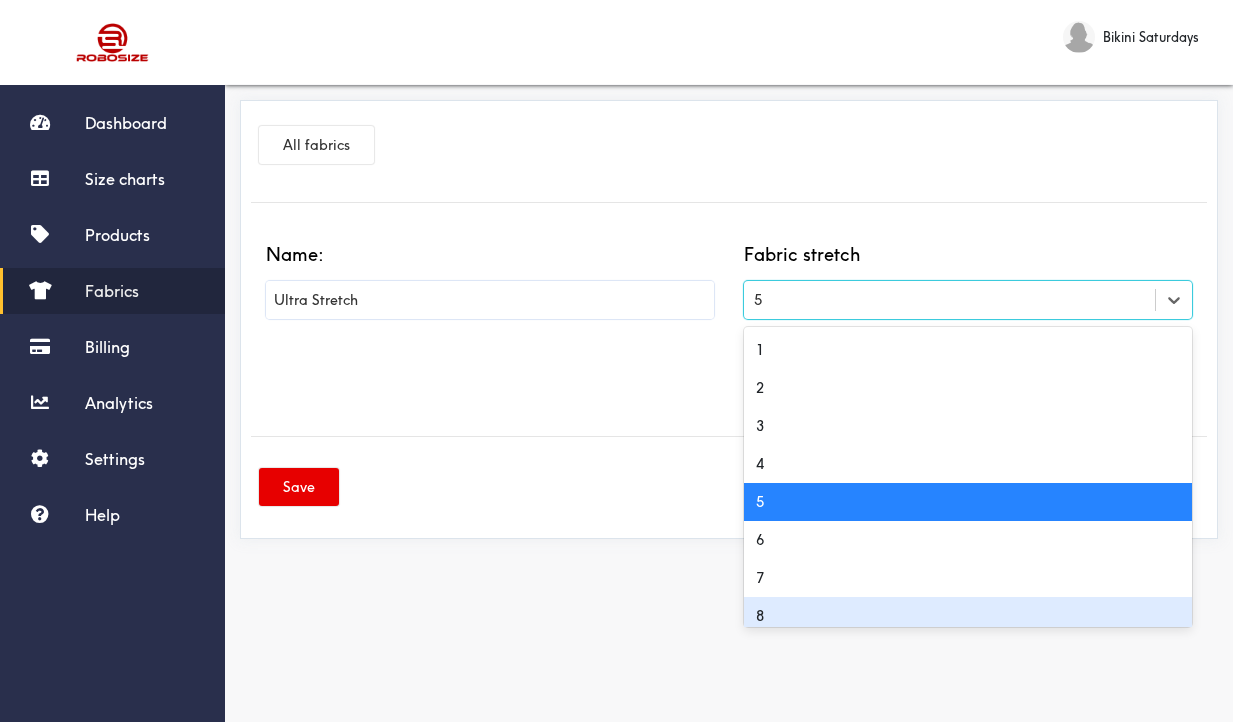 scroll, scrollTop: 88, scrollLeft: 0, axis: vertical 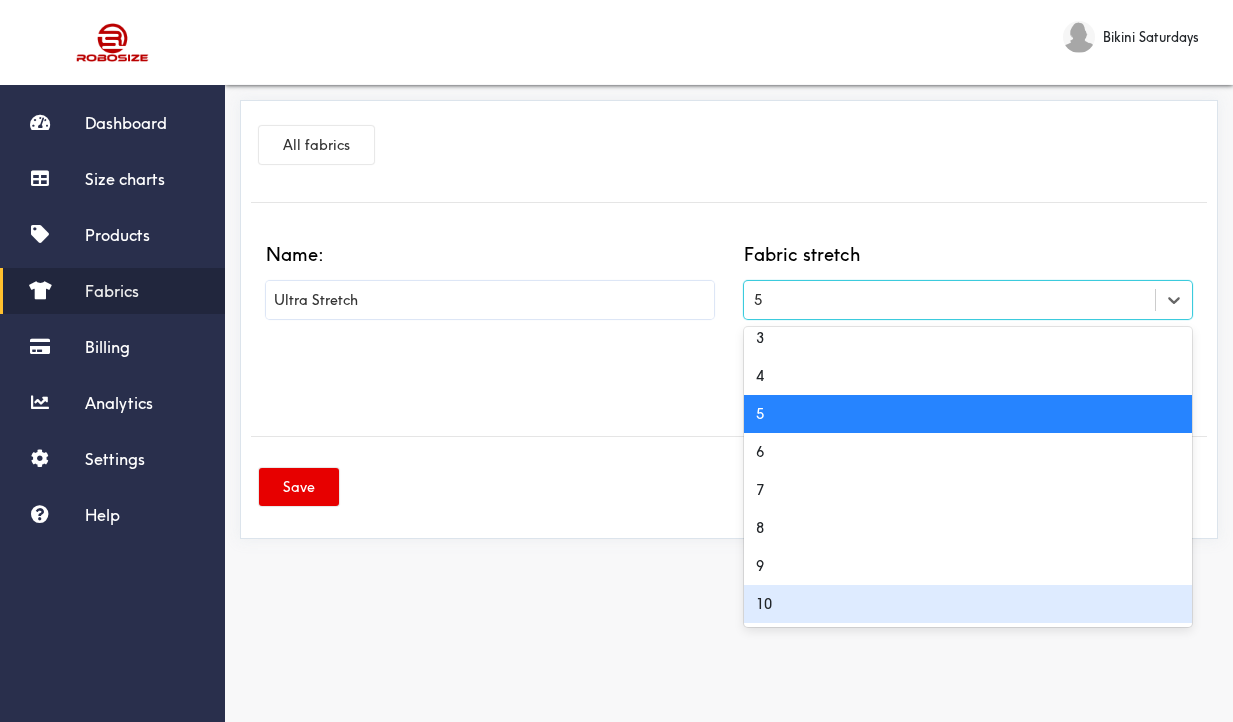 click on "10" at bounding box center (968, 604) 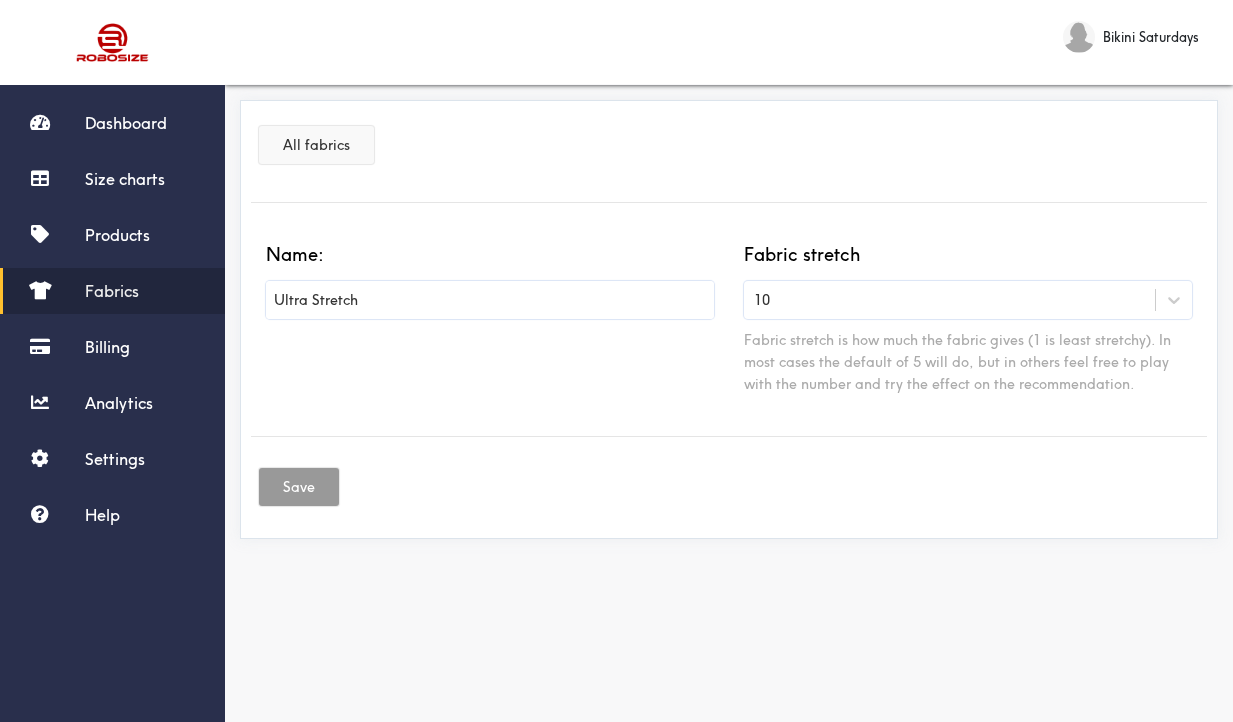click on "All fabrics" at bounding box center [316, 145] 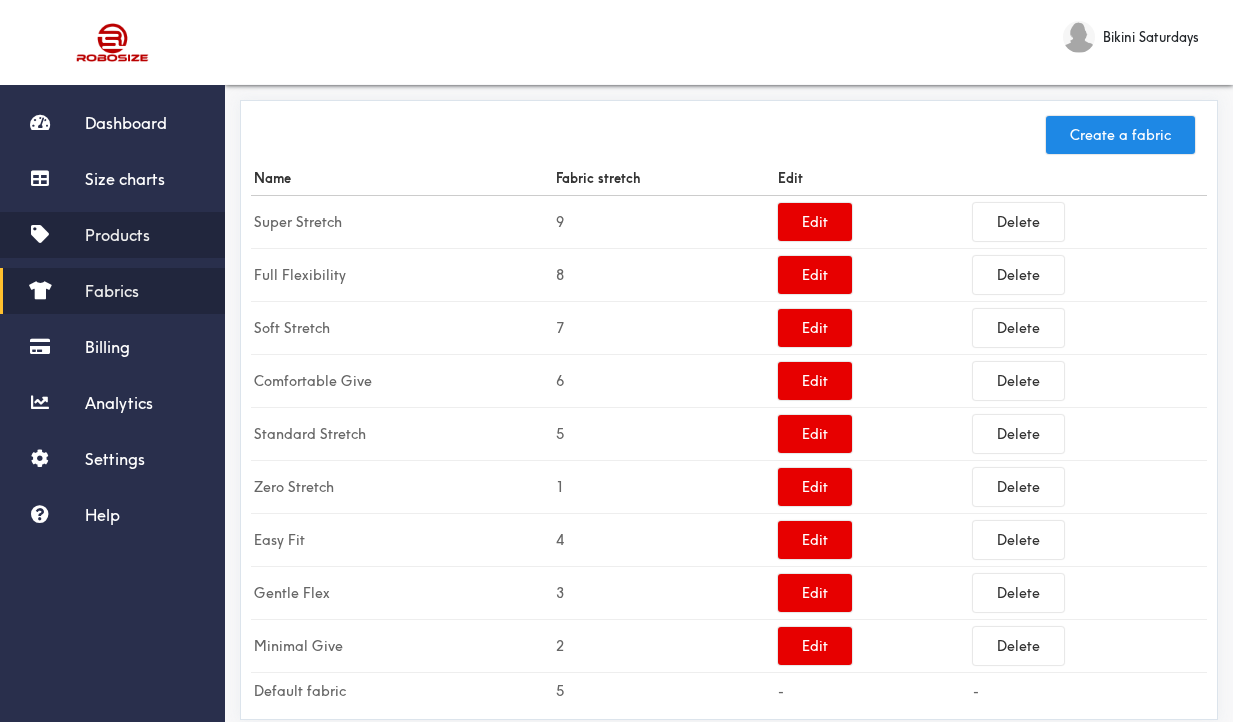 click on "Products" at bounding box center [117, 235] 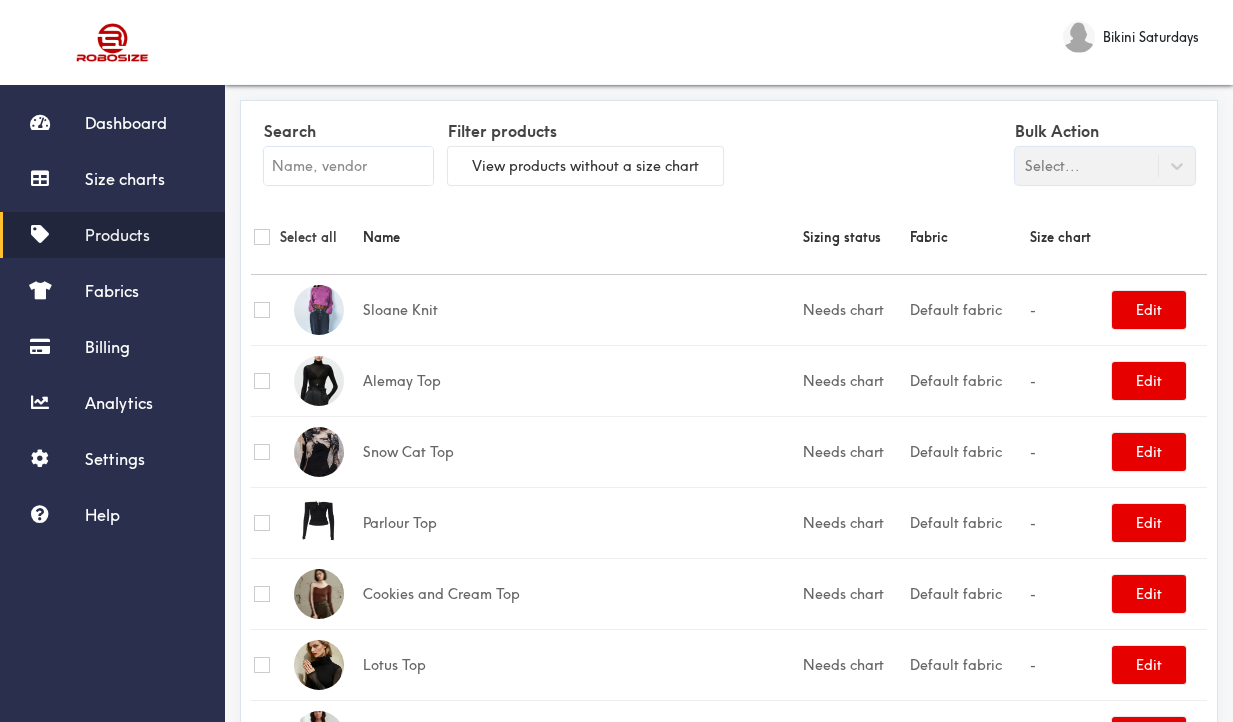 click at bounding box center (348, 166) 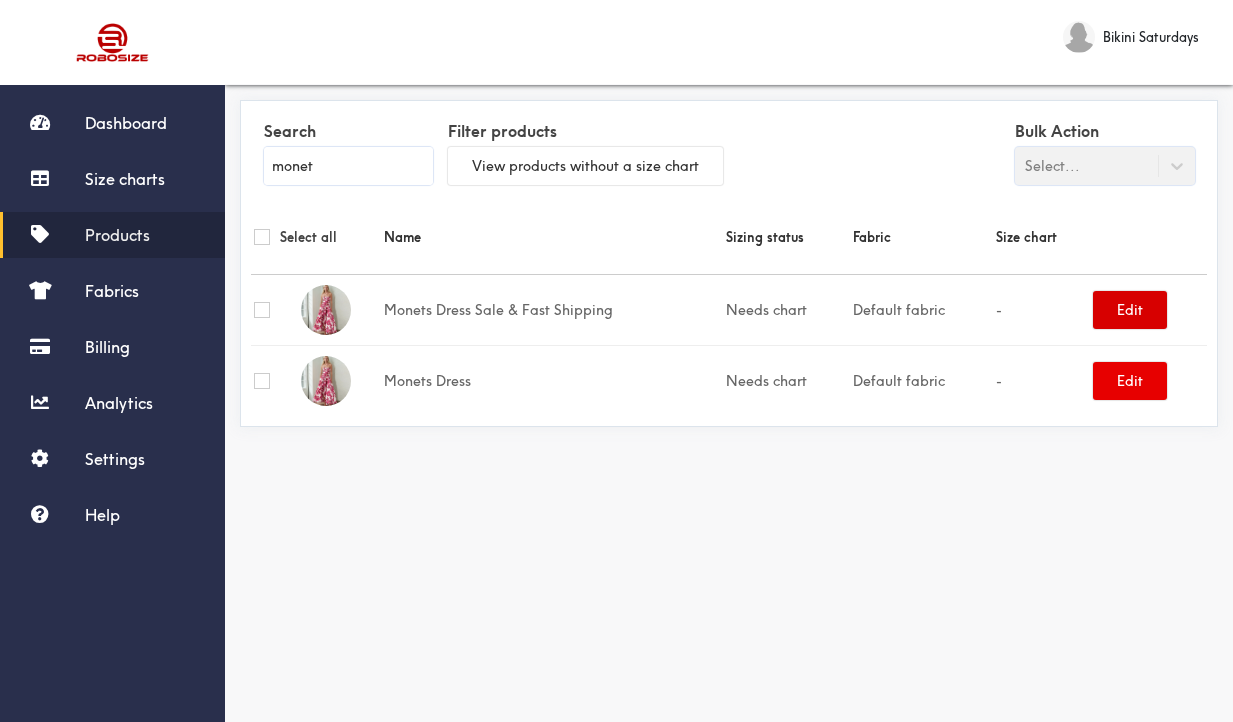 type on "monet" 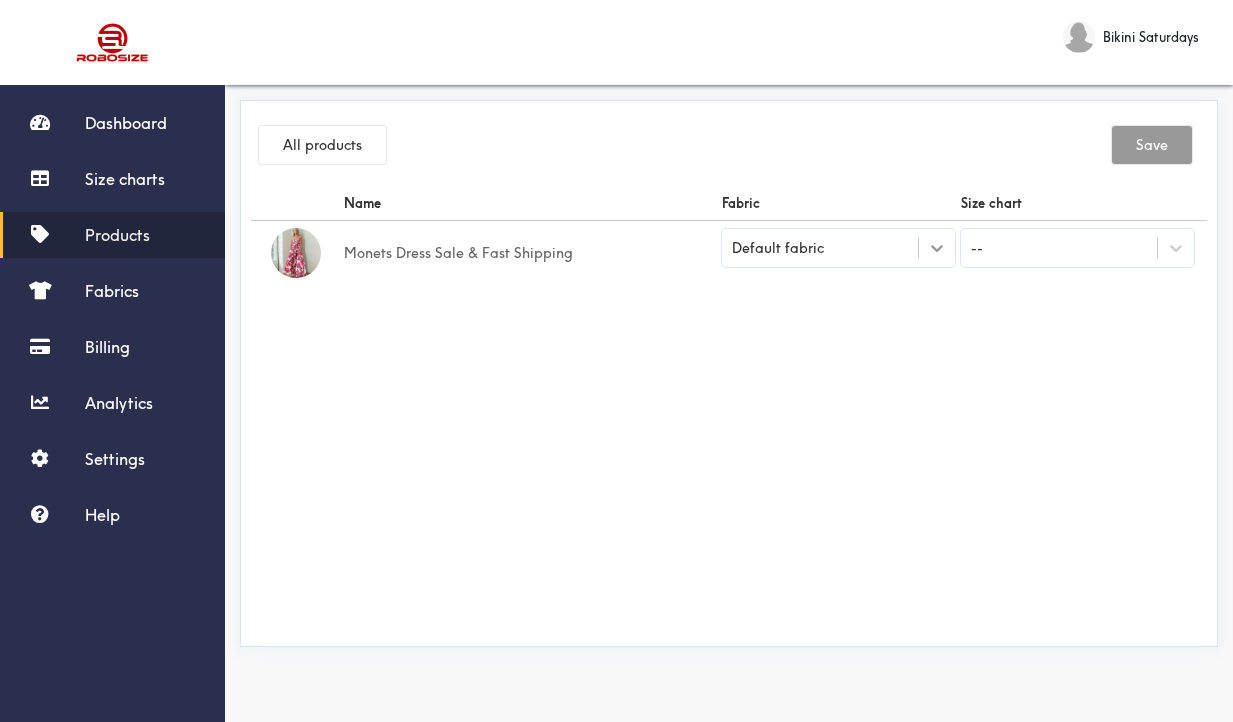 click 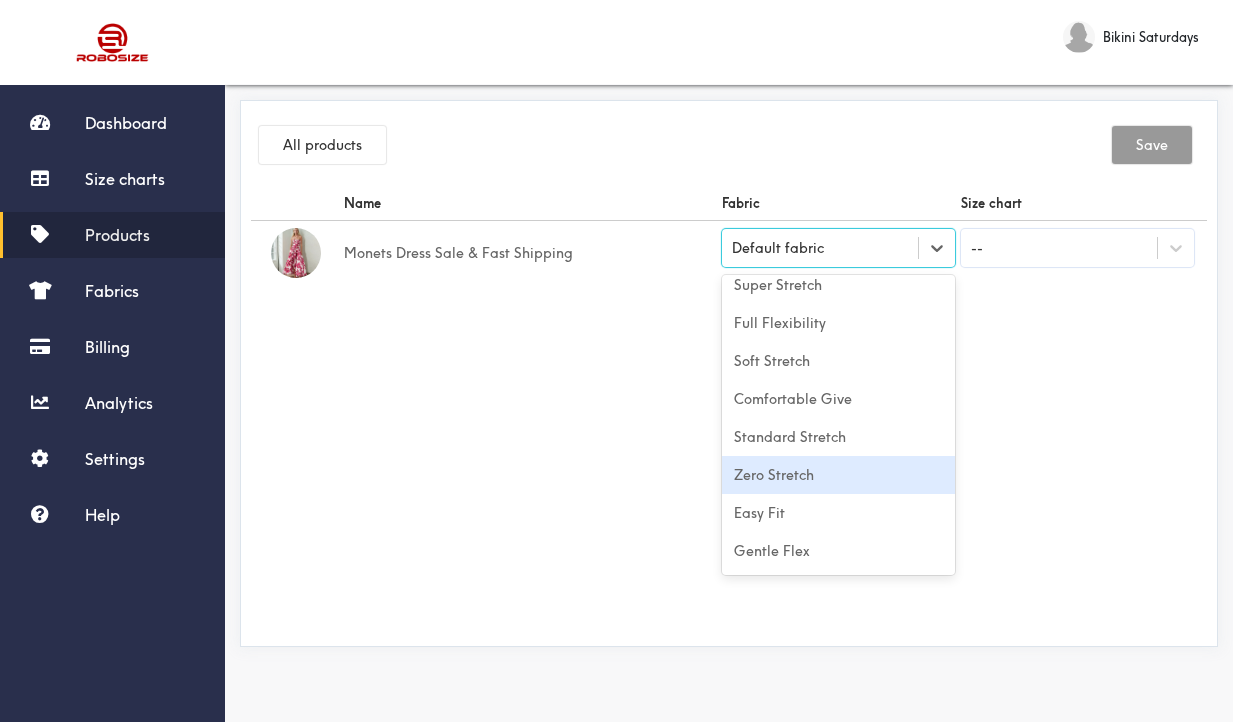 scroll, scrollTop: 0, scrollLeft: 0, axis: both 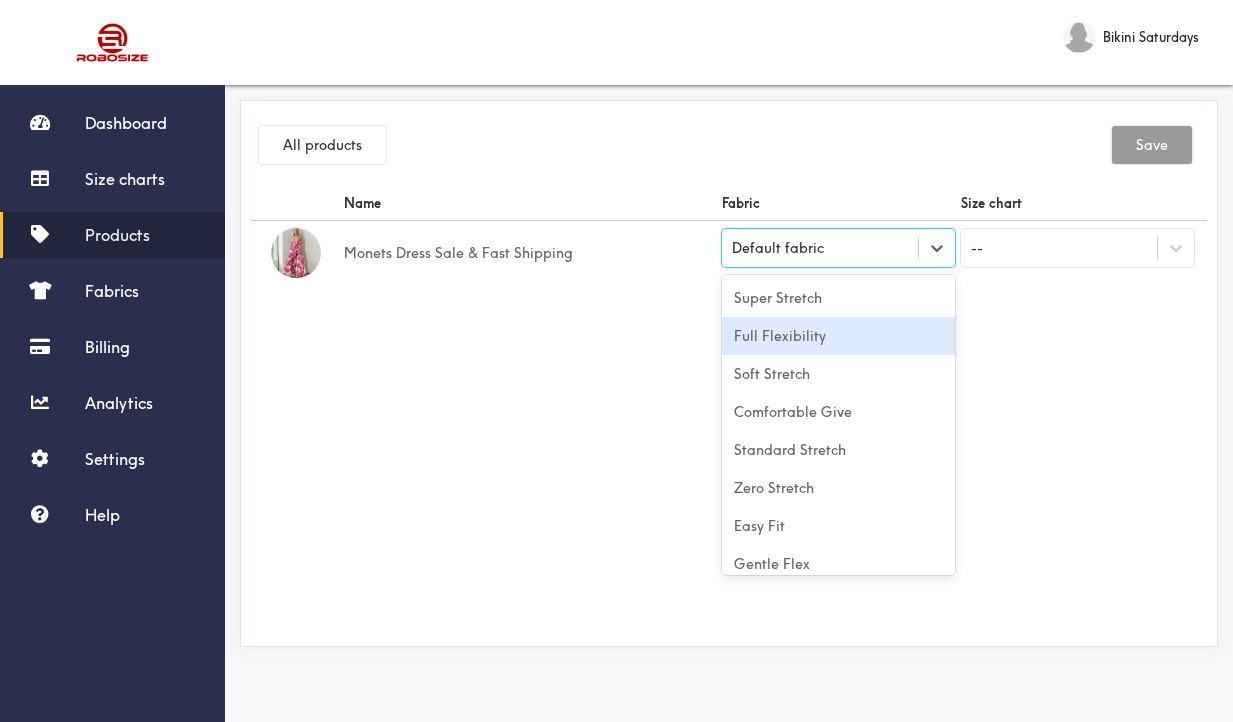 click on "Full Flexibility" at bounding box center [838, 336] 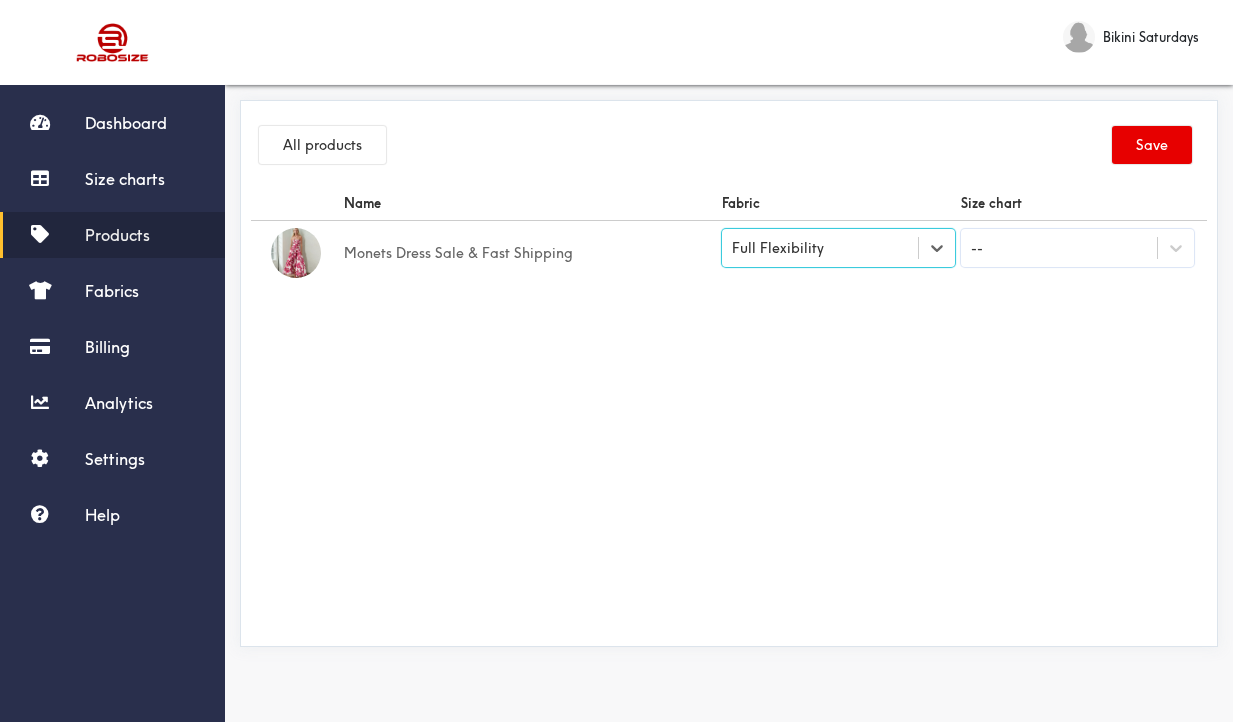 click on "--" at bounding box center [1059, 248] 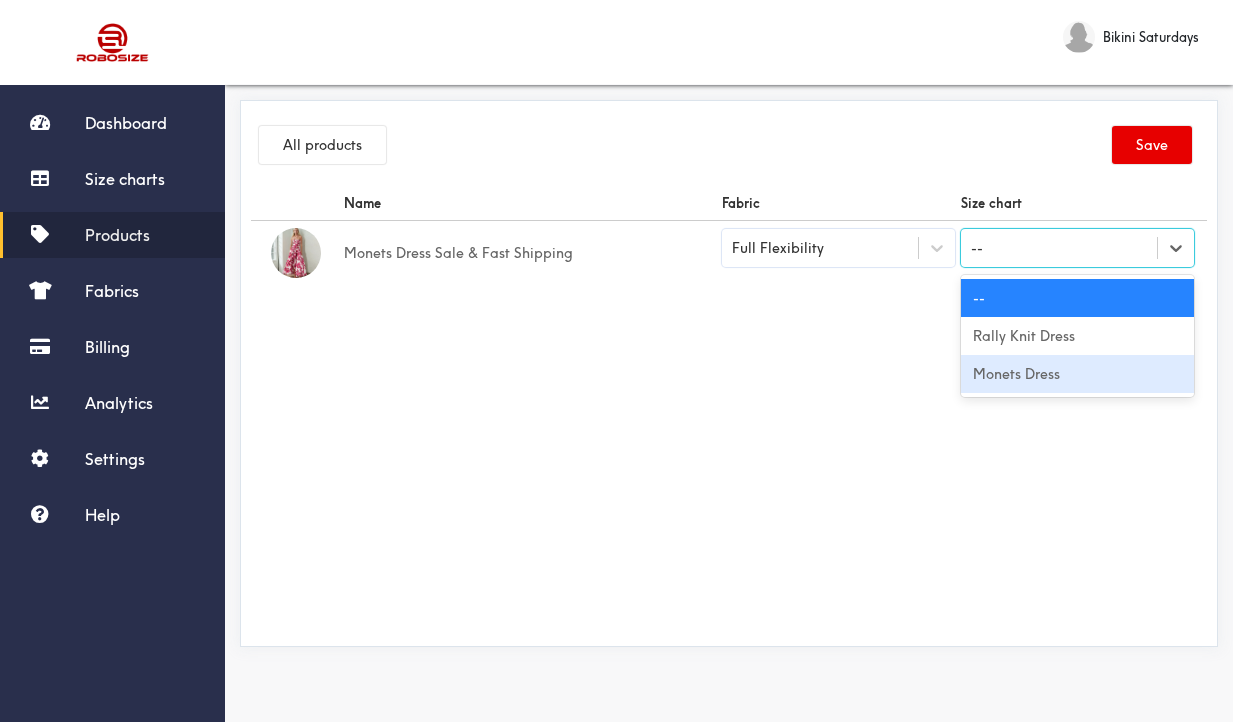 click on "Monets Dress" at bounding box center [1077, 374] 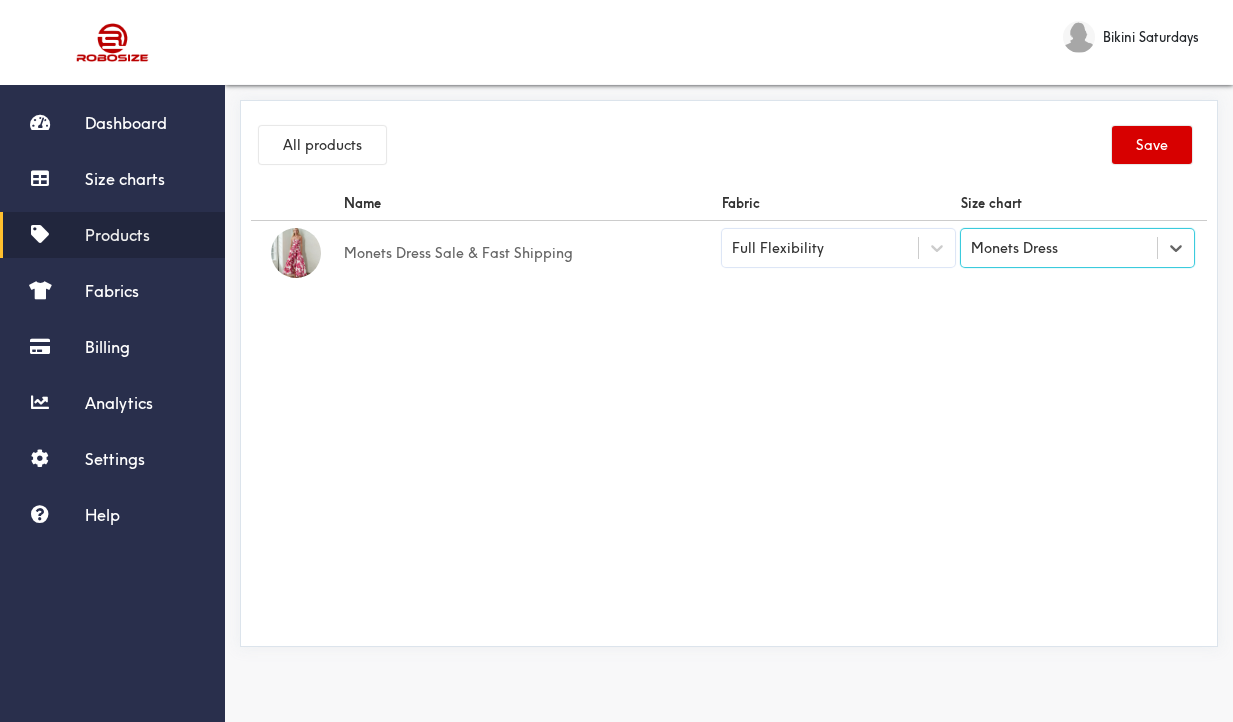 click on "Save" at bounding box center (1152, 145) 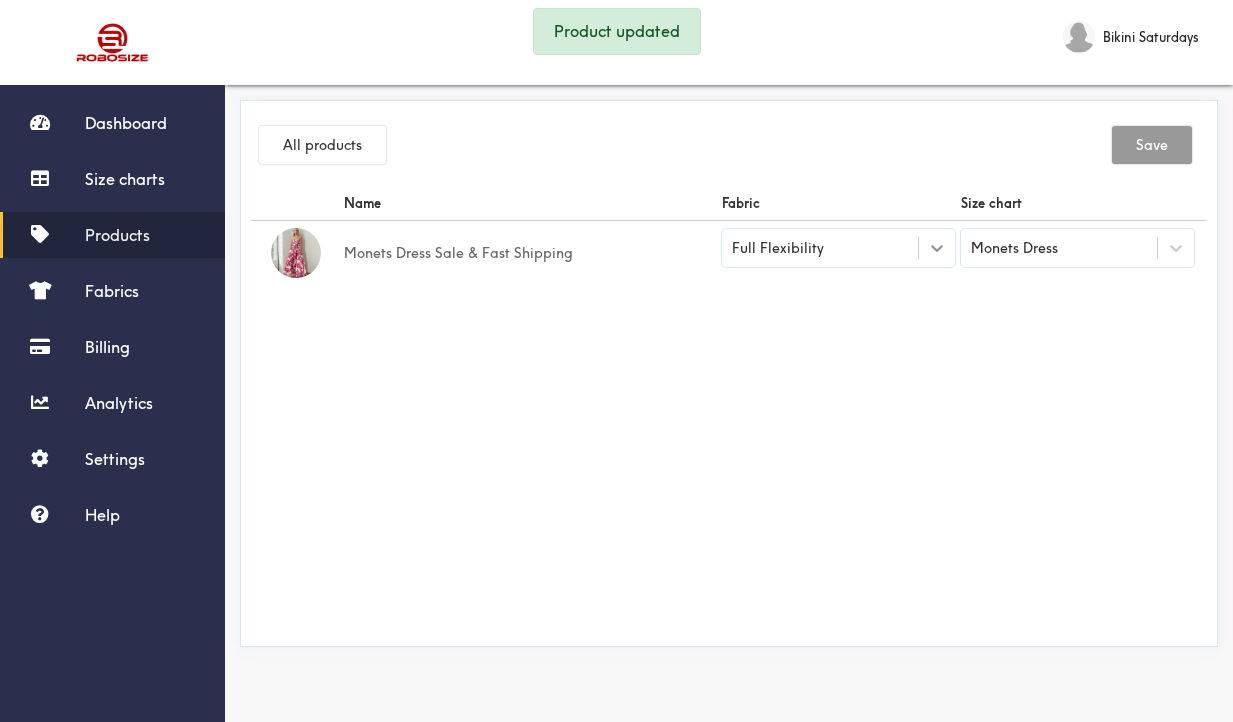 click 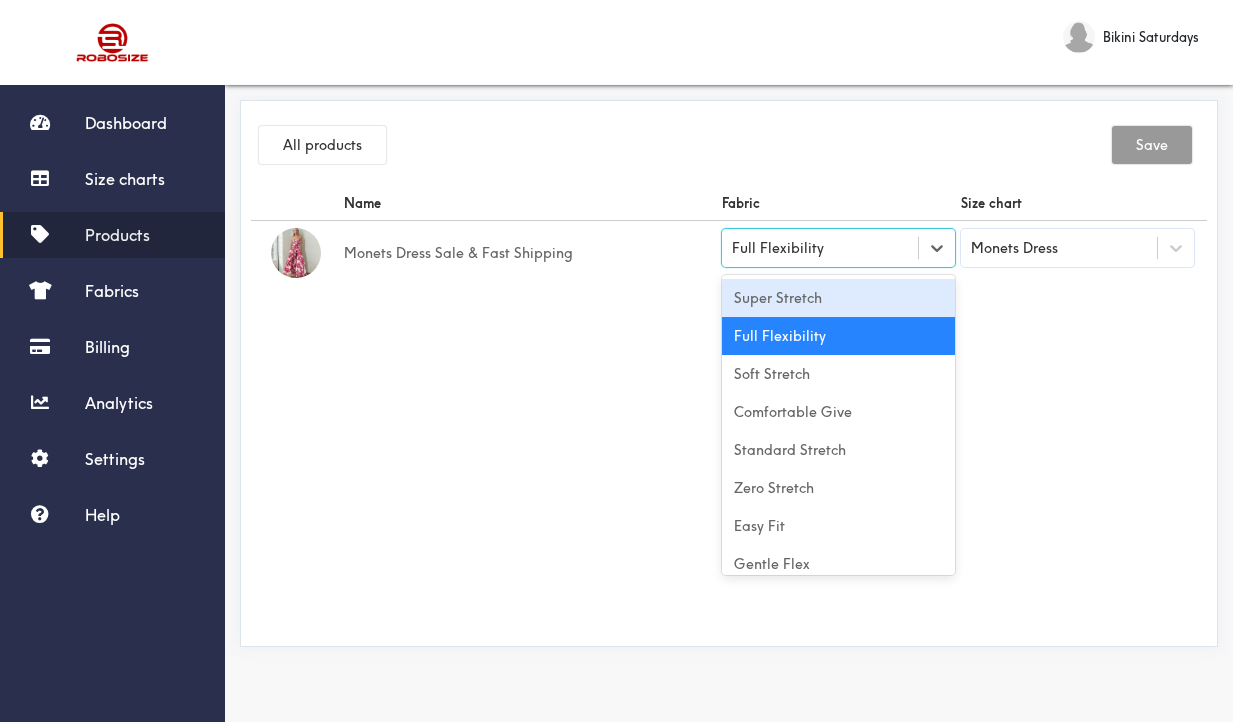 click on "Name Fabric Size chart Monets Dress Sale & Fast Shipping option [object Object] focused, 1 of 10. 10 results available. Use Up and Down to choose options, press Enter to select the currently focused option, press Escape to exit the menu, press Tab to select the option and exit the menu. Full Flexibility Super Stretch Full Flexibility Soft Stretch Comfortable Give Standard Stretch Zero Stretch	 Easy Fit Gentle Flex Minimal Give	 Default fabric Monets Dress" at bounding box center (729, 411) 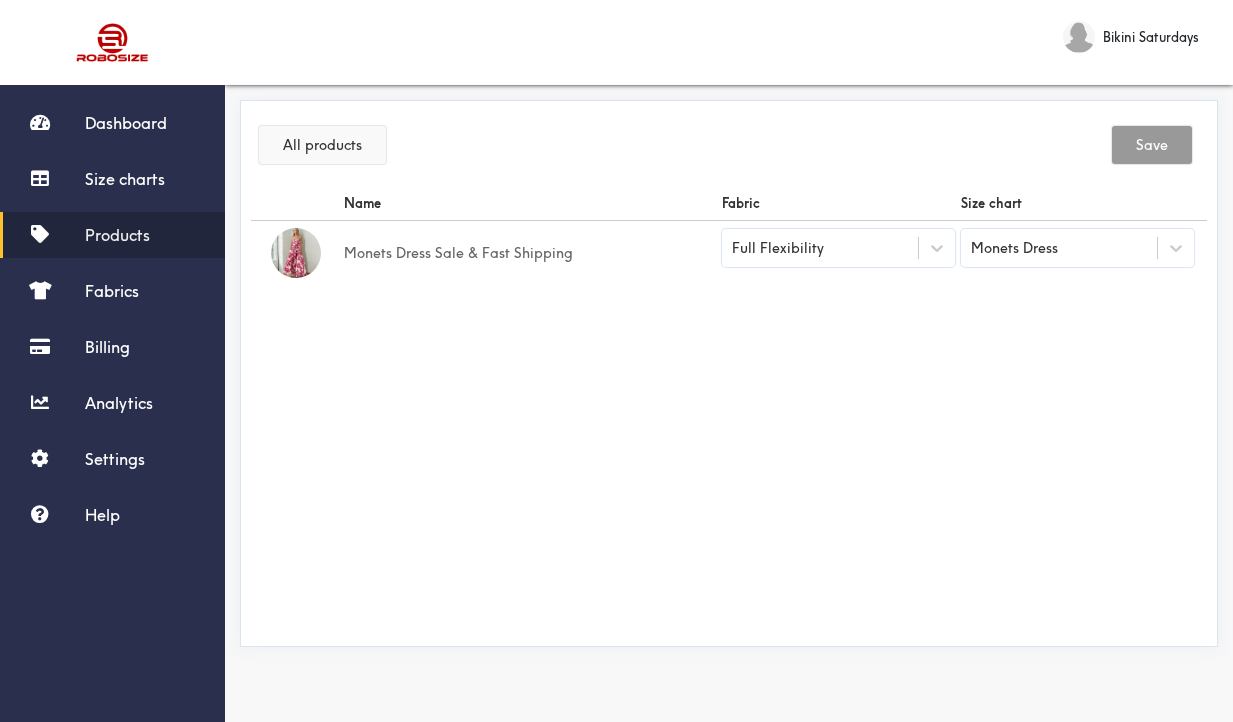 click on "All products" at bounding box center (322, 145) 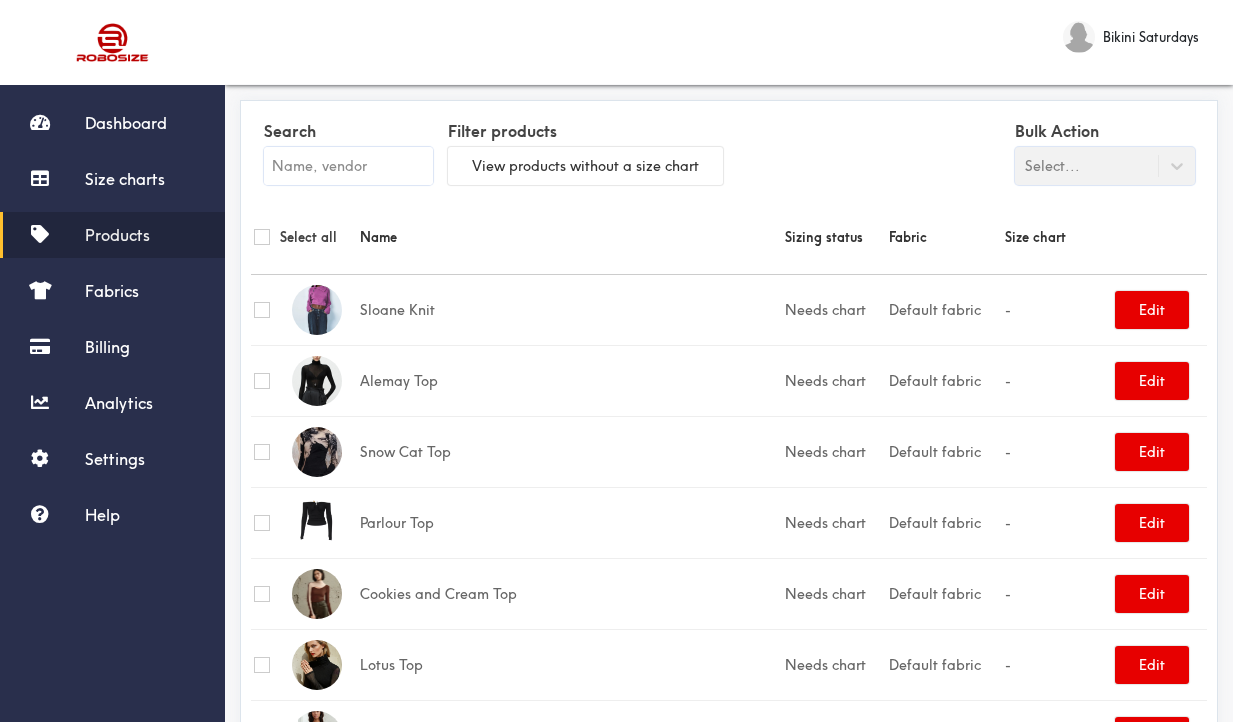 click at bounding box center [348, 166] 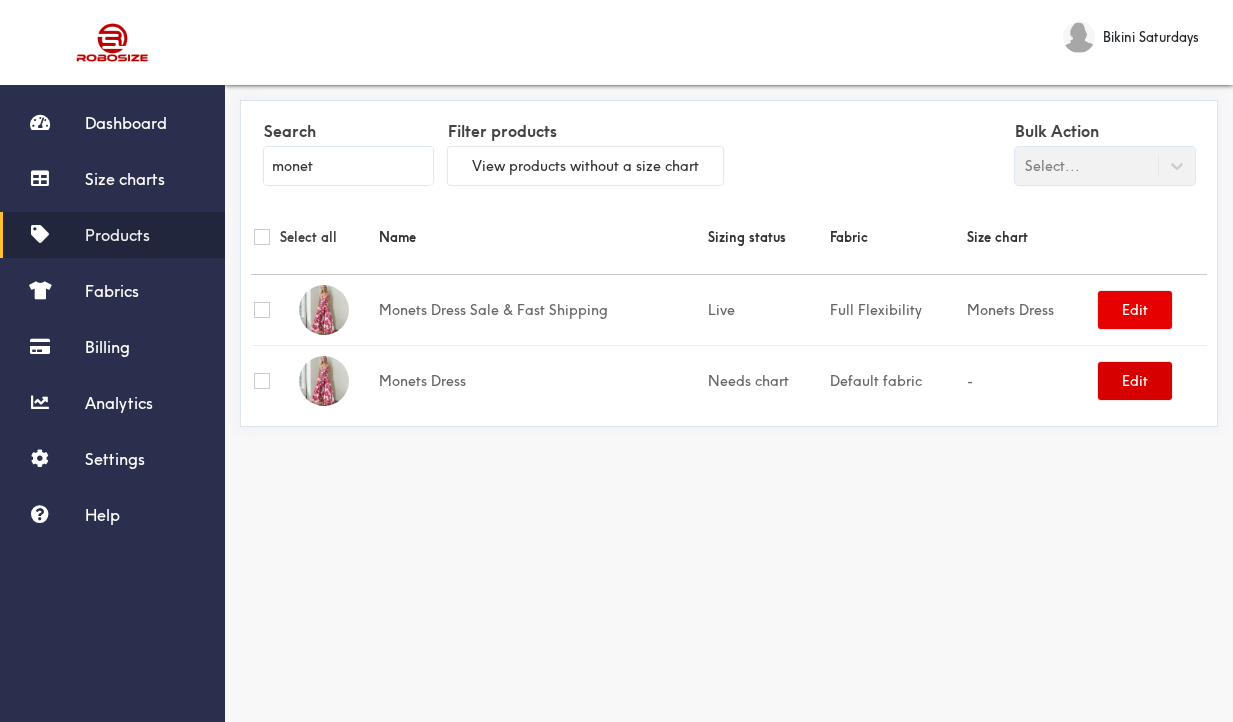 type on "monet" 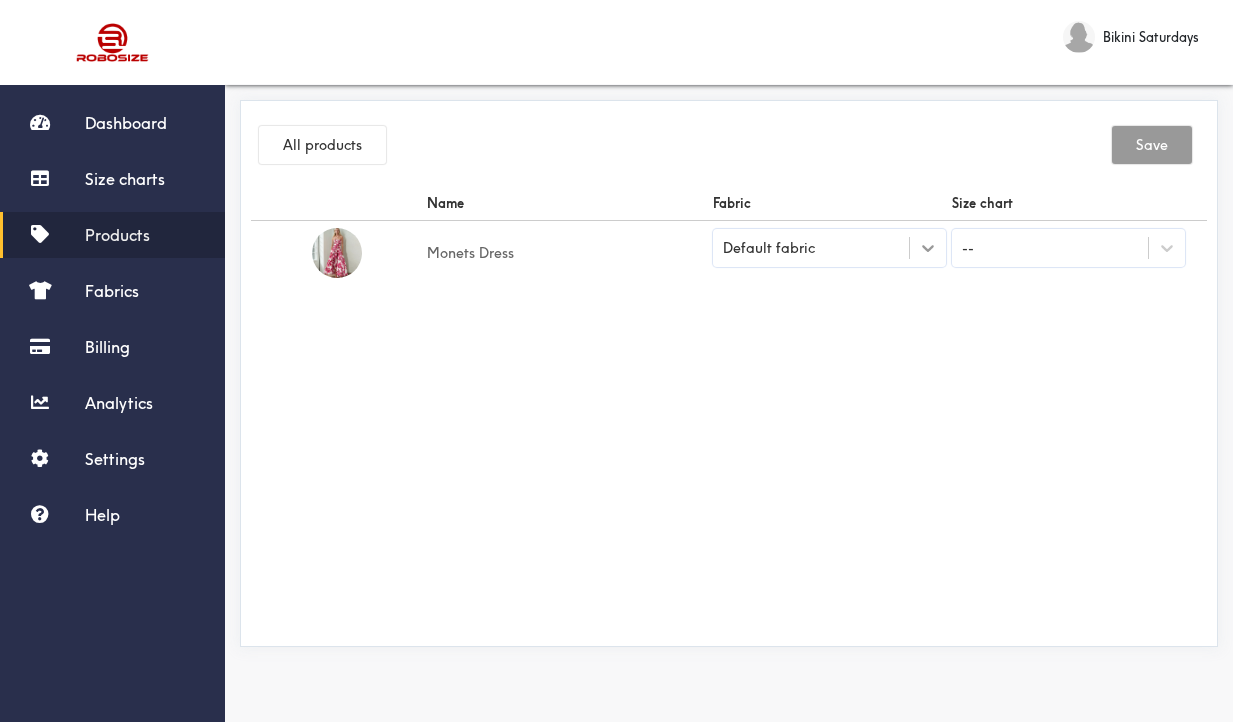 click 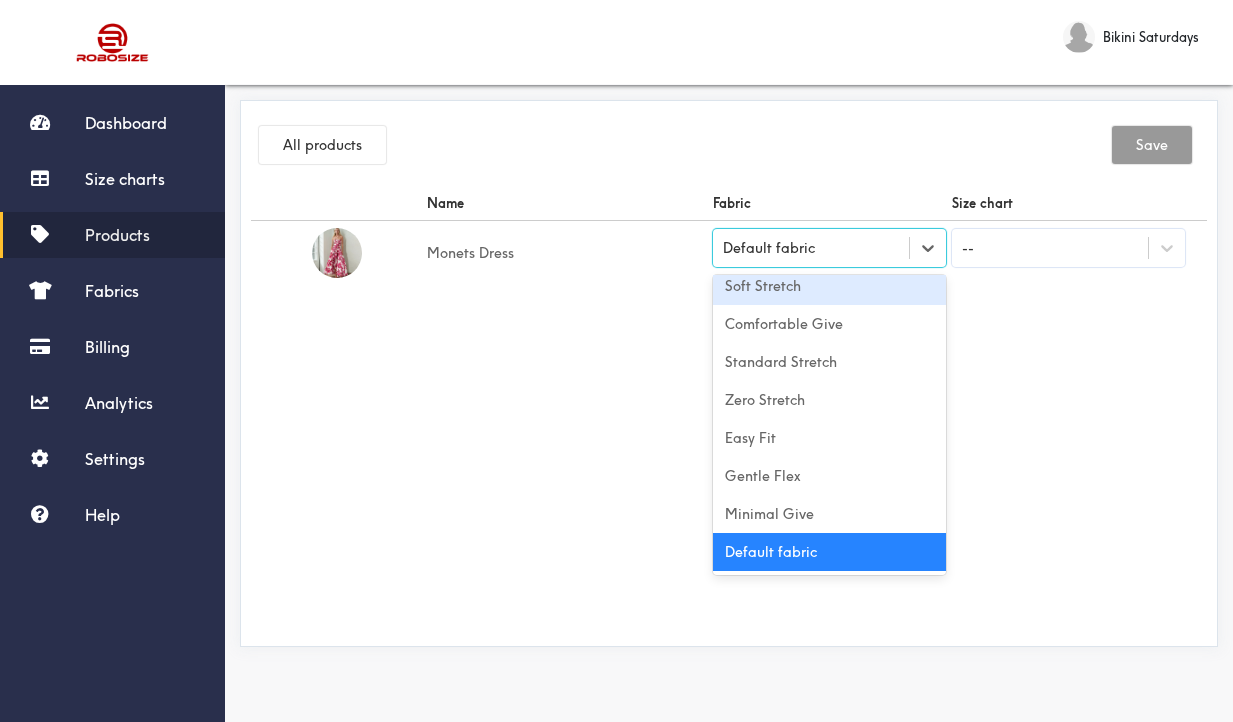 scroll, scrollTop: 0, scrollLeft: 0, axis: both 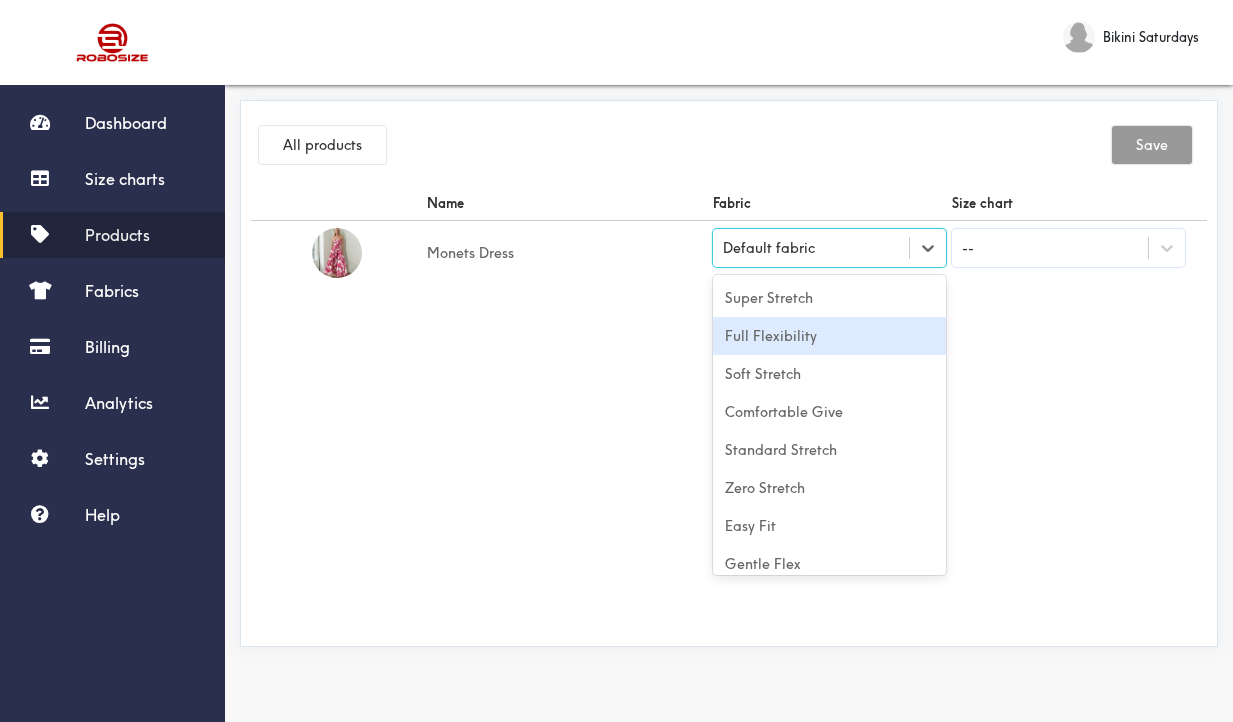 click on "Full Flexibility" at bounding box center [829, 336] 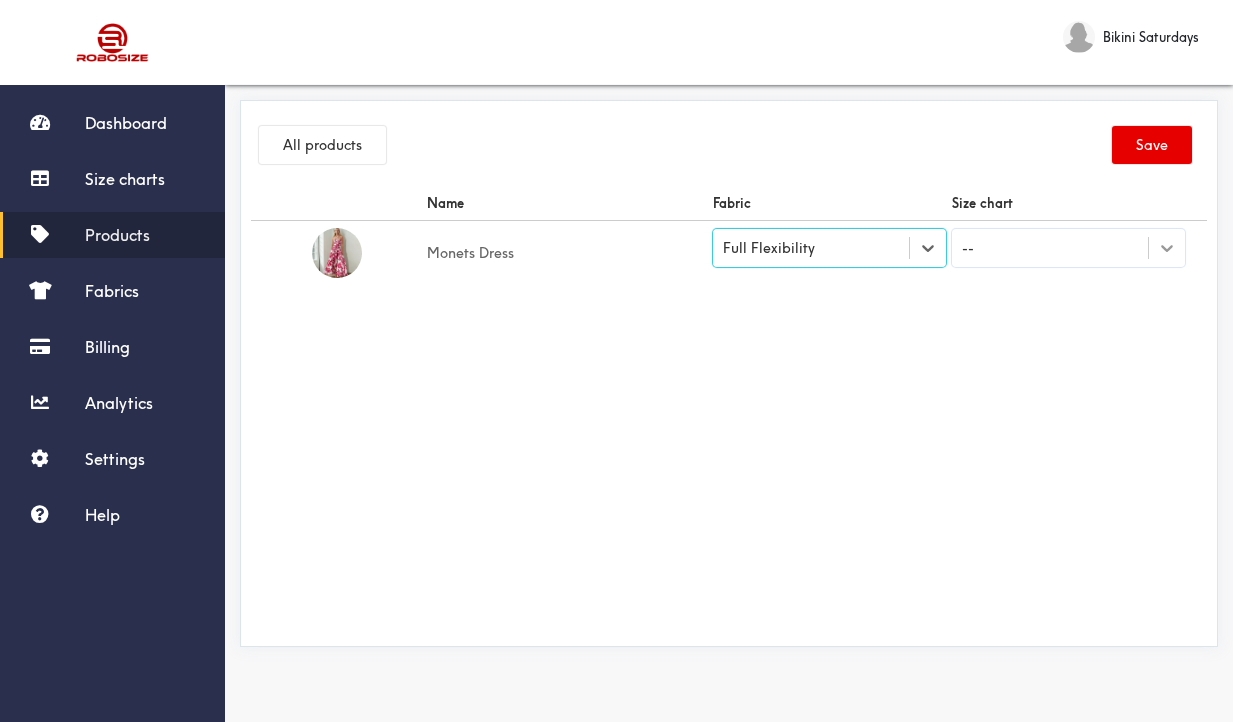 click 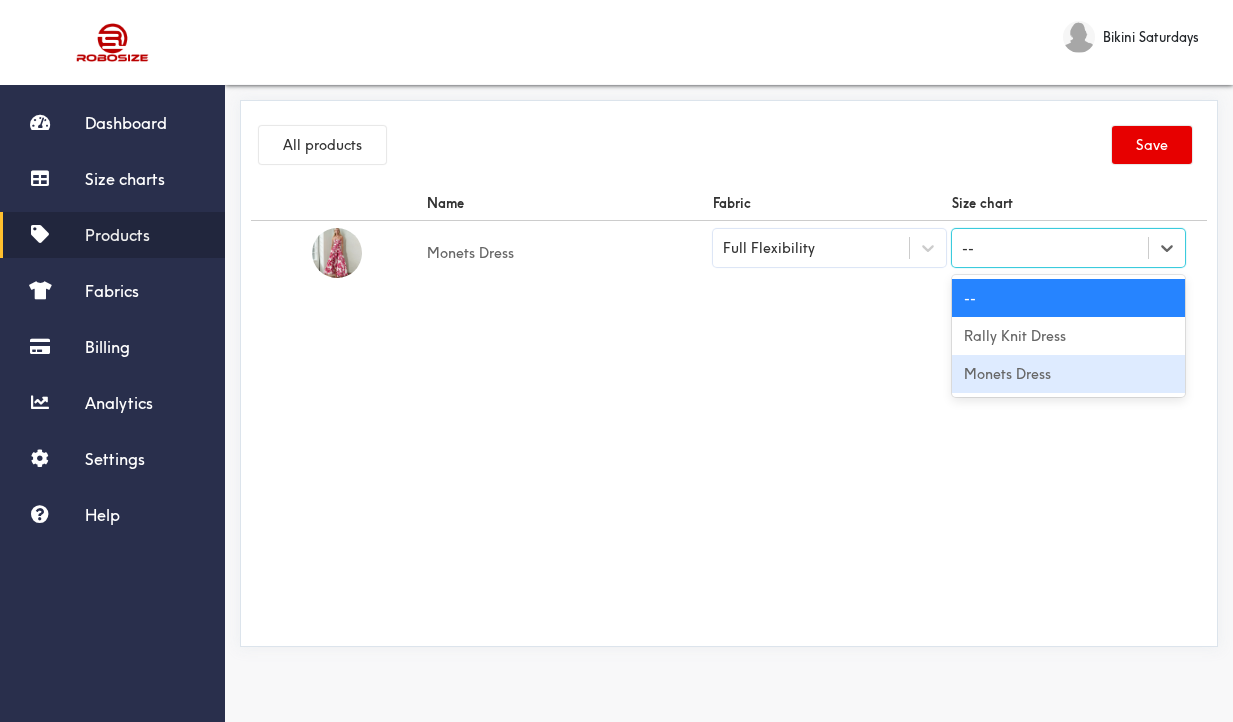 click on "Monets Dress" at bounding box center (1068, 374) 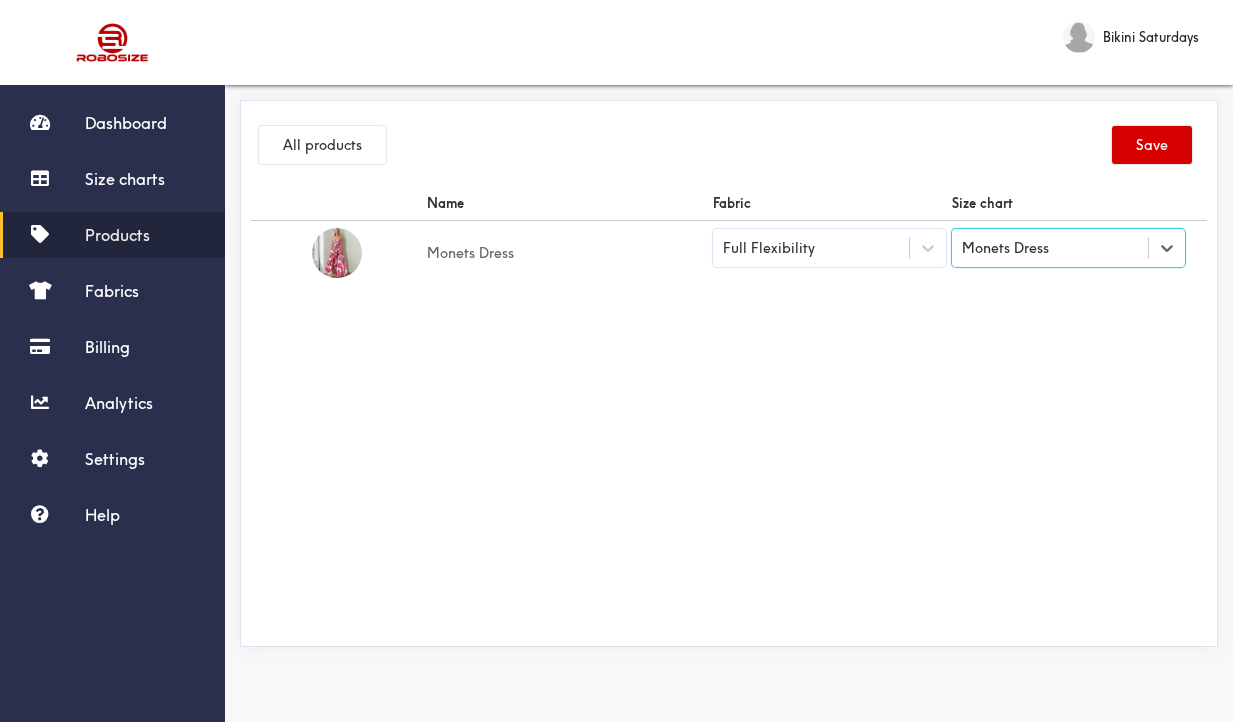 click on "Save" at bounding box center [1152, 145] 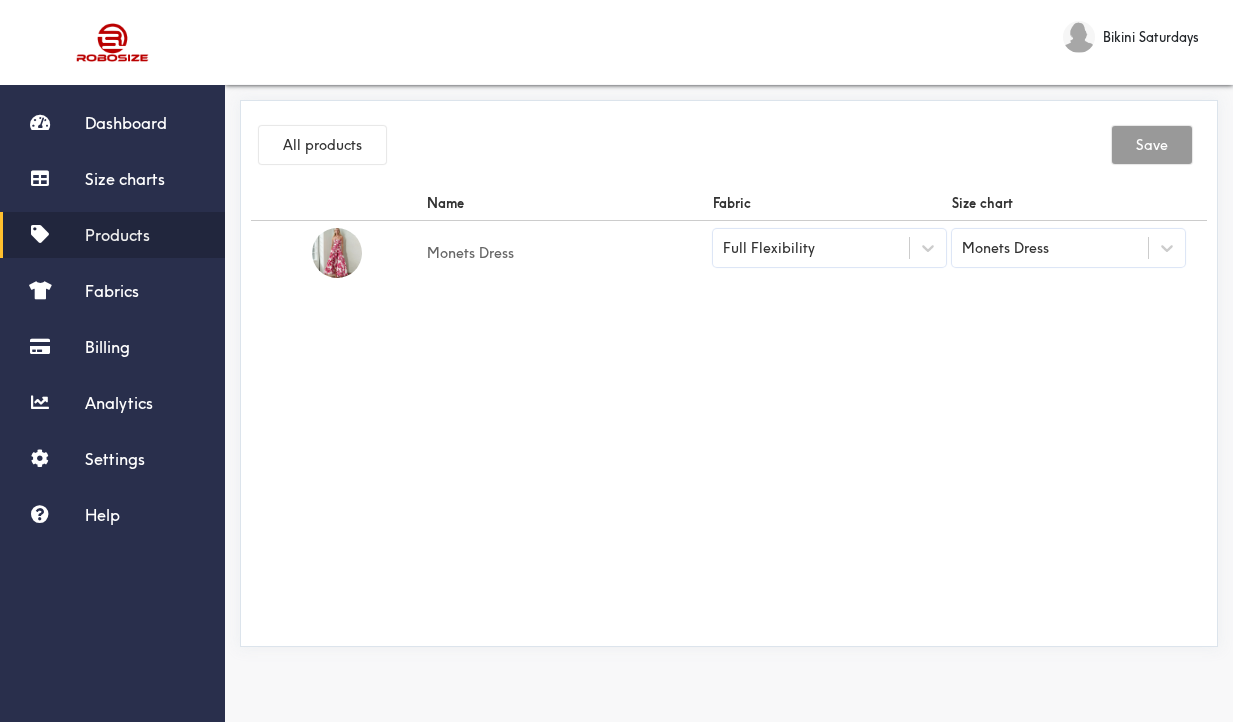 click on "Products" at bounding box center [117, 235] 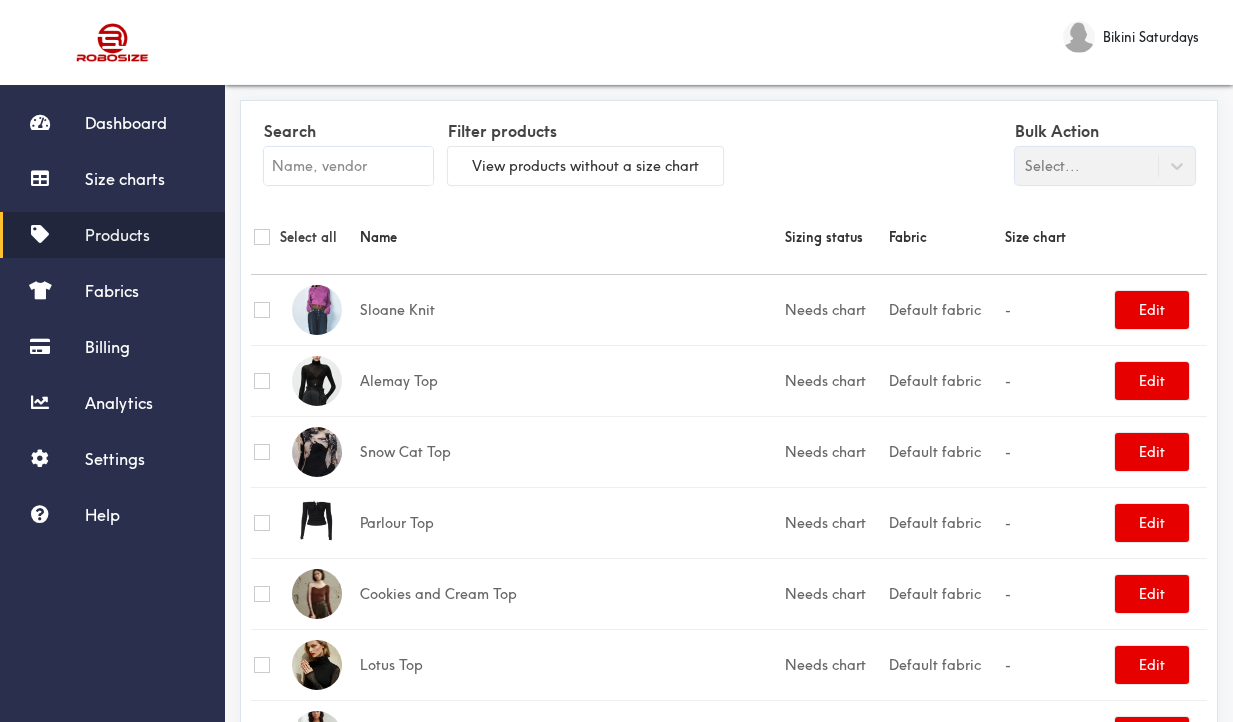 click at bounding box center (348, 166) 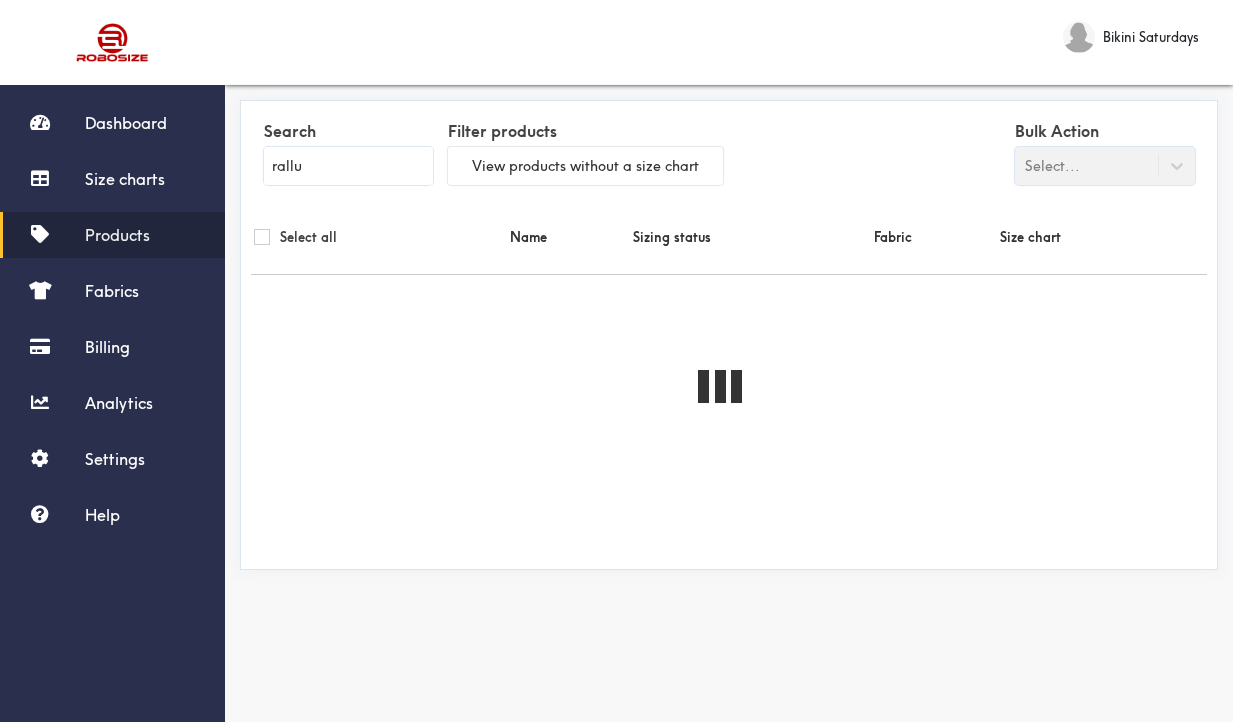 type on "rall" 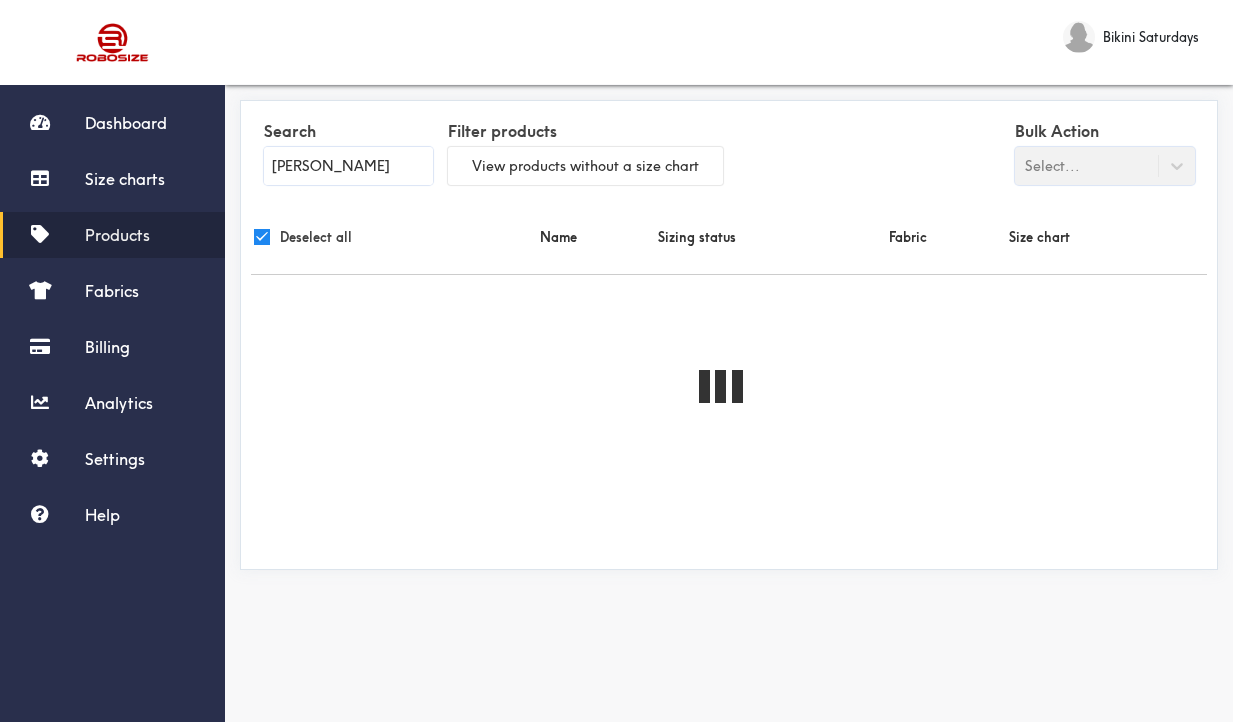 checkbox on "false" 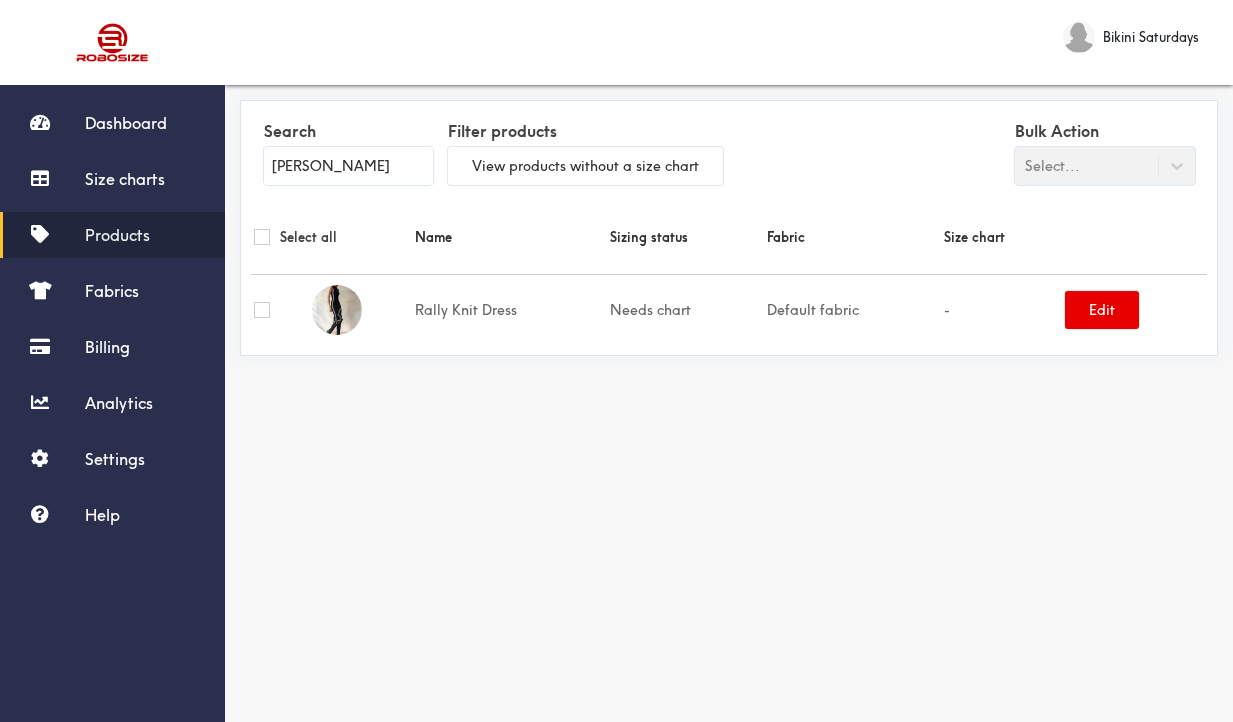 type on "rall" 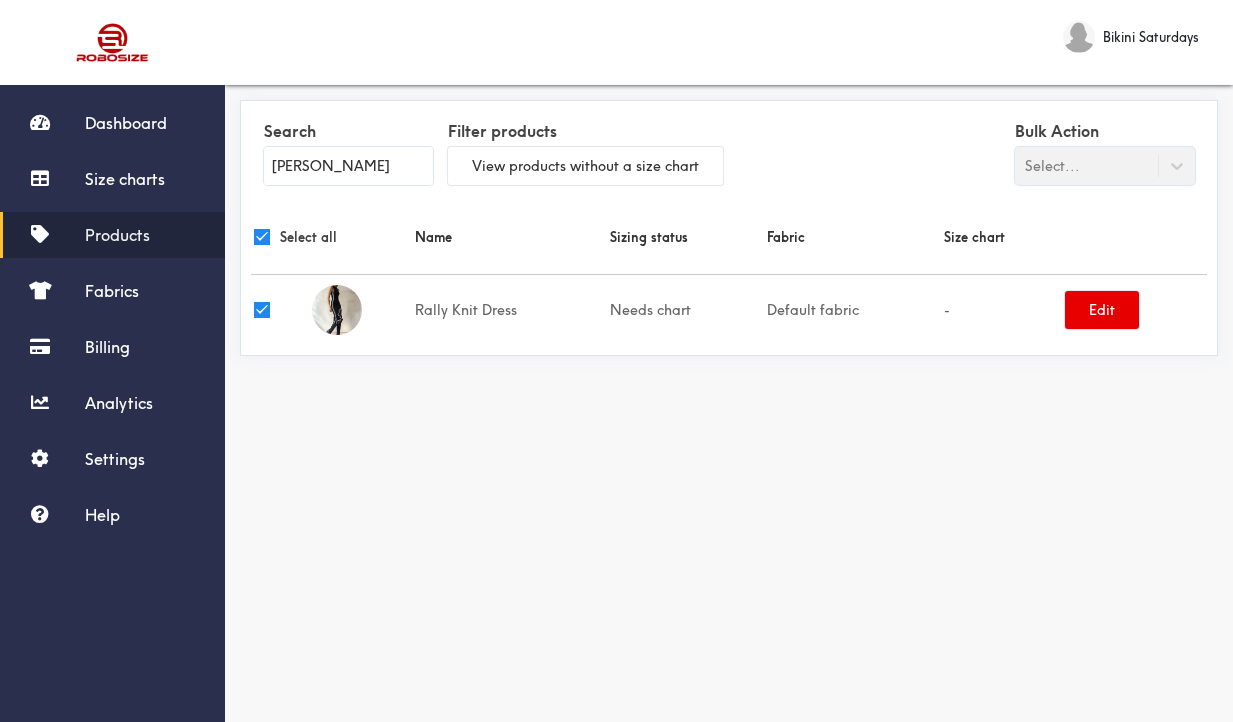 checkbox on "true" 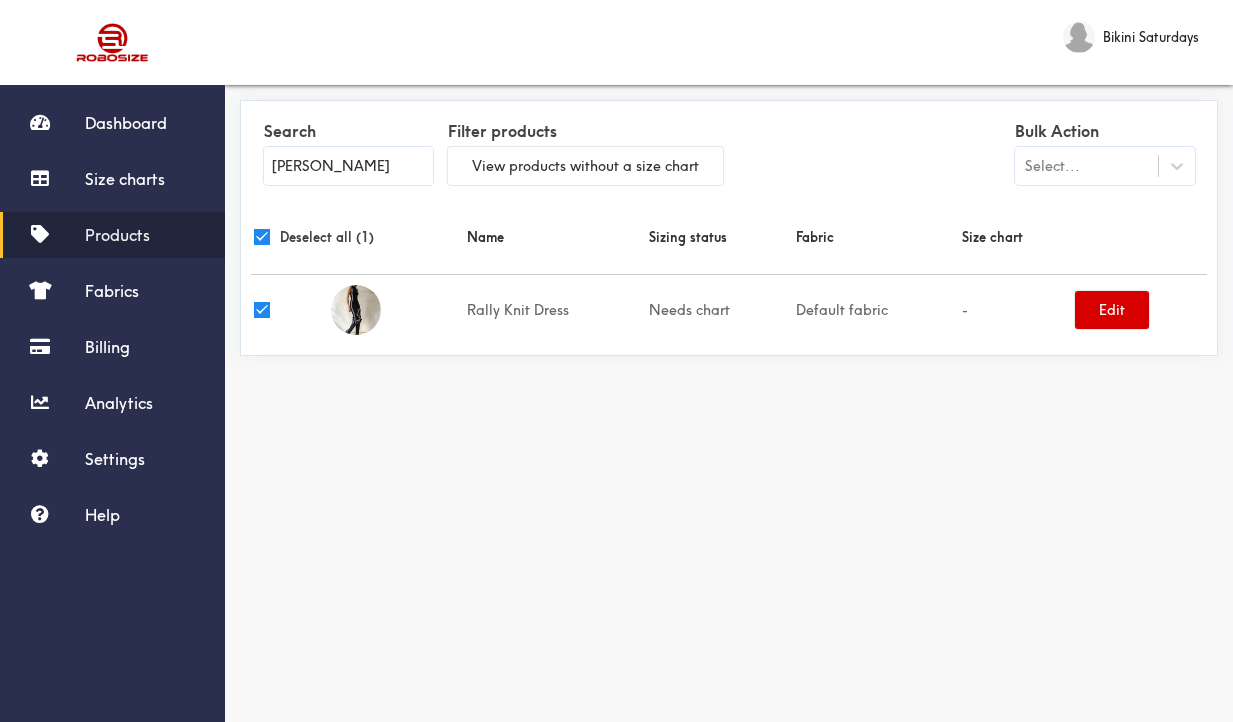 click on "Edit" at bounding box center (1112, 310) 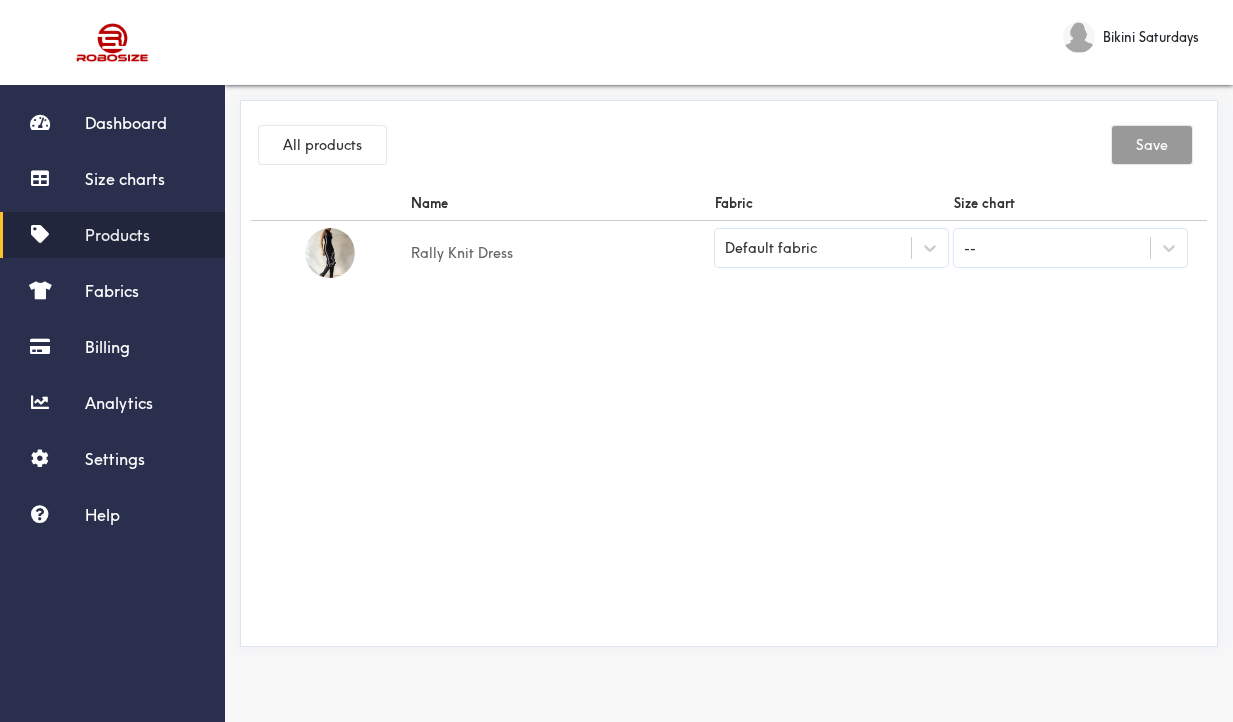 click on "Default fabric" at bounding box center [813, 248] 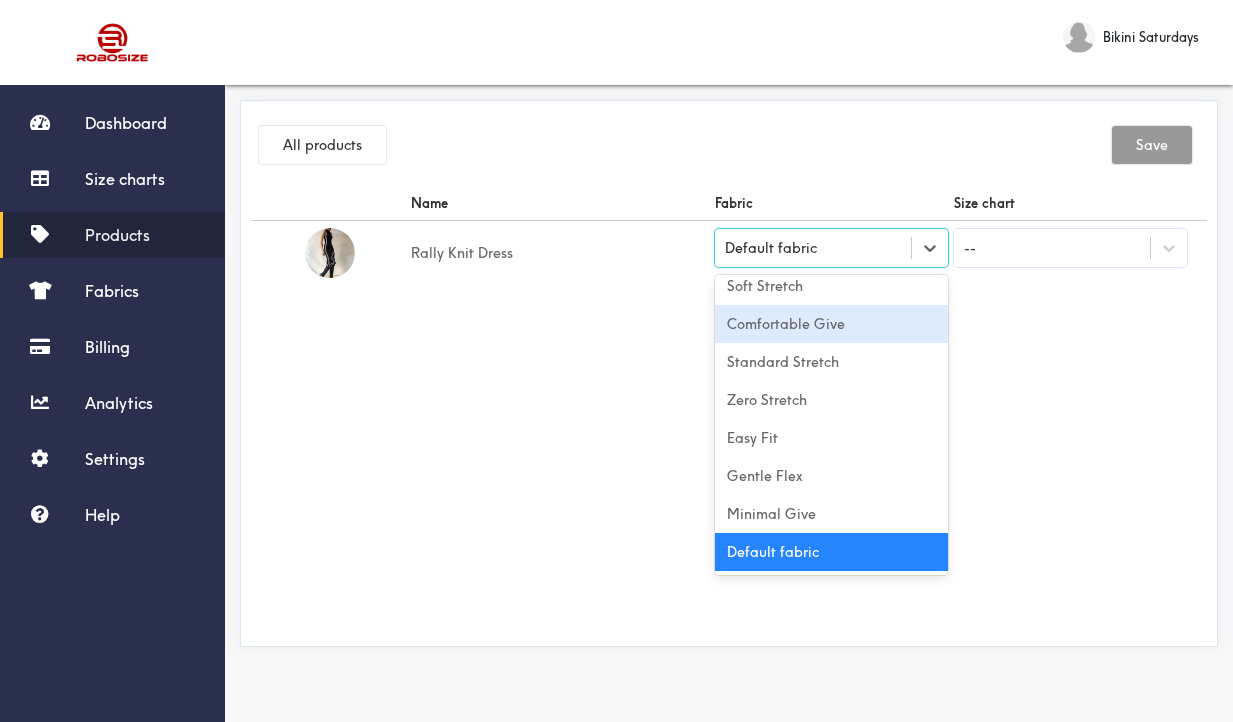 scroll, scrollTop: 0, scrollLeft: 0, axis: both 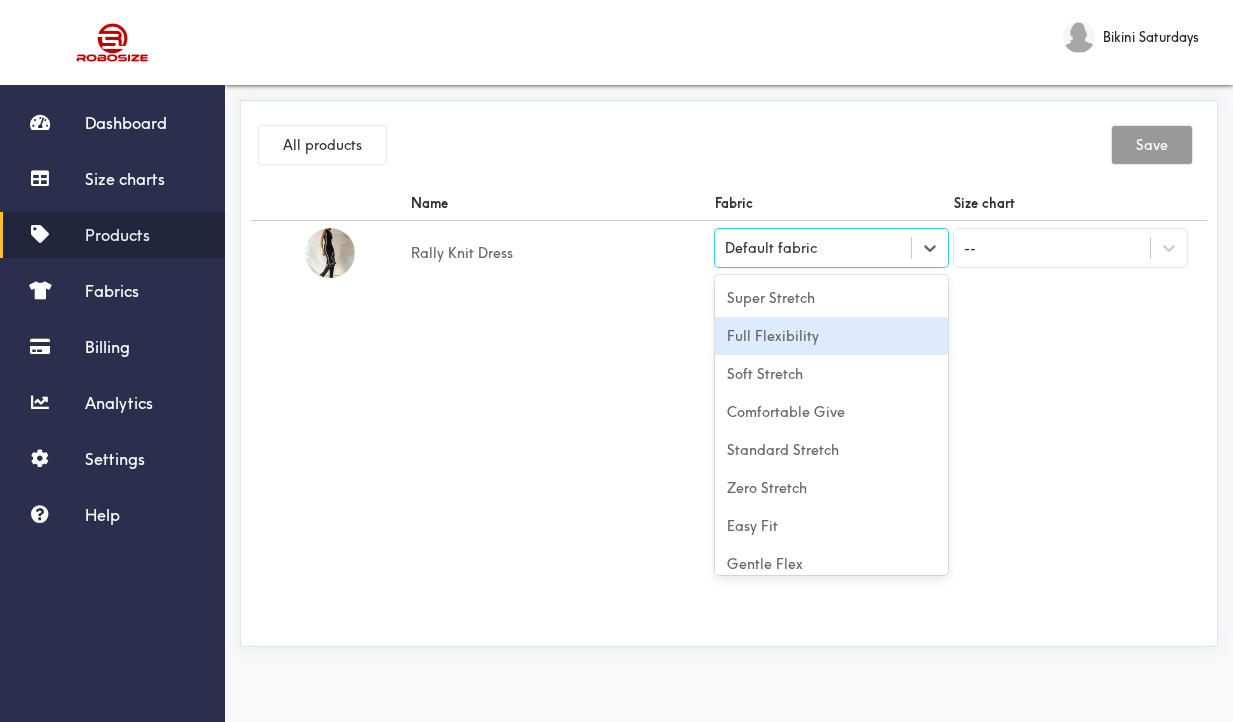click on "Full Flexibility" at bounding box center [831, 336] 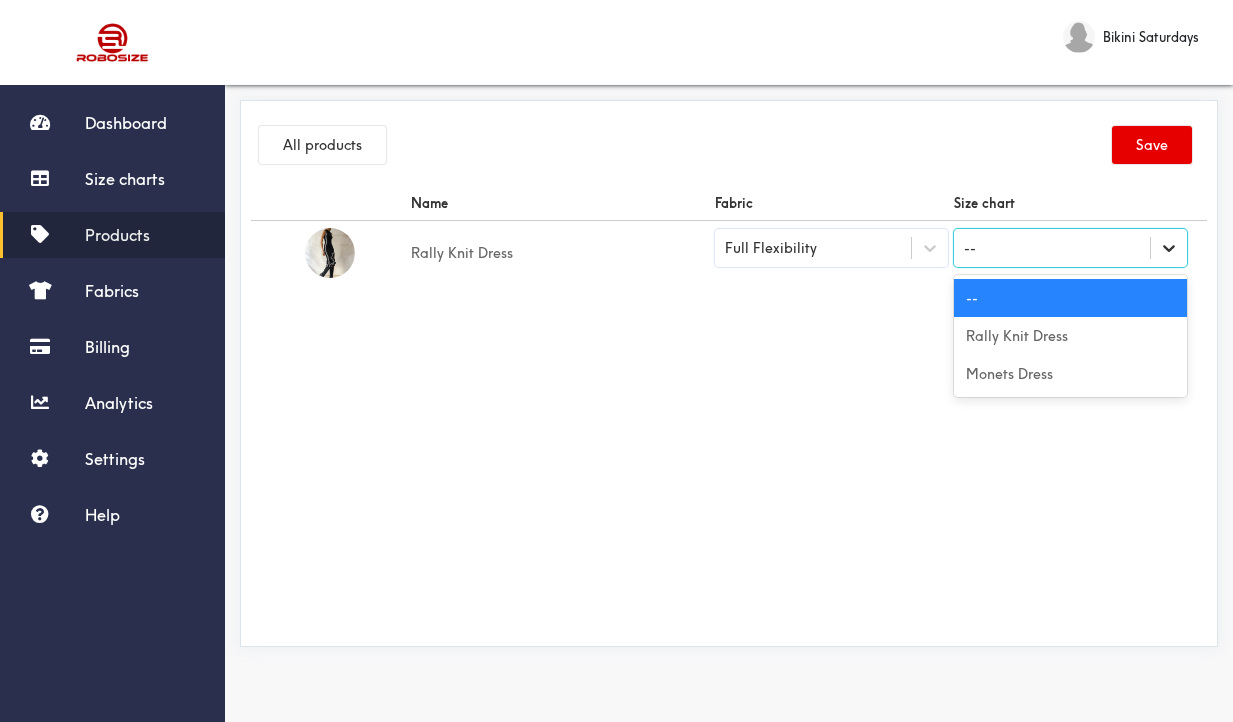 click 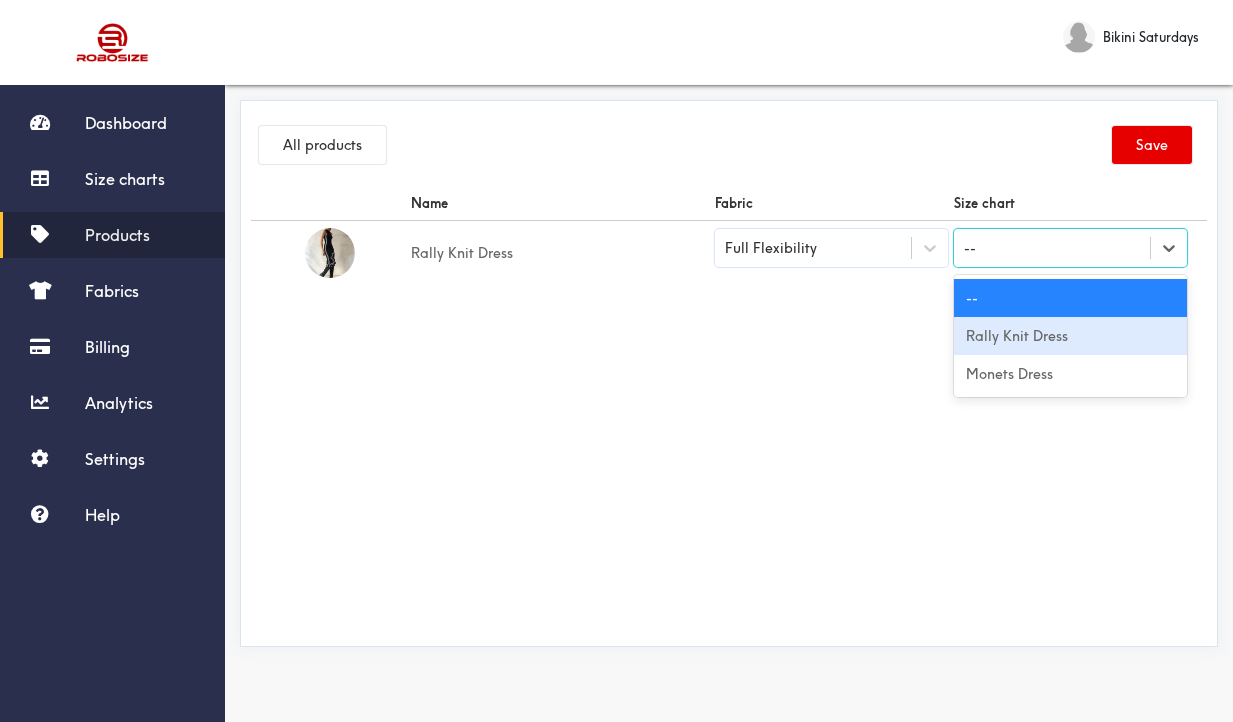 click on "Rally Knit Dress" at bounding box center (1070, 336) 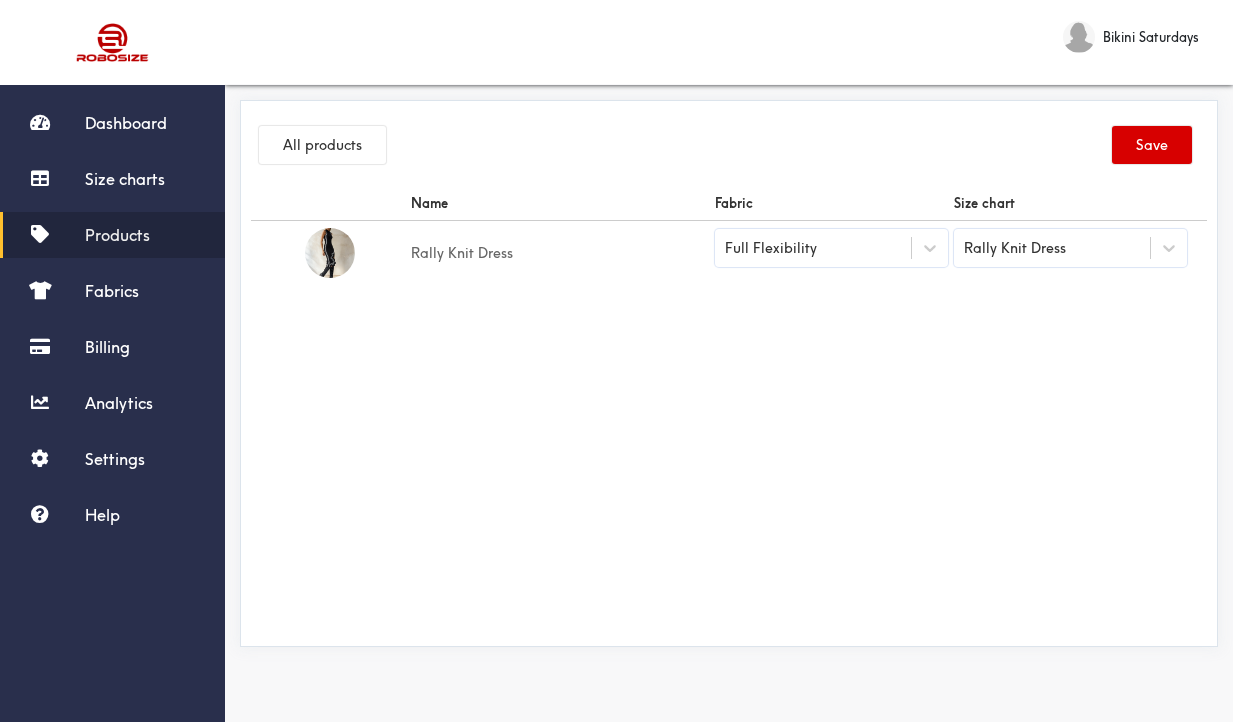 click on "Save" at bounding box center (1152, 145) 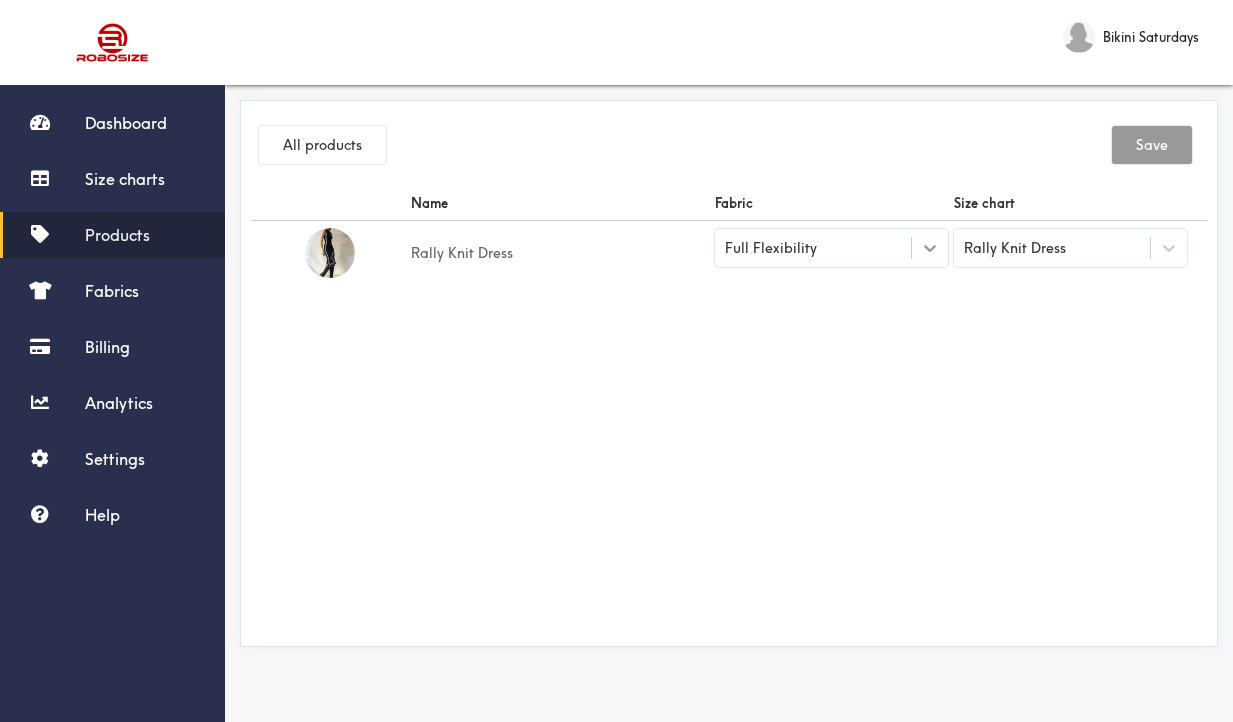 click 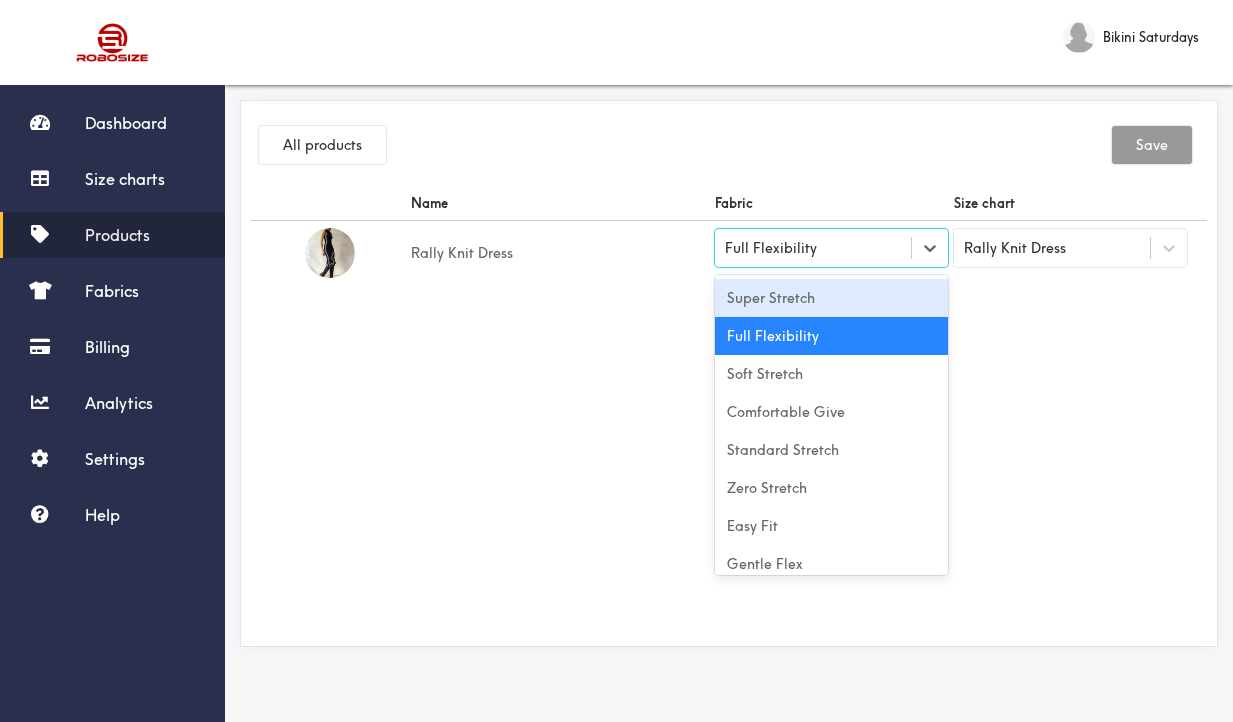click on "Super Stretch" at bounding box center (831, 298) 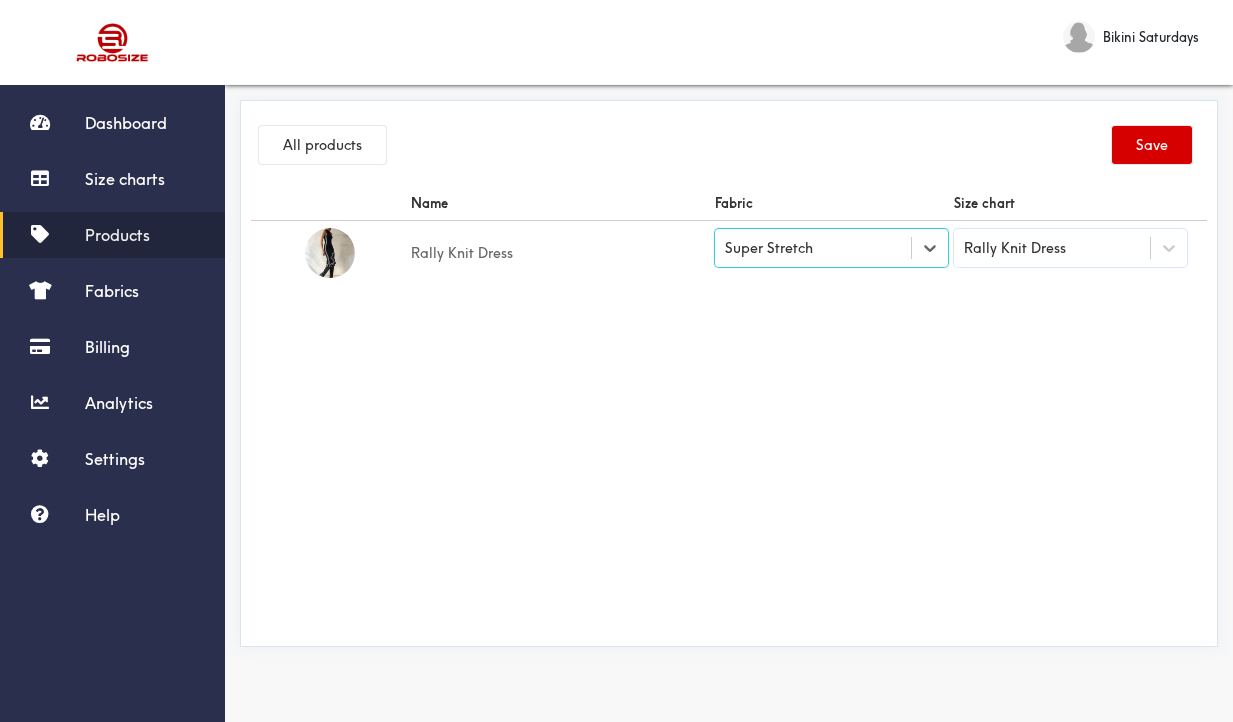click on "Save" at bounding box center [1152, 145] 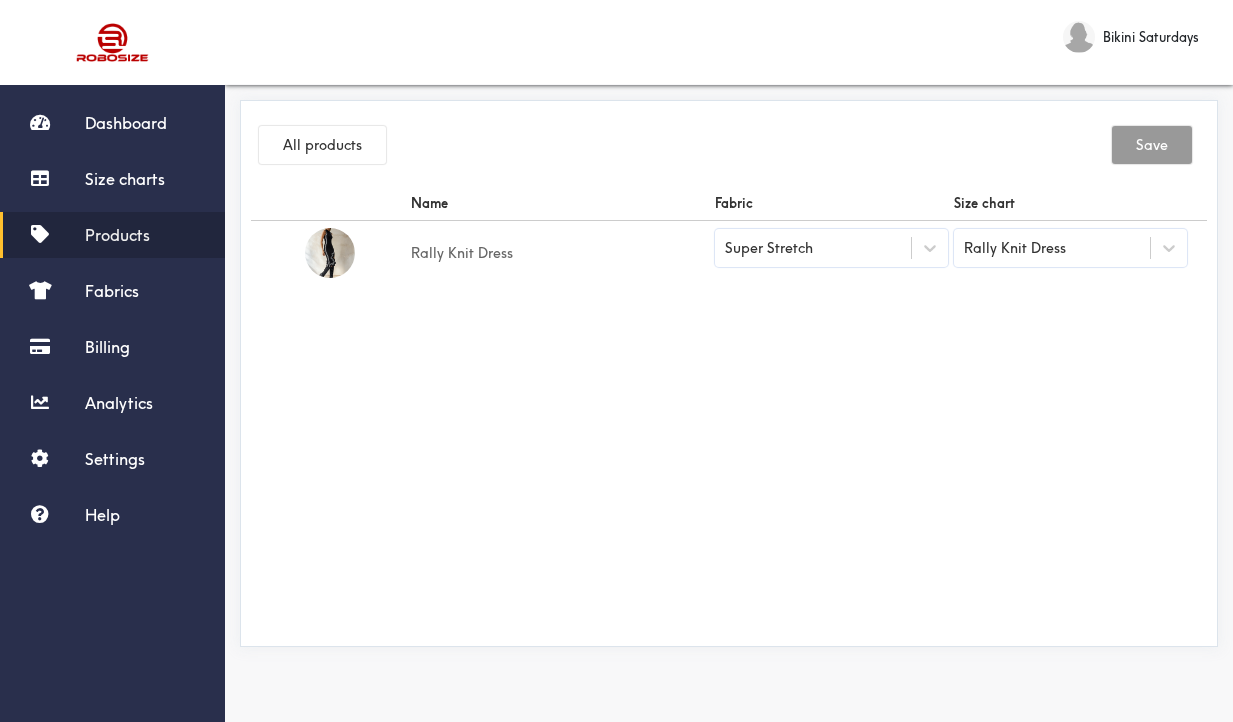 click on "Name Fabric Size chart Rally Knit Dress Super Stretch Rally Knit Dress" at bounding box center [729, 411] 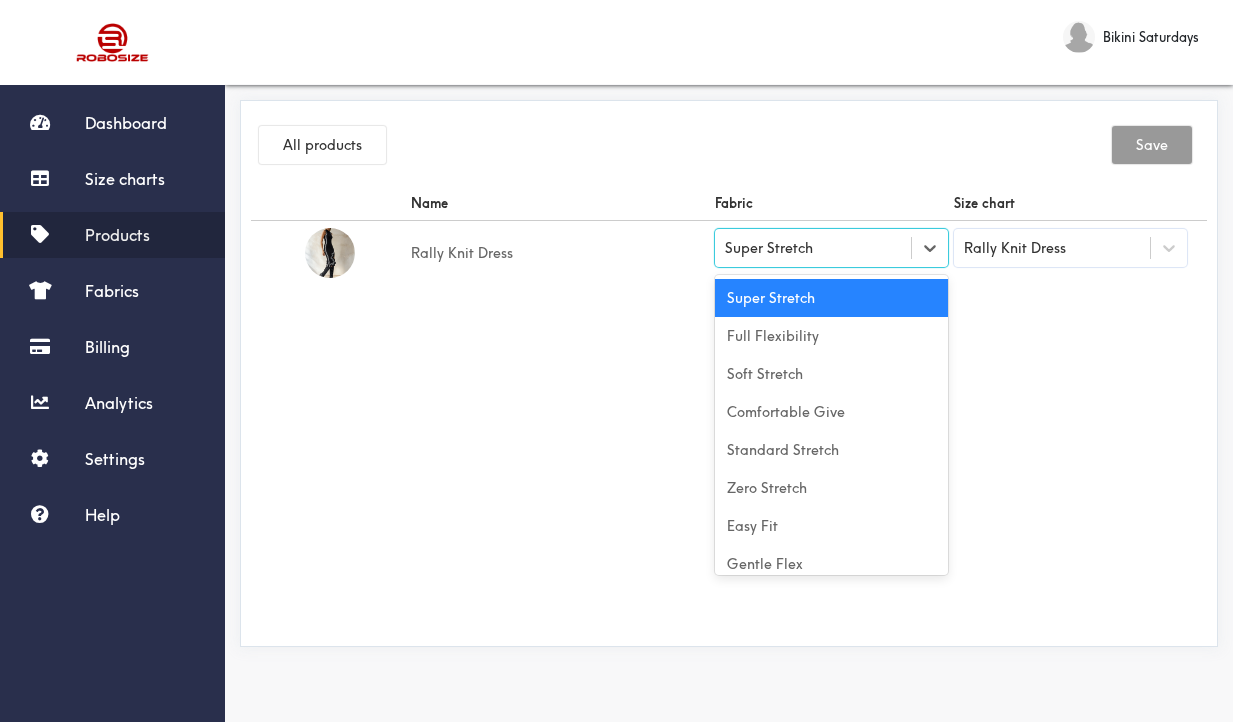 click on "Super Stretch" at bounding box center (813, 248) 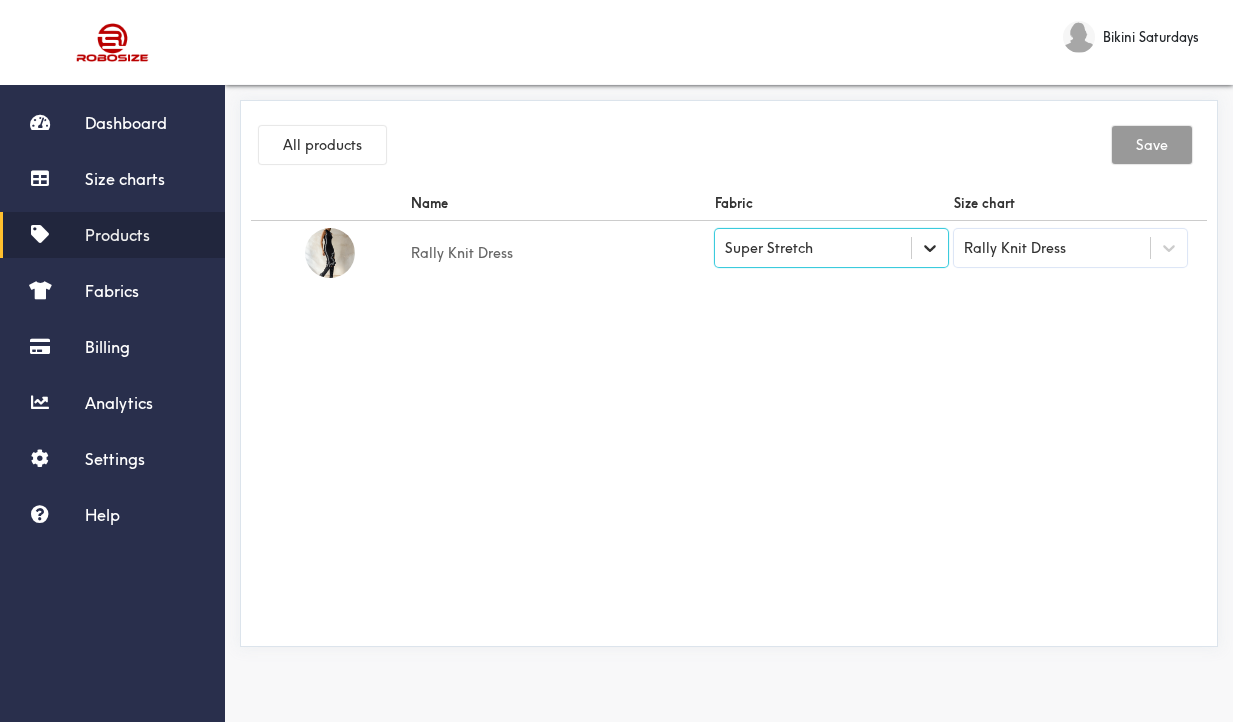 click 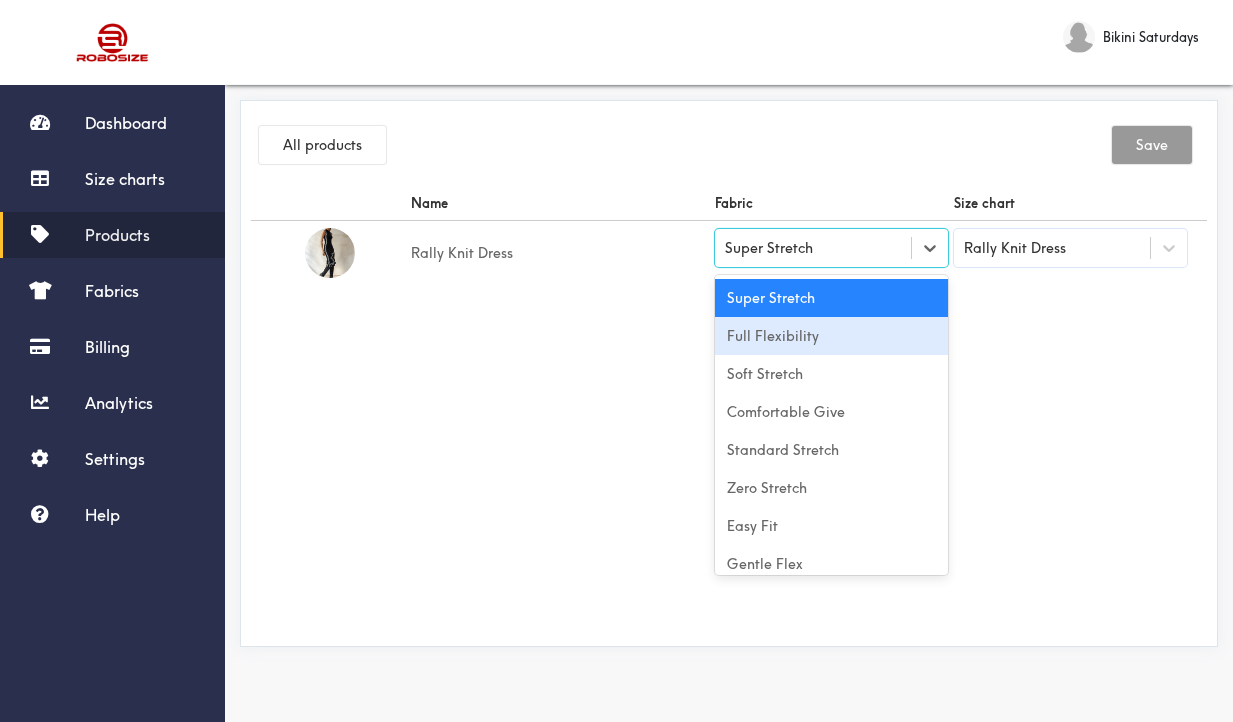 click on "Full Flexibility" at bounding box center [831, 336] 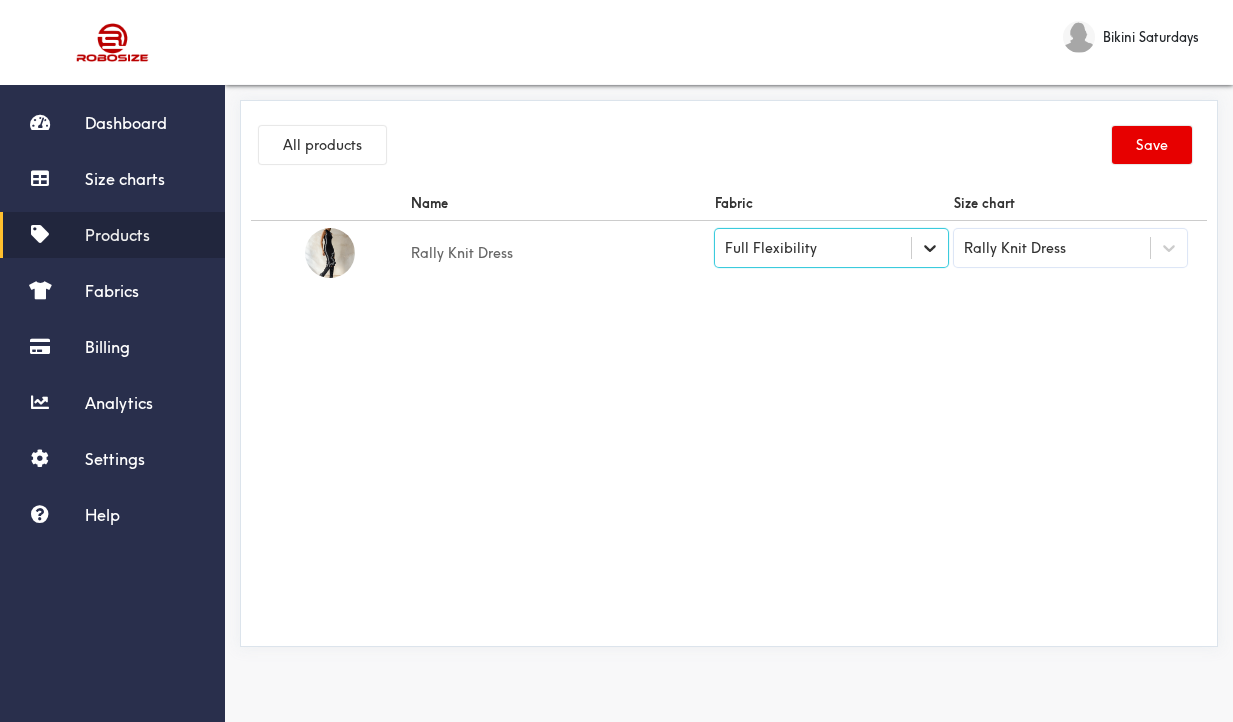 click 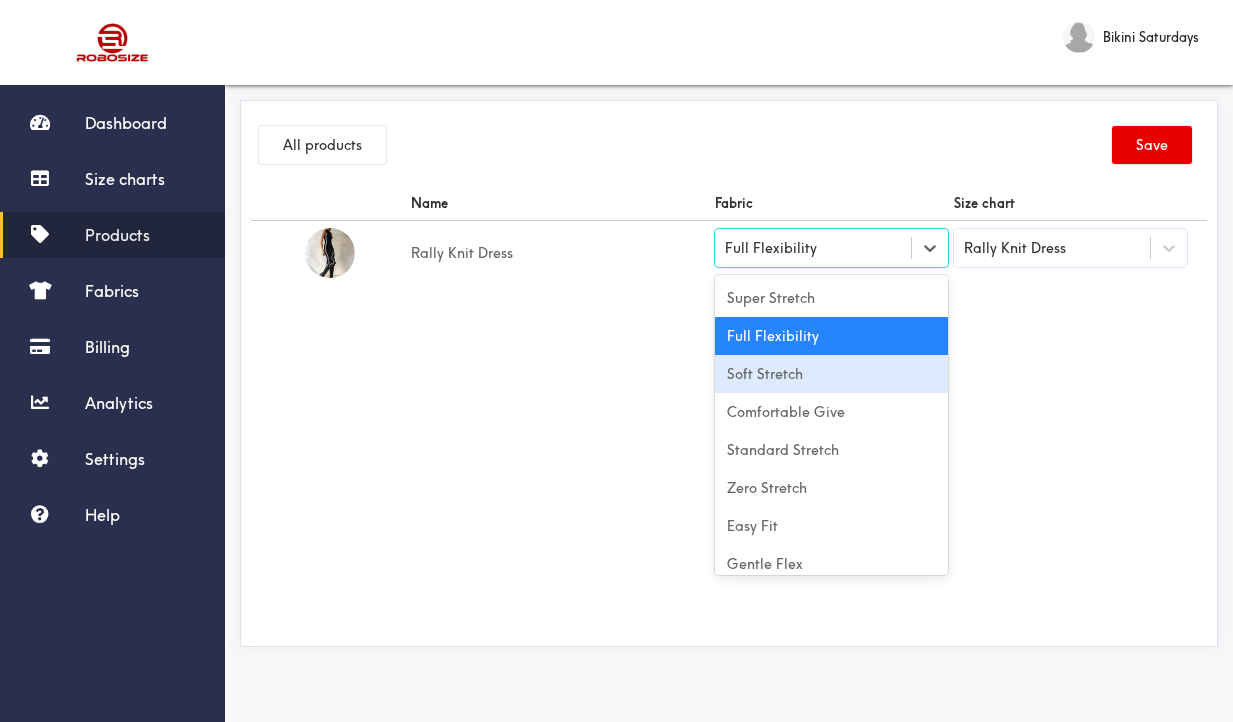click on "Soft Stretch" at bounding box center (831, 374) 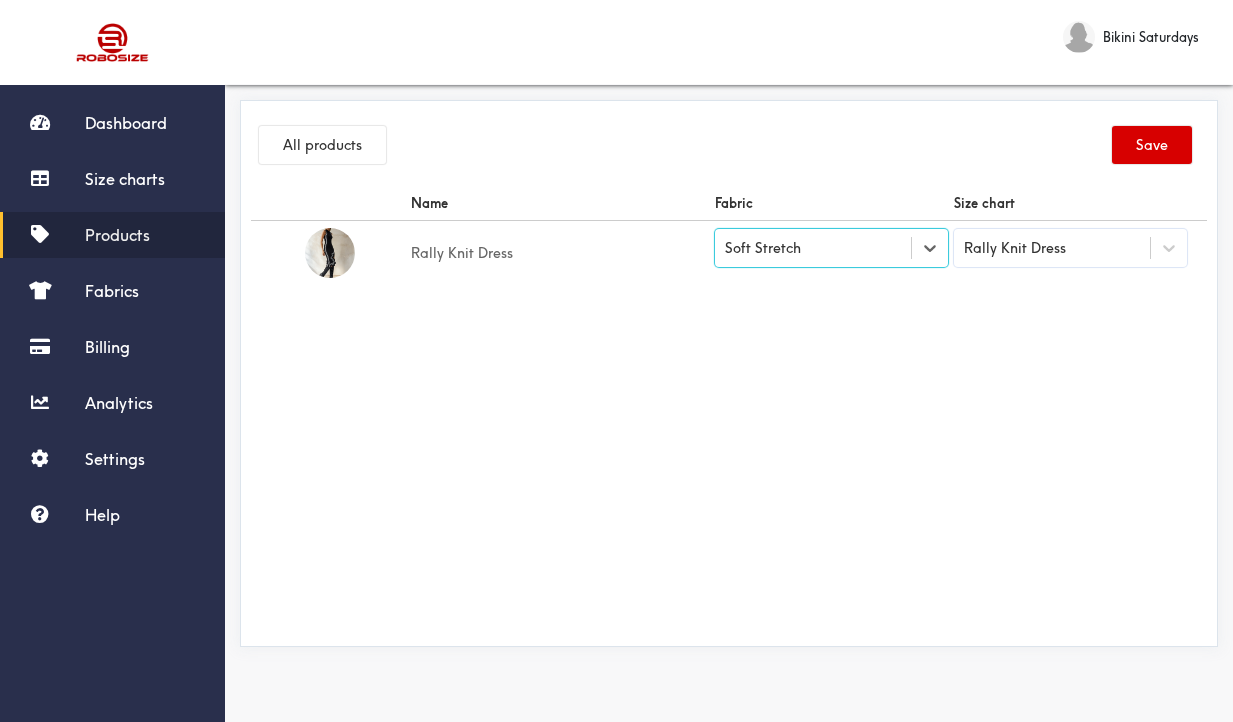 click on "Save" at bounding box center (1152, 145) 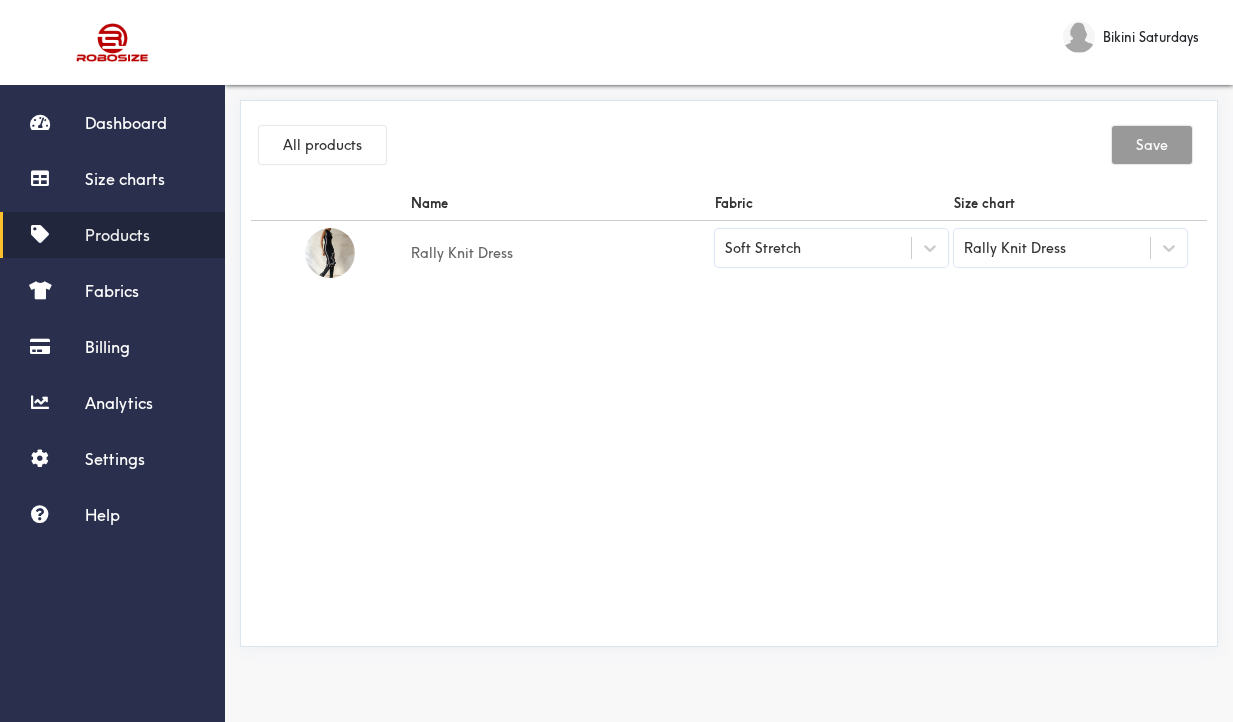 click on "Products" at bounding box center [117, 235] 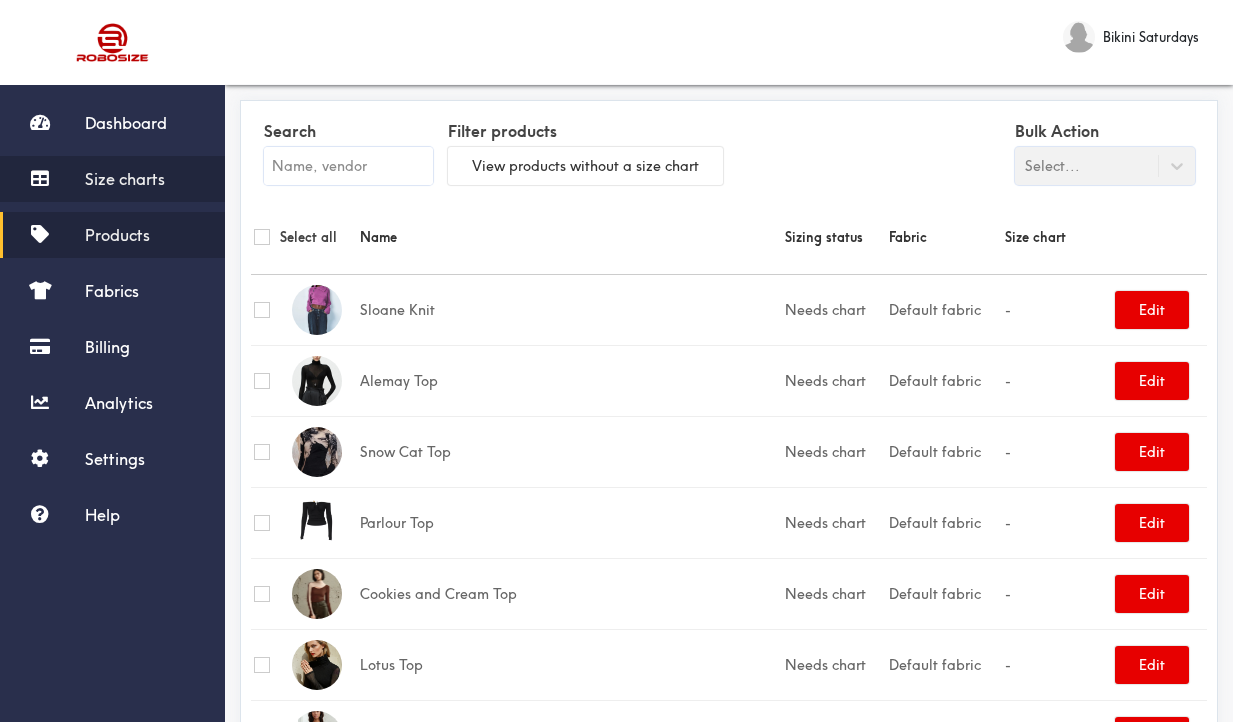 click on "Size charts" at bounding box center (125, 179) 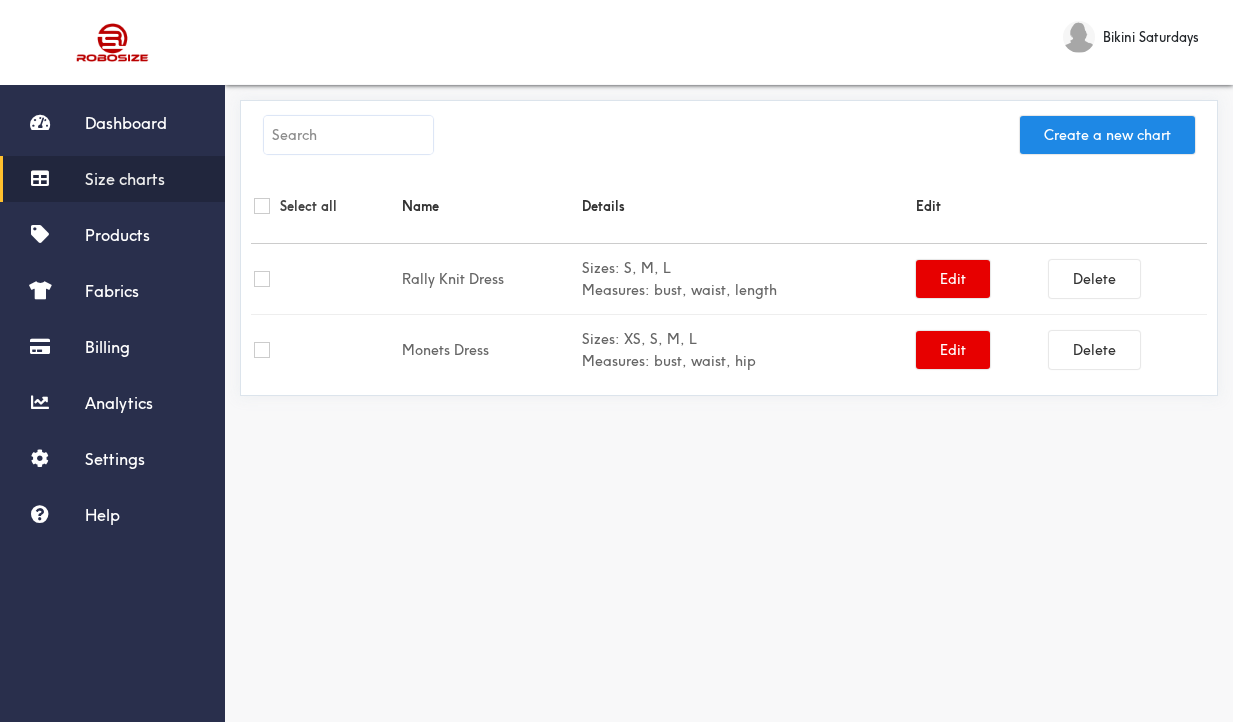 click on "Create a new chart" at bounding box center [729, 140] 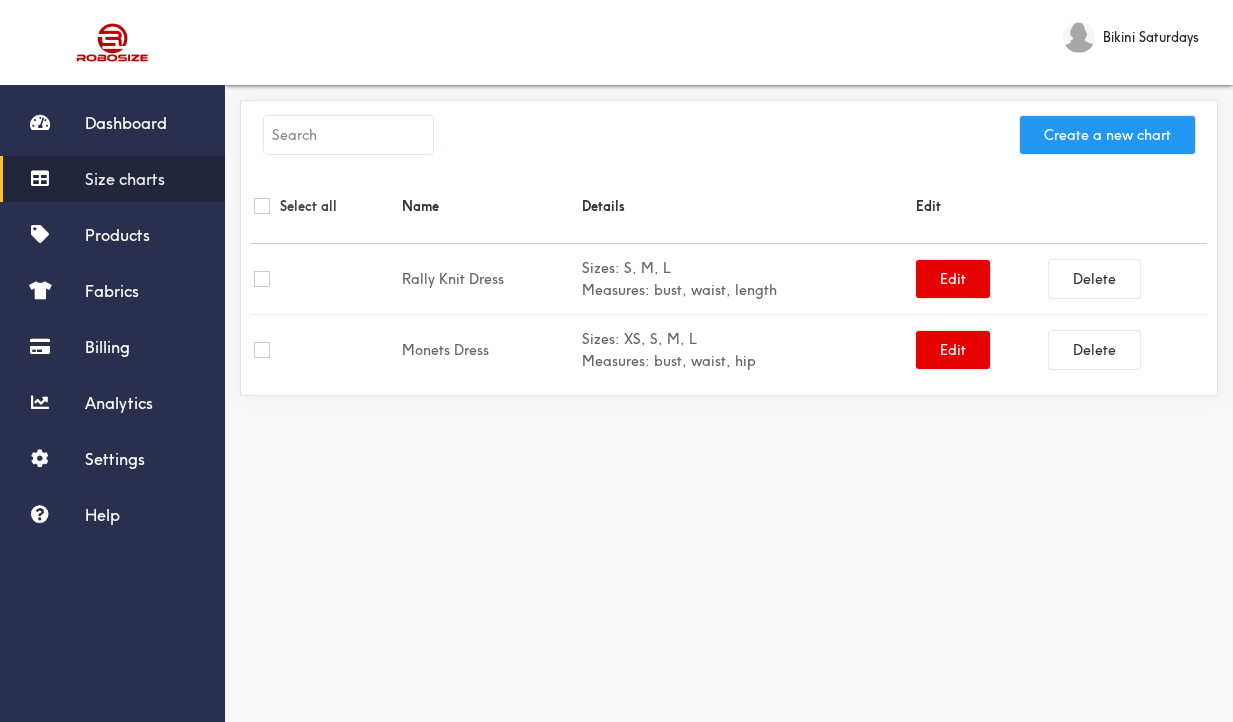 click on "Create a new chart" at bounding box center (1107, 135) 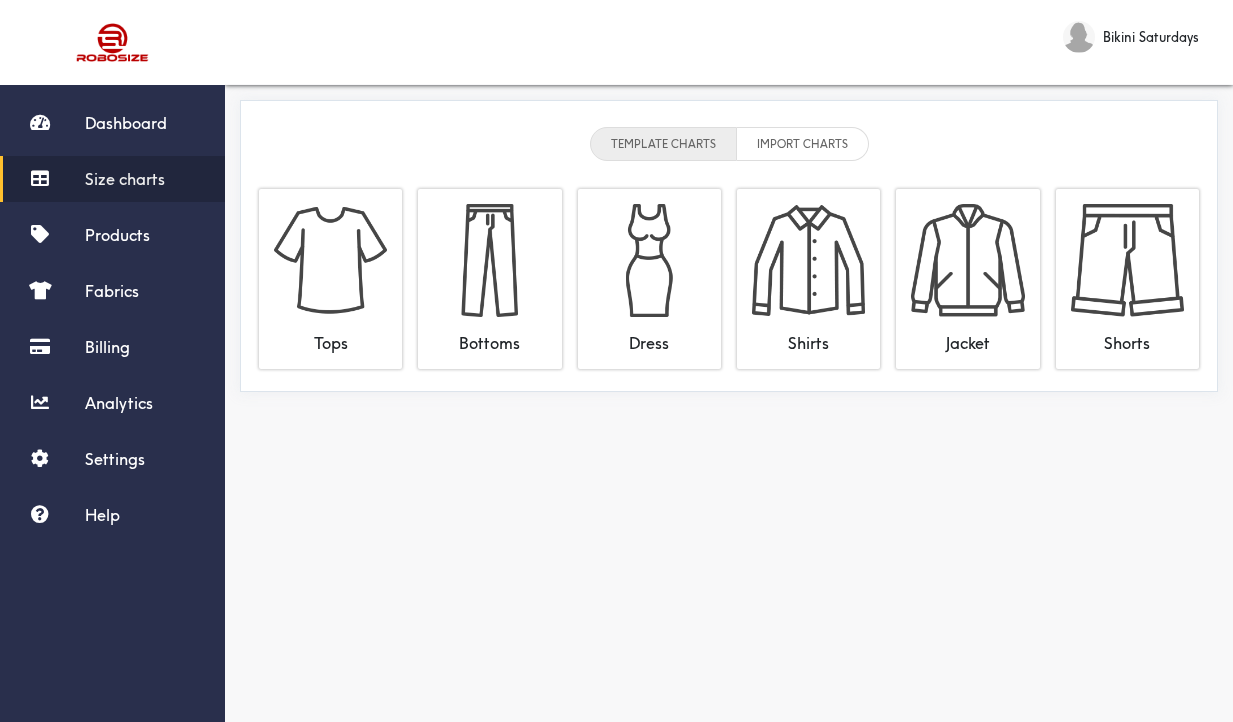 drag, startPoint x: 115, startPoint y: 235, endPoint x: 131, endPoint y: 194, distance: 44.011364 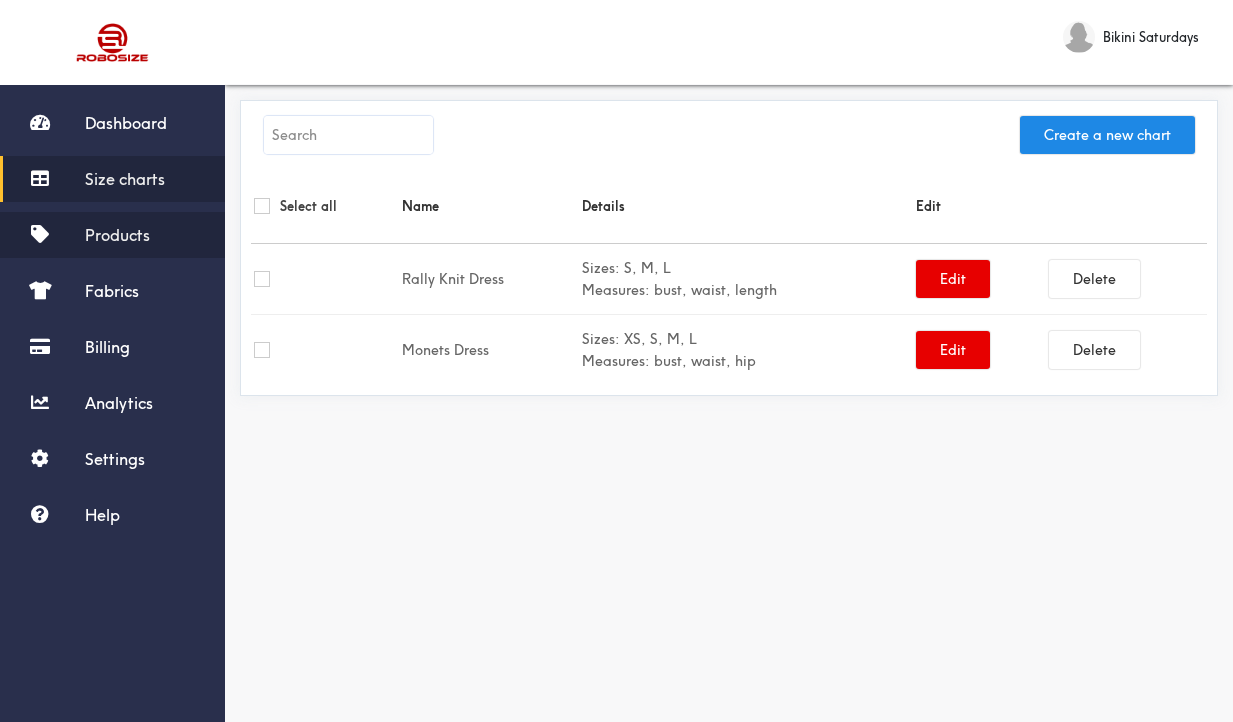 click on "Products" at bounding box center [117, 235] 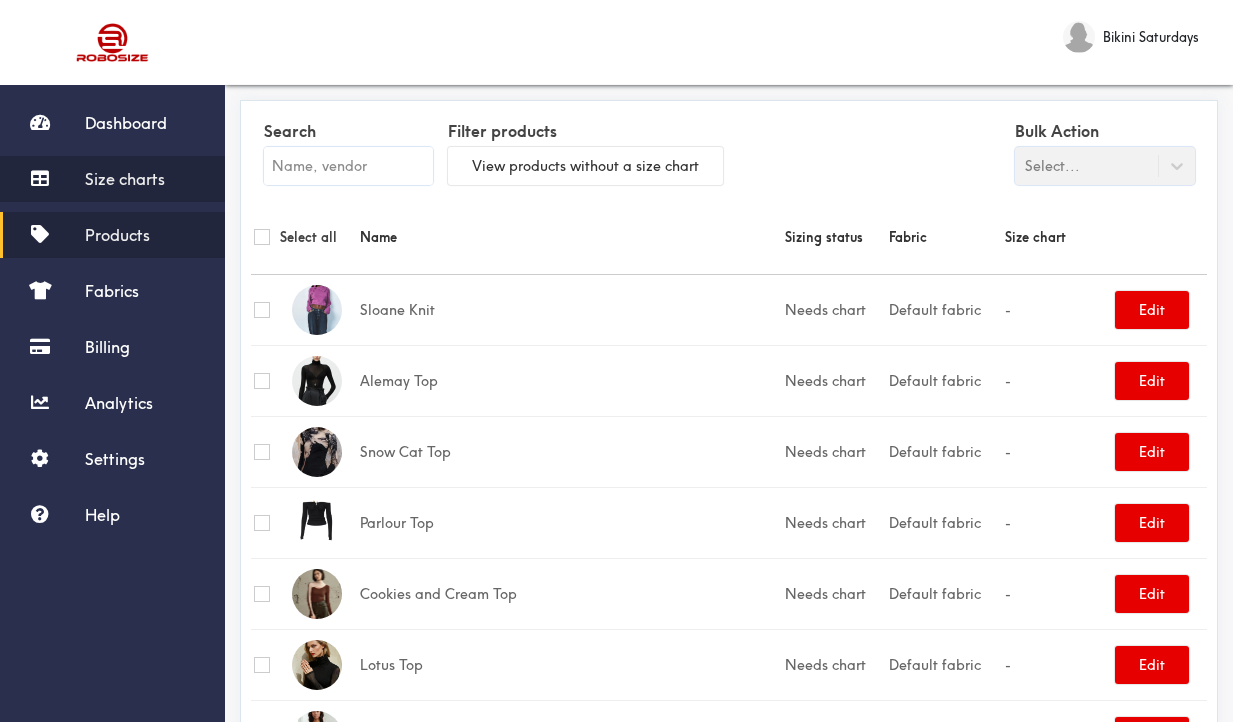 click on "Size charts" at bounding box center (125, 179) 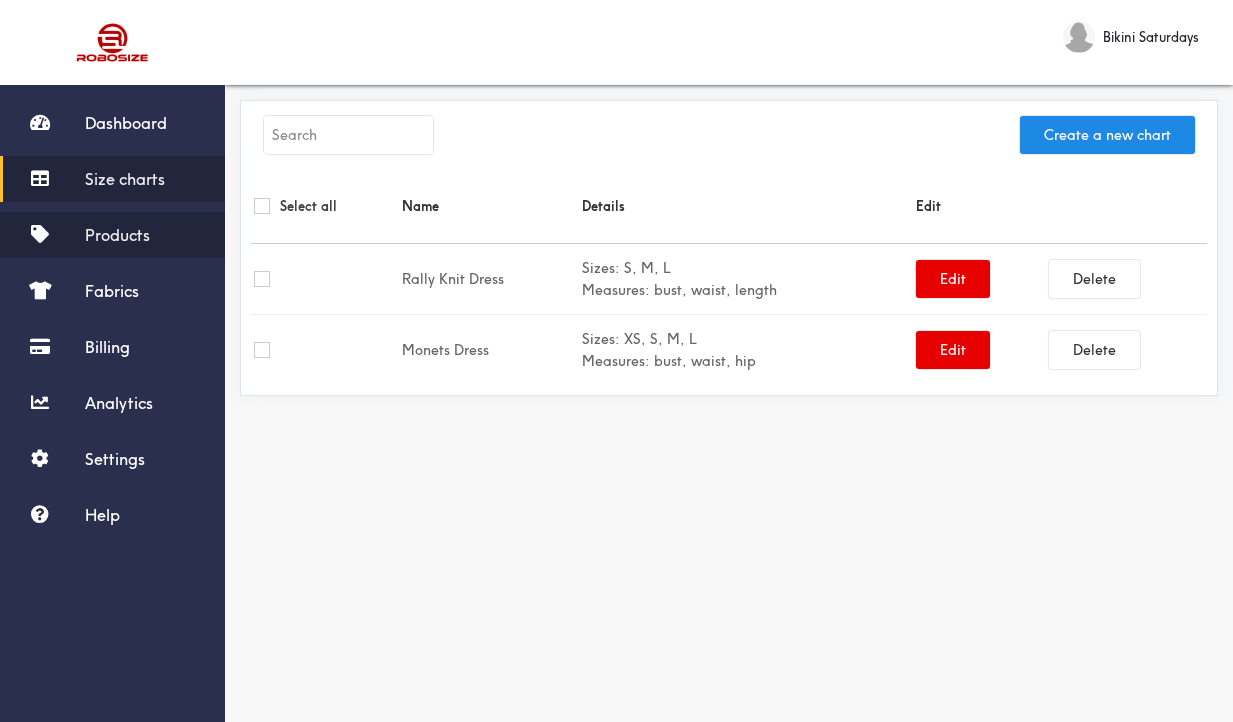 click on "Products" at bounding box center (117, 235) 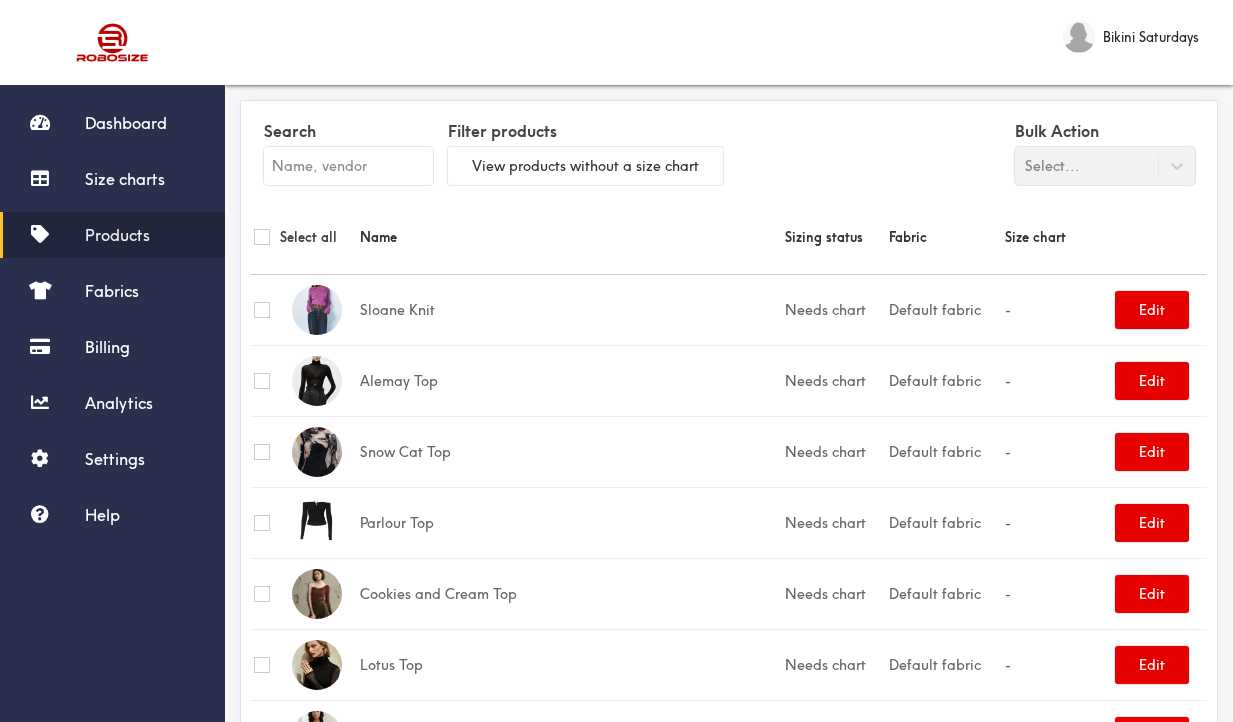 click at bounding box center (348, 166) 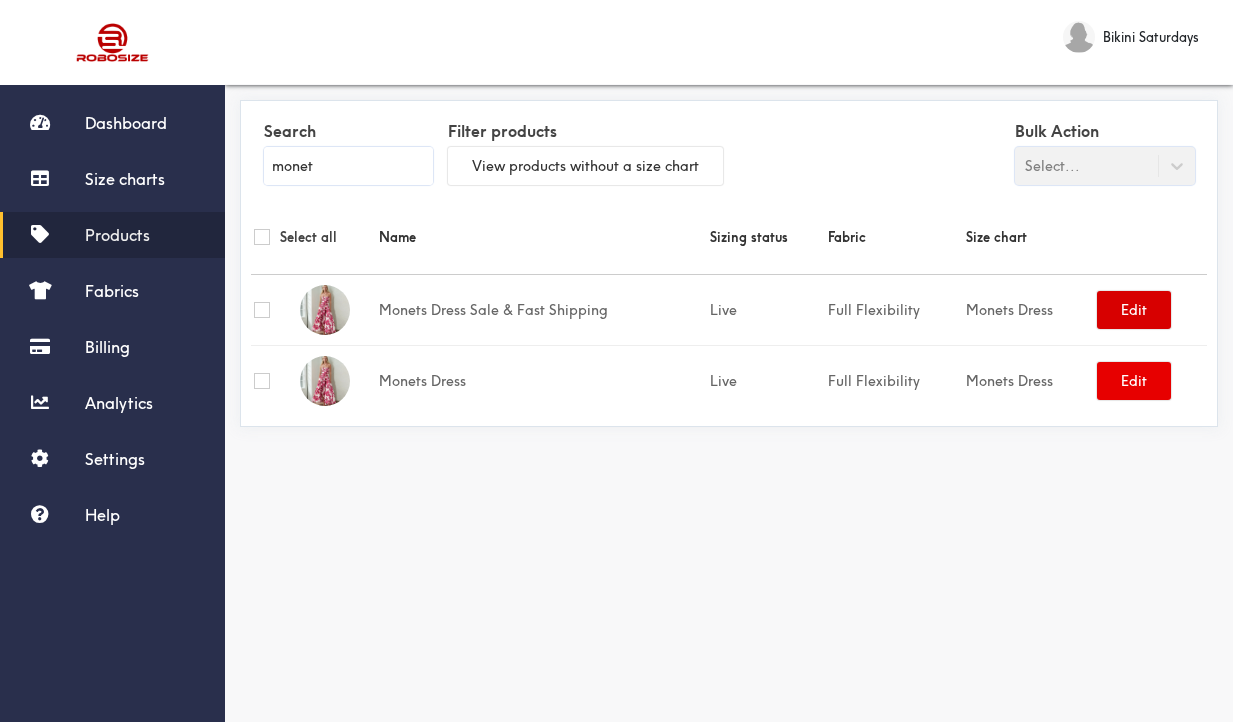 type on "monet" 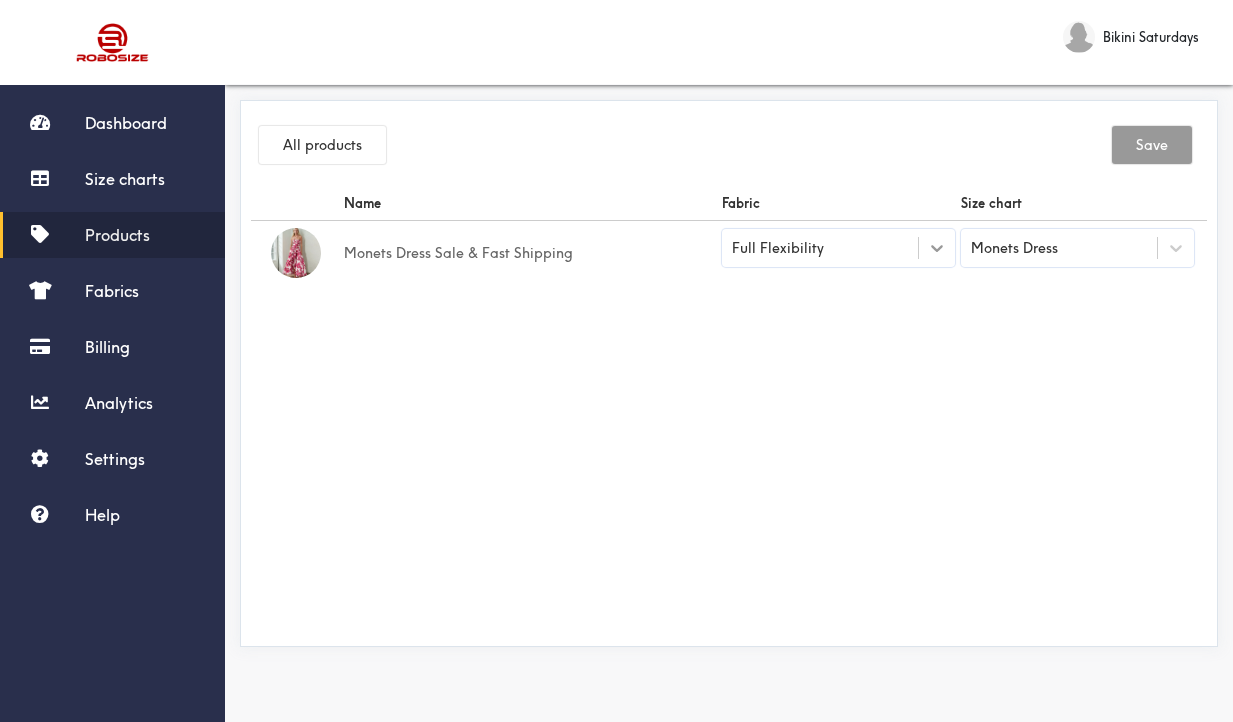 click 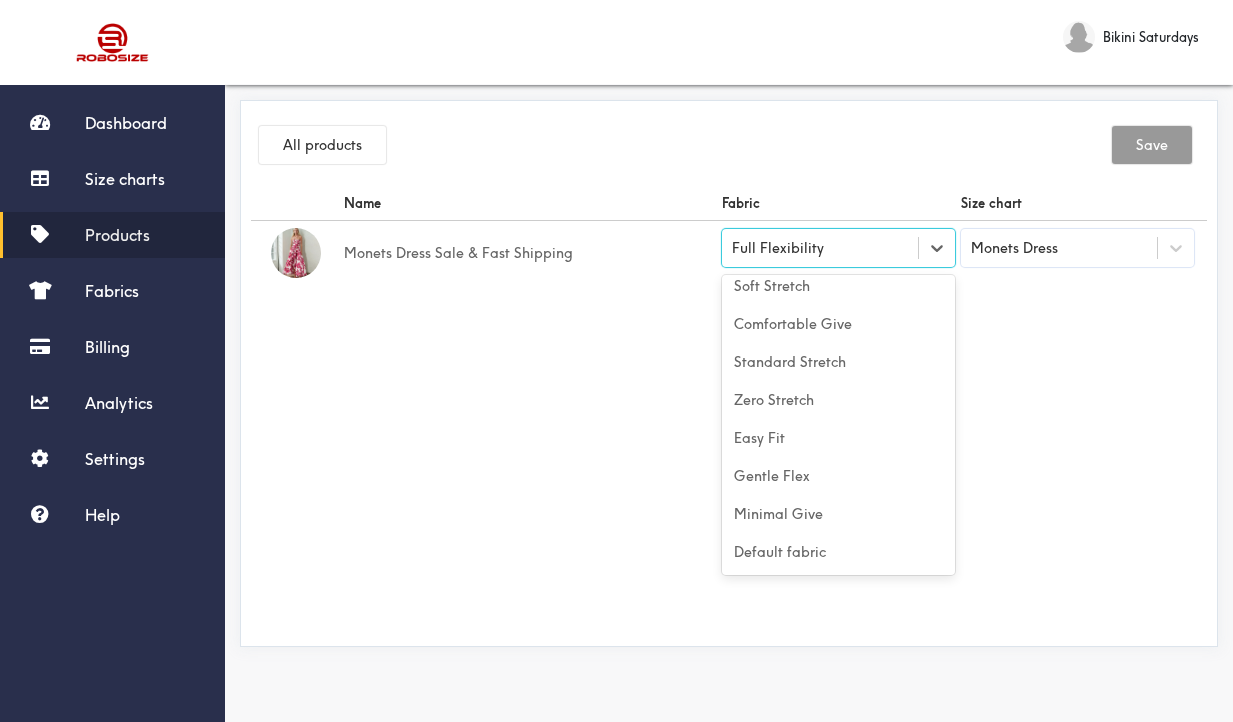 scroll, scrollTop: 88, scrollLeft: 0, axis: vertical 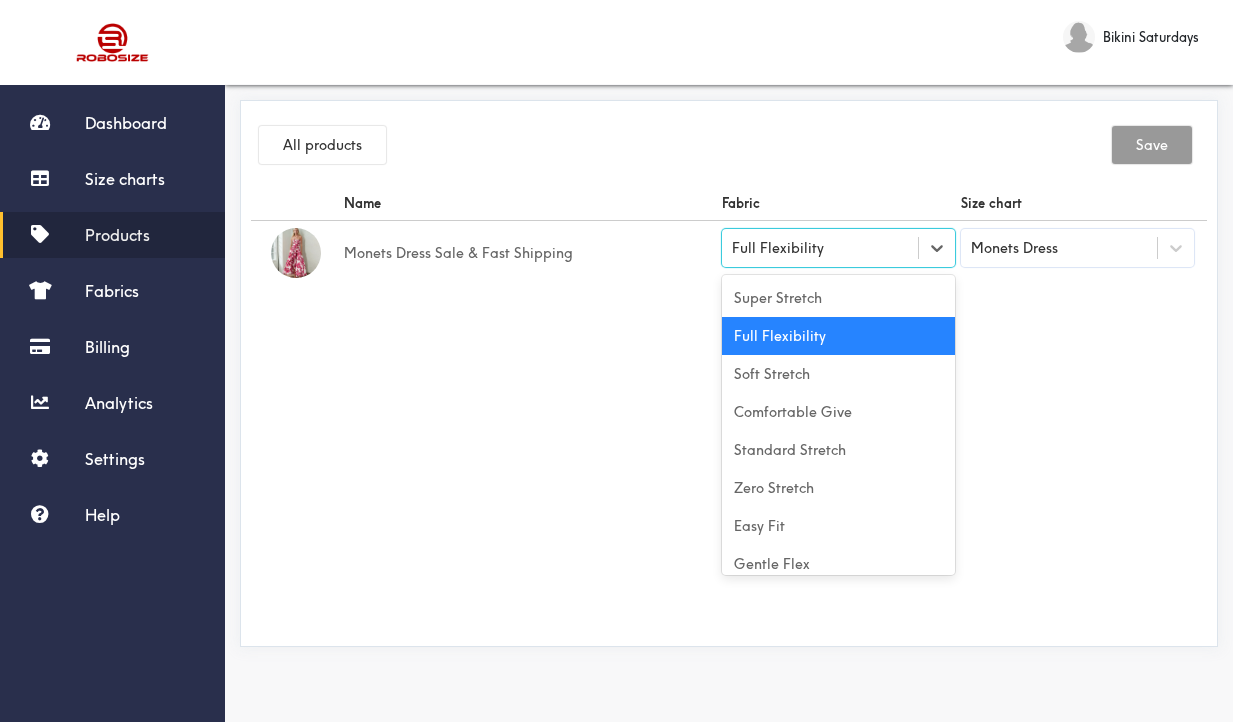 click on "Full Flexibility" at bounding box center [838, 336] 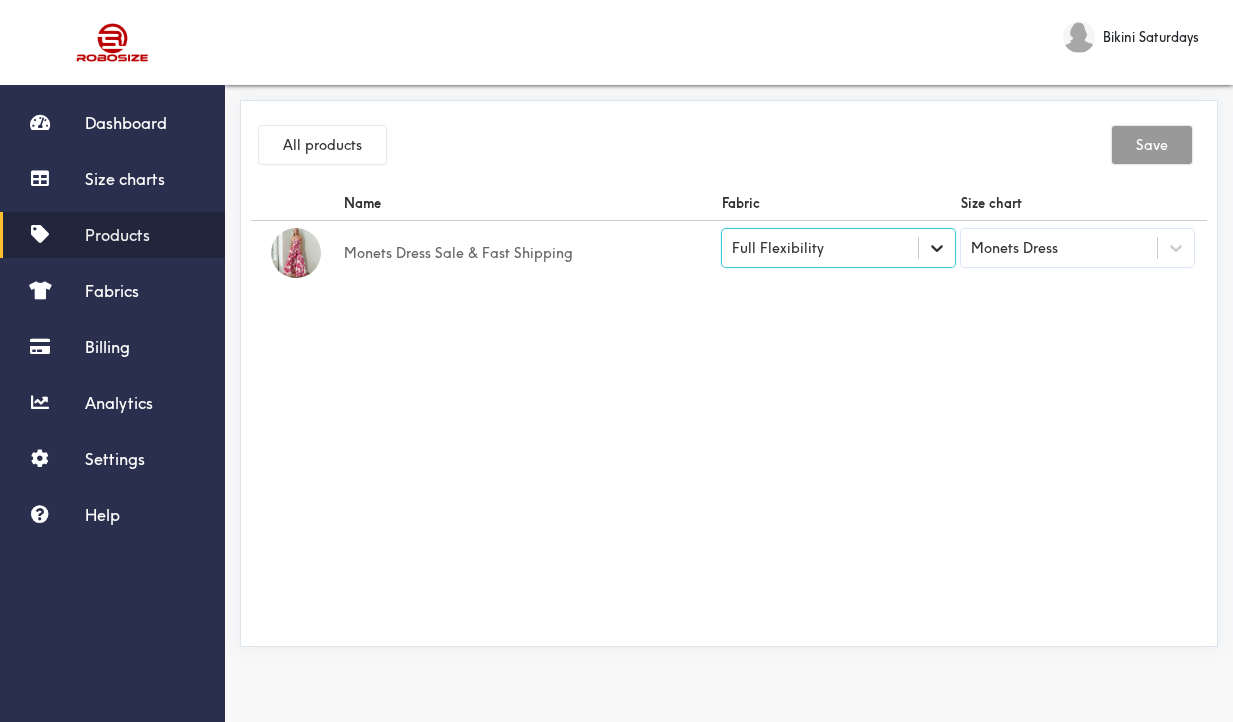 click 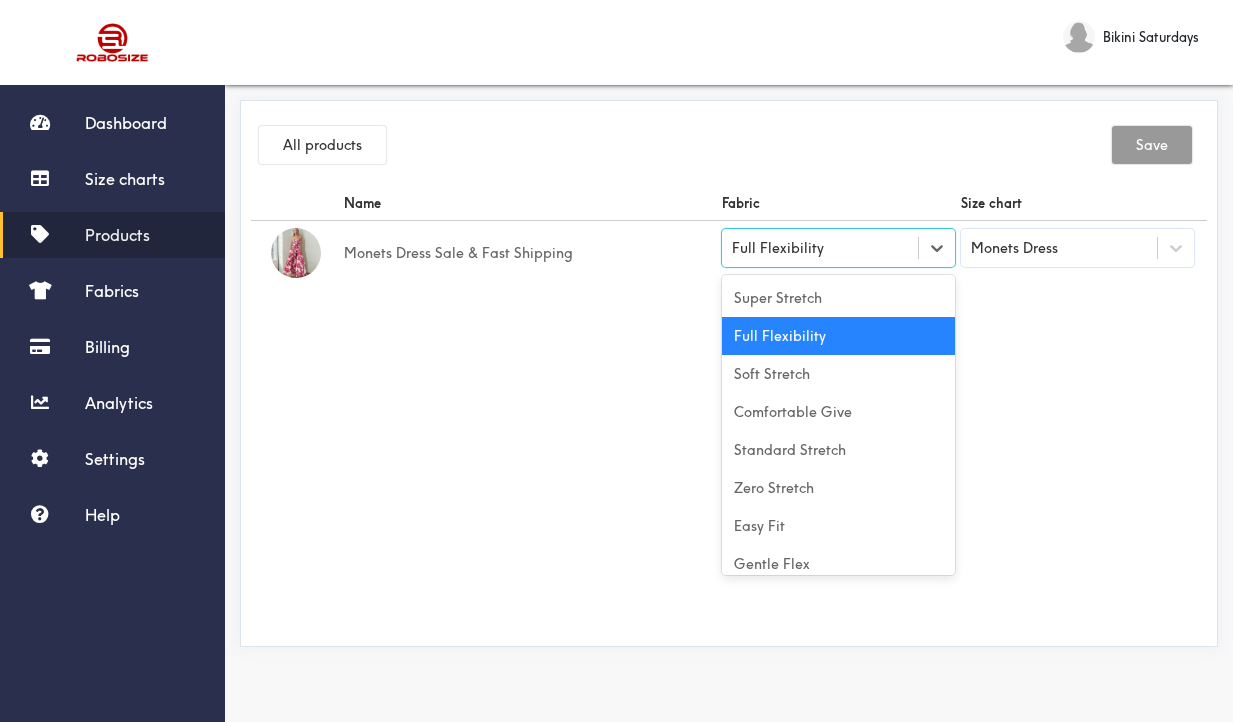 click on "Full Flexibility" at bounding box center [838, 336] 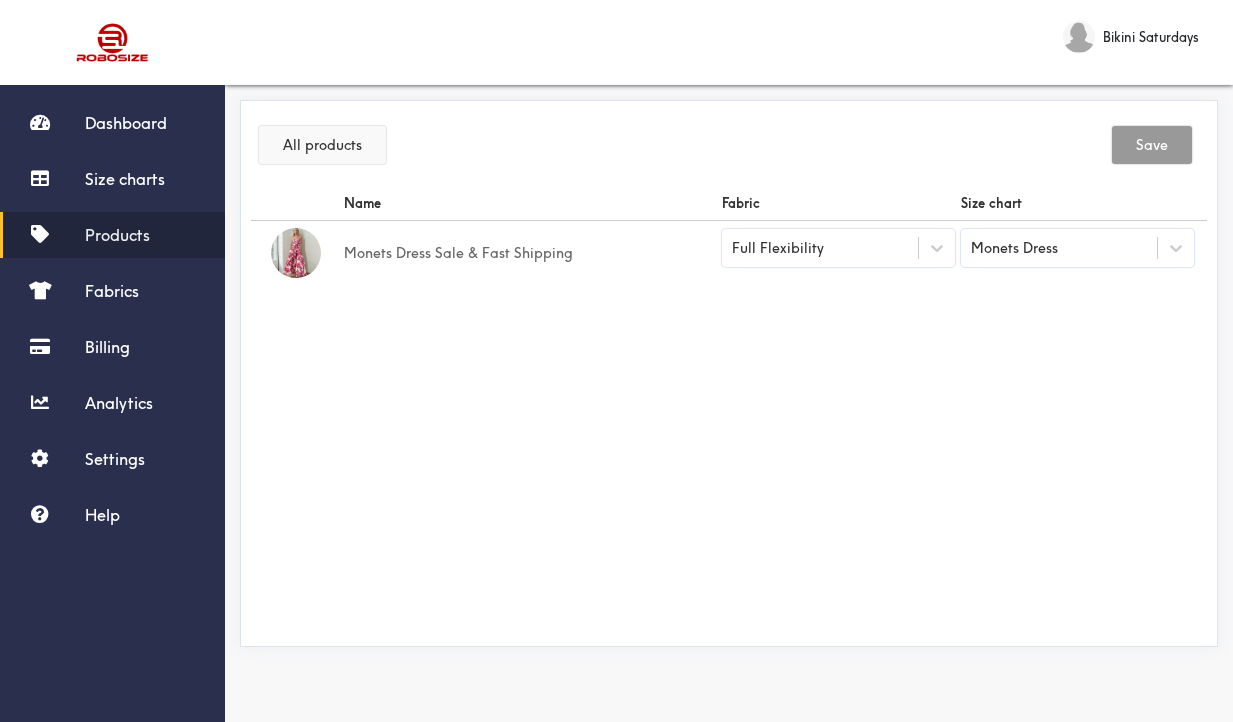 click on "All products" at bounding box center [322, 145] 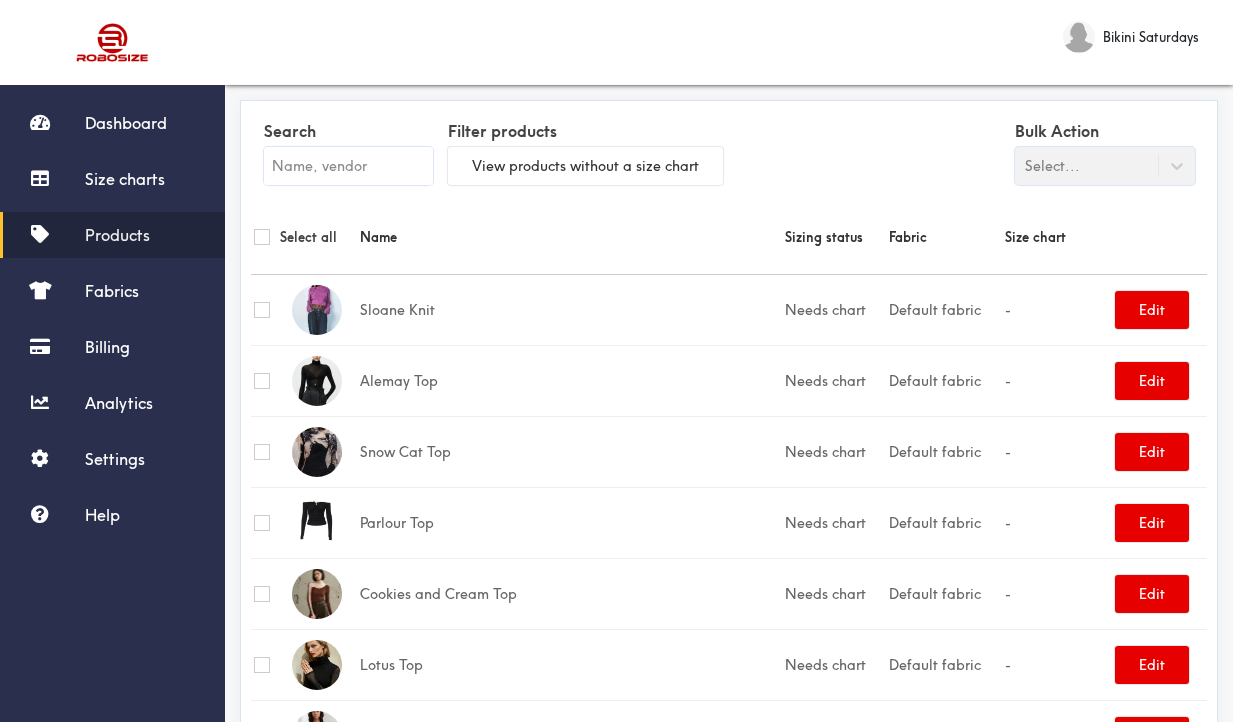 click at bounding box center (348, 166) 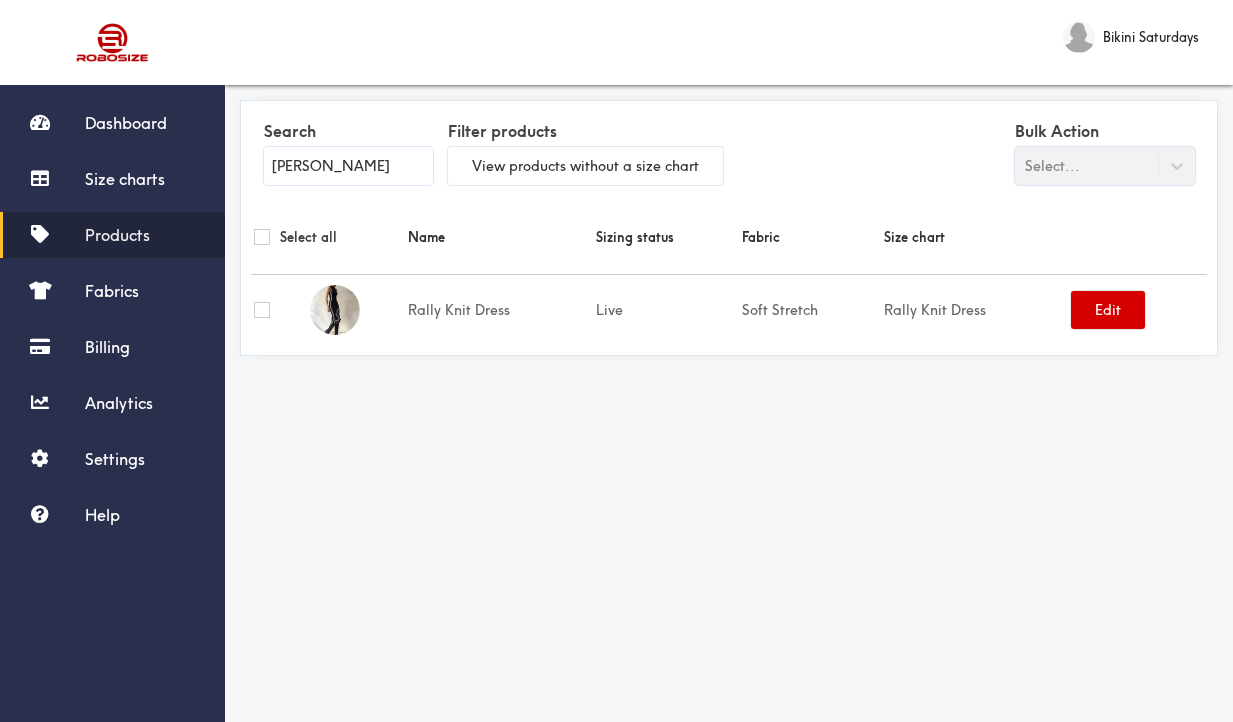 type on "rall" 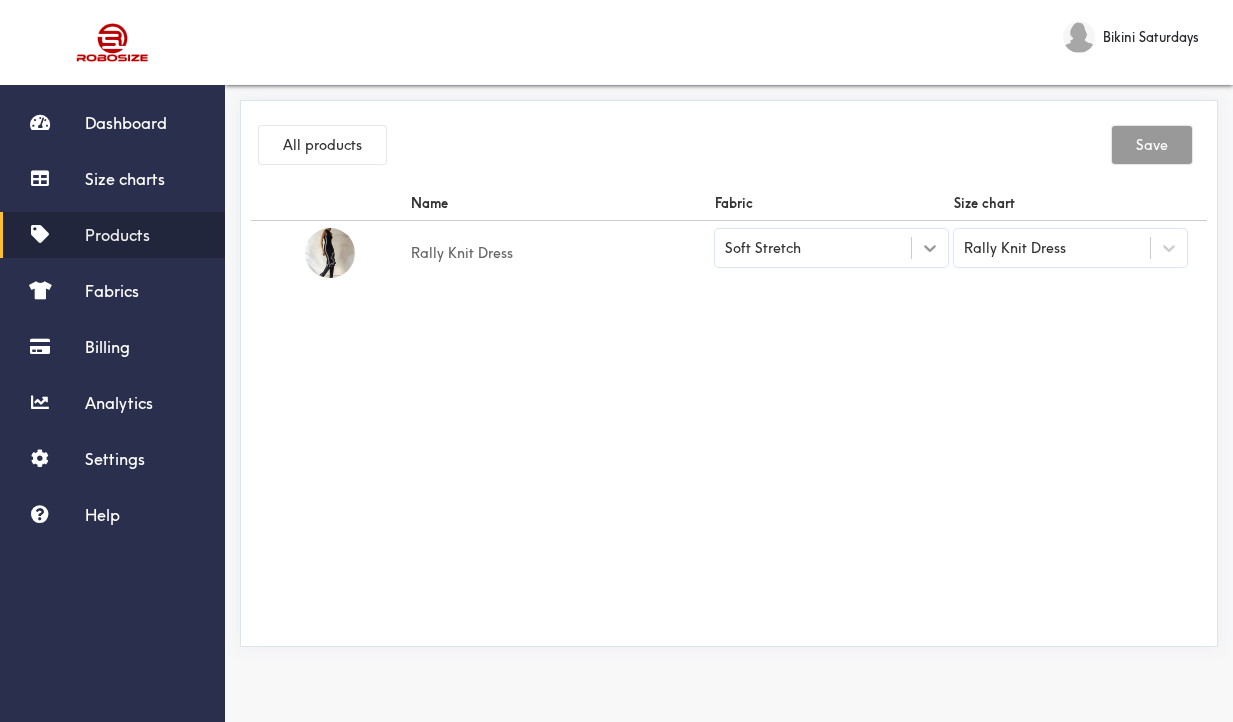 click 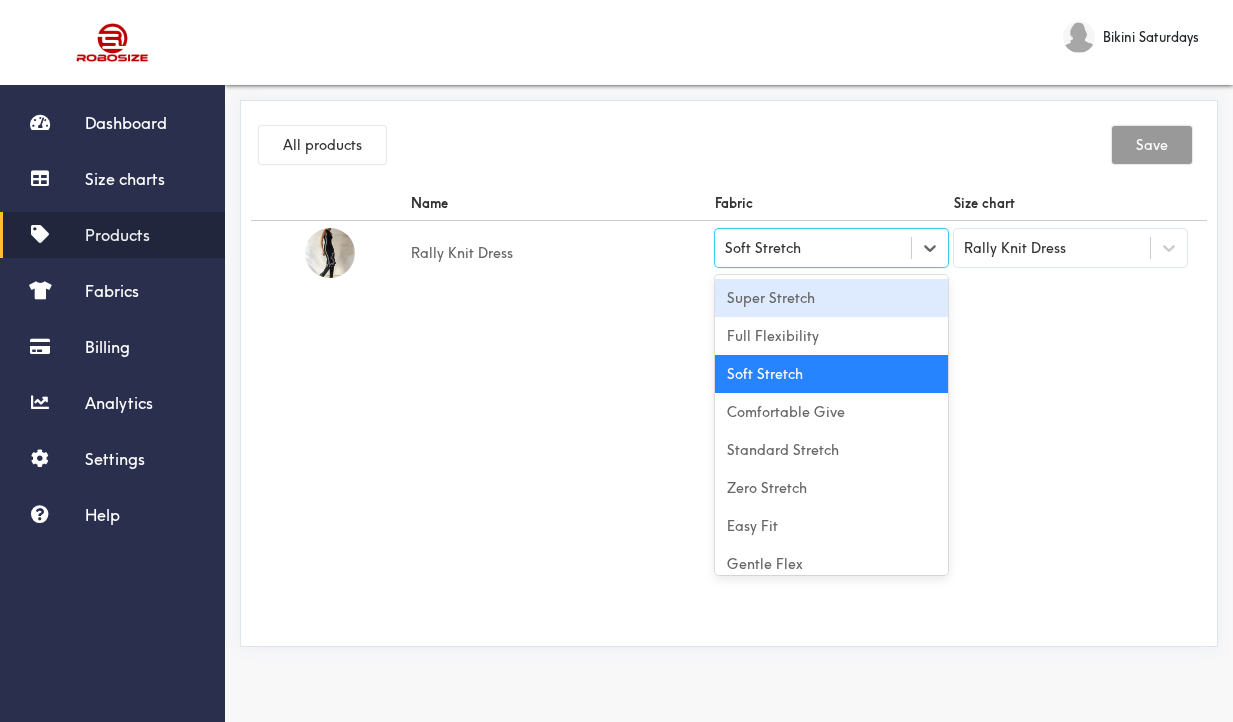 click on "Super Stretch" at bounding box center [831, 298] 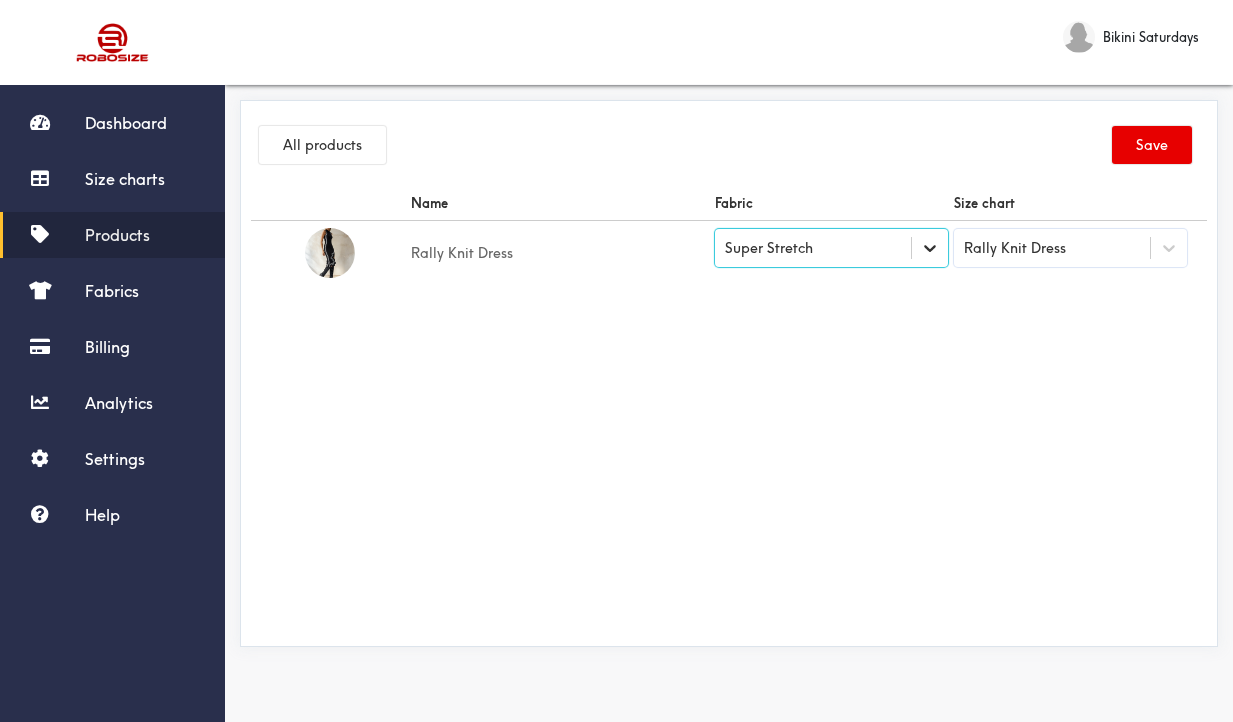 click 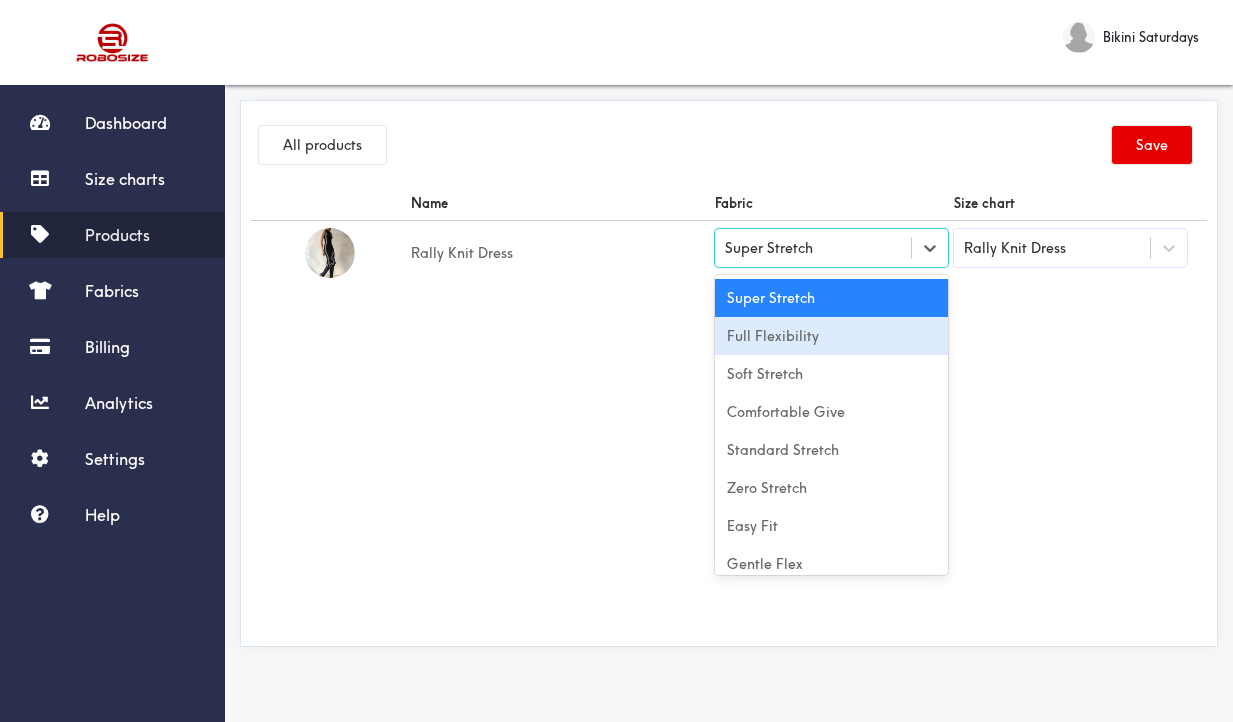 click on "Full Flexibility" at bounding box center [831, 336] 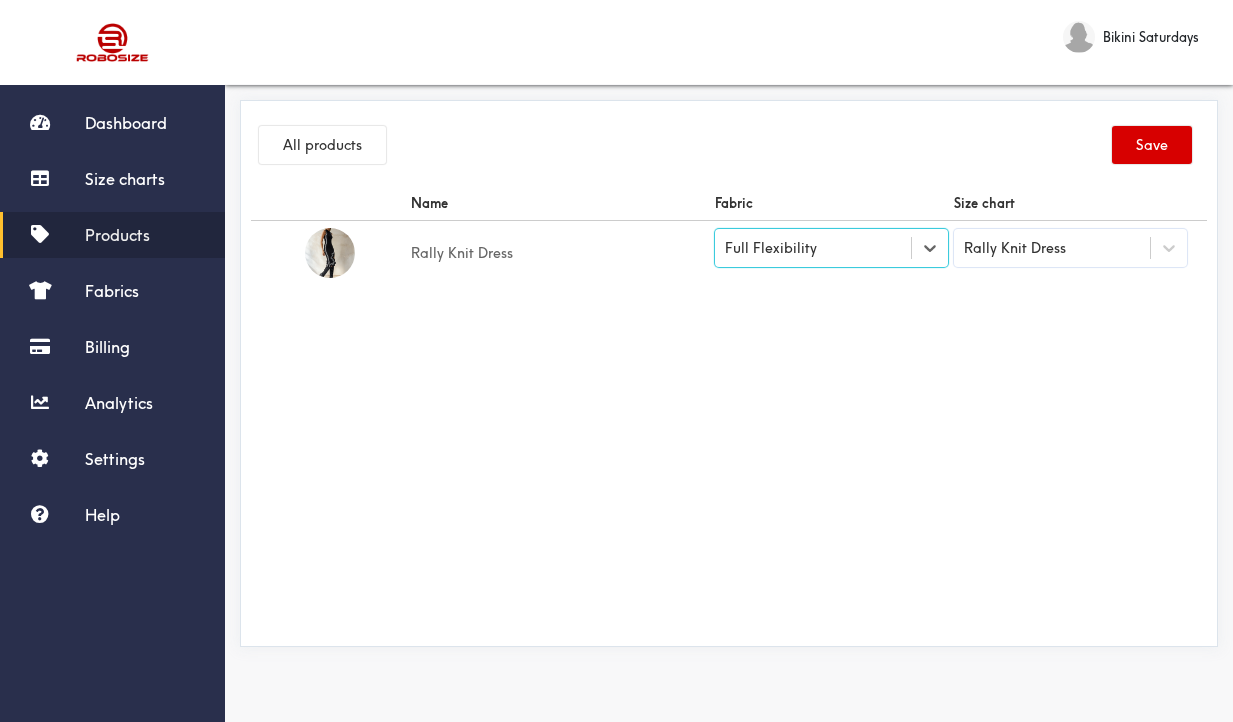 click on "Save" at bounding box center [1152, 145] 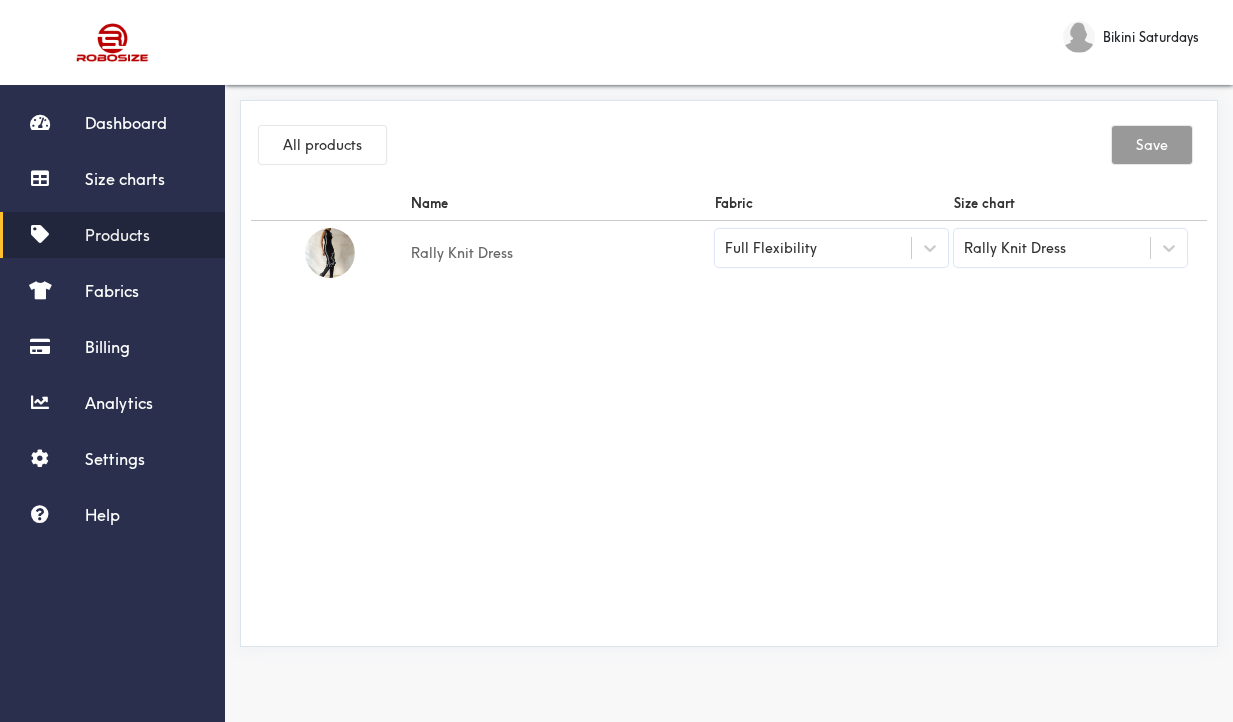 click on "Products" at bounding box center (117, 235) 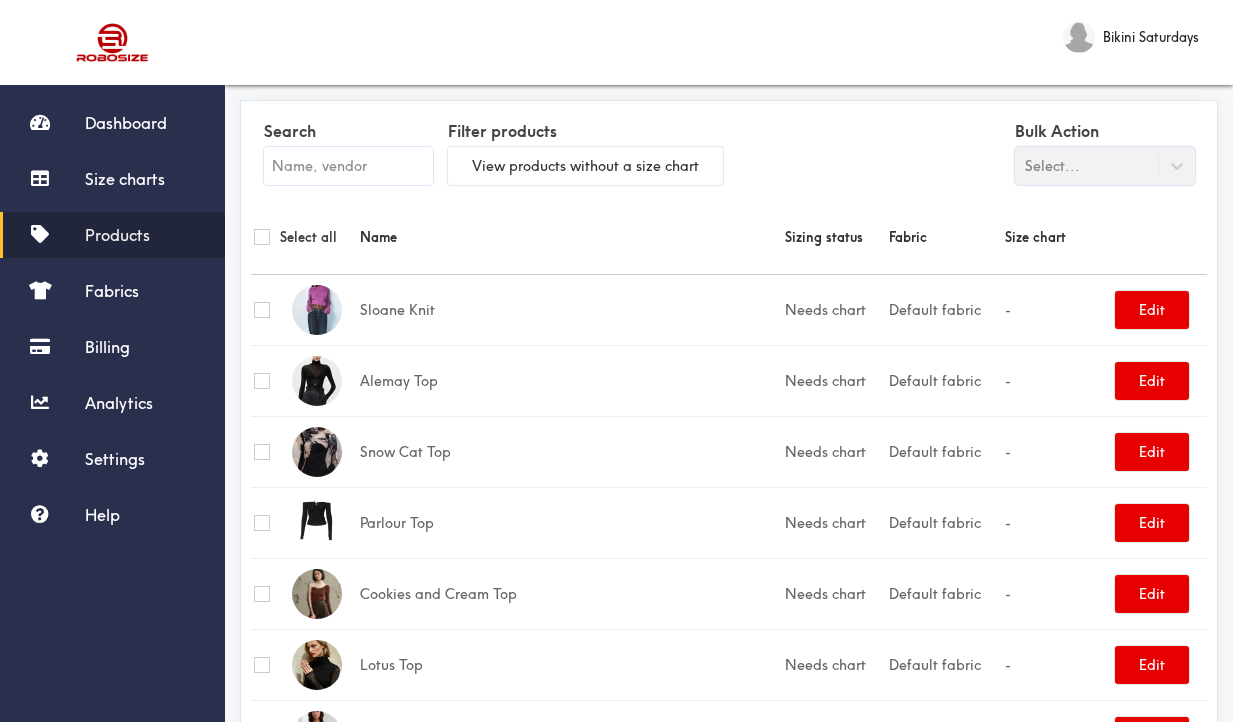 click at bounding box center [348, 166] 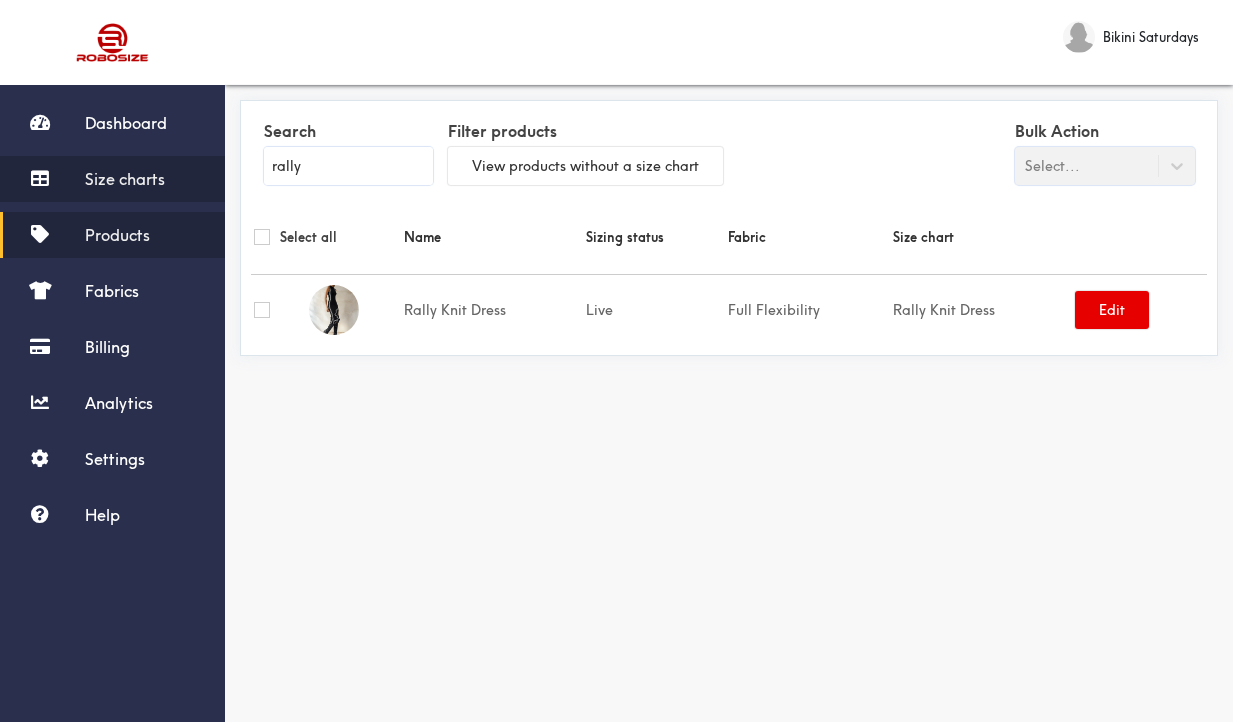 drag, startPoint x: 335, startPoint y: 168, endPoint x: 223, endPoint y: 167, distance: 112.00446 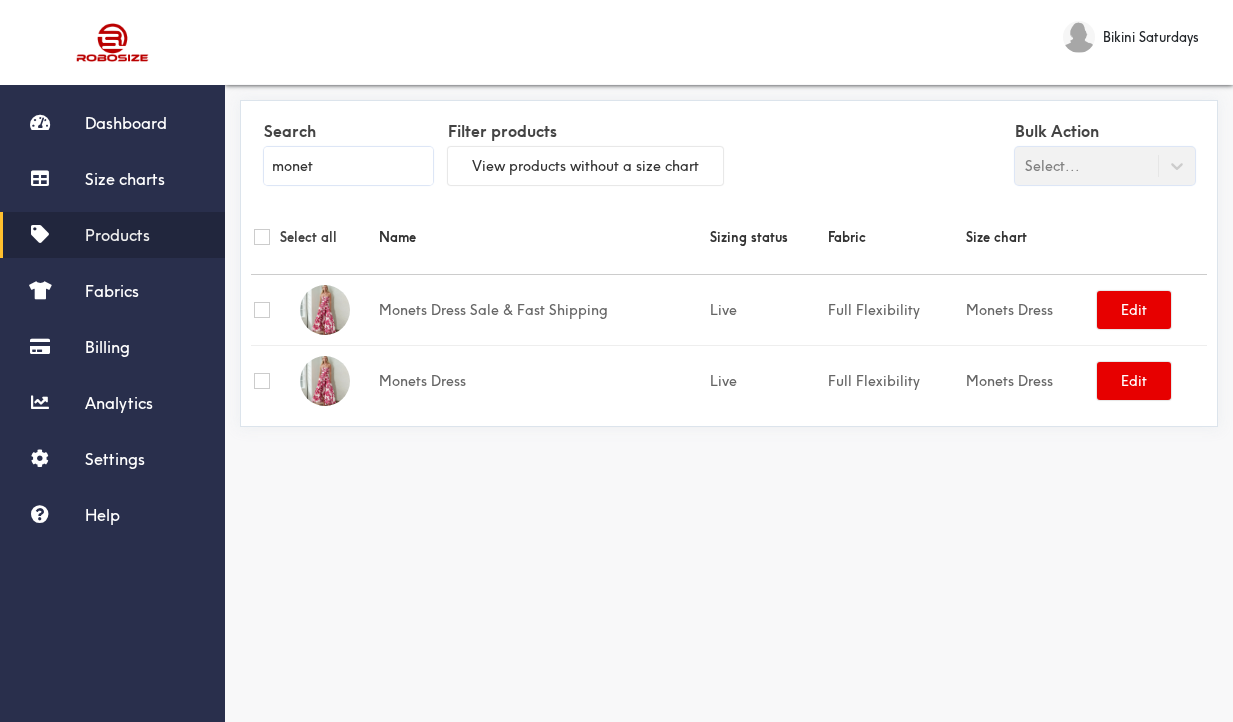 type on "monet" 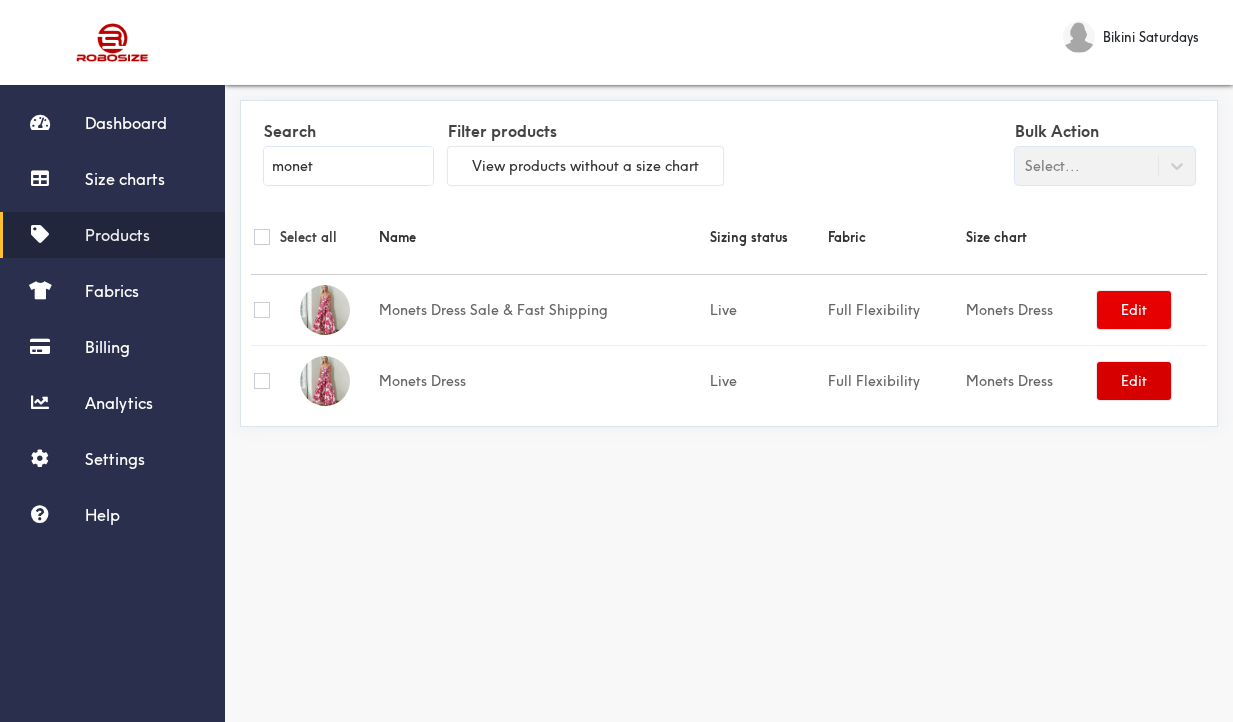 click on "Edit" at bounding box center (1134, 381) 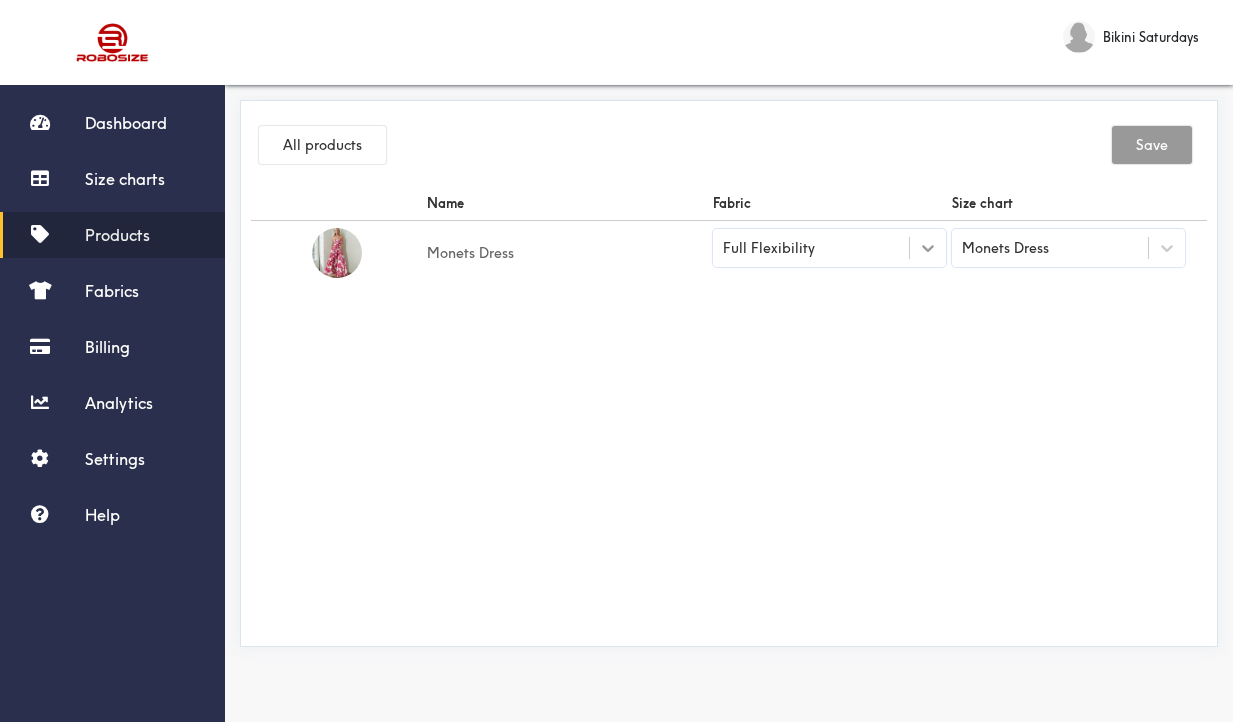 click 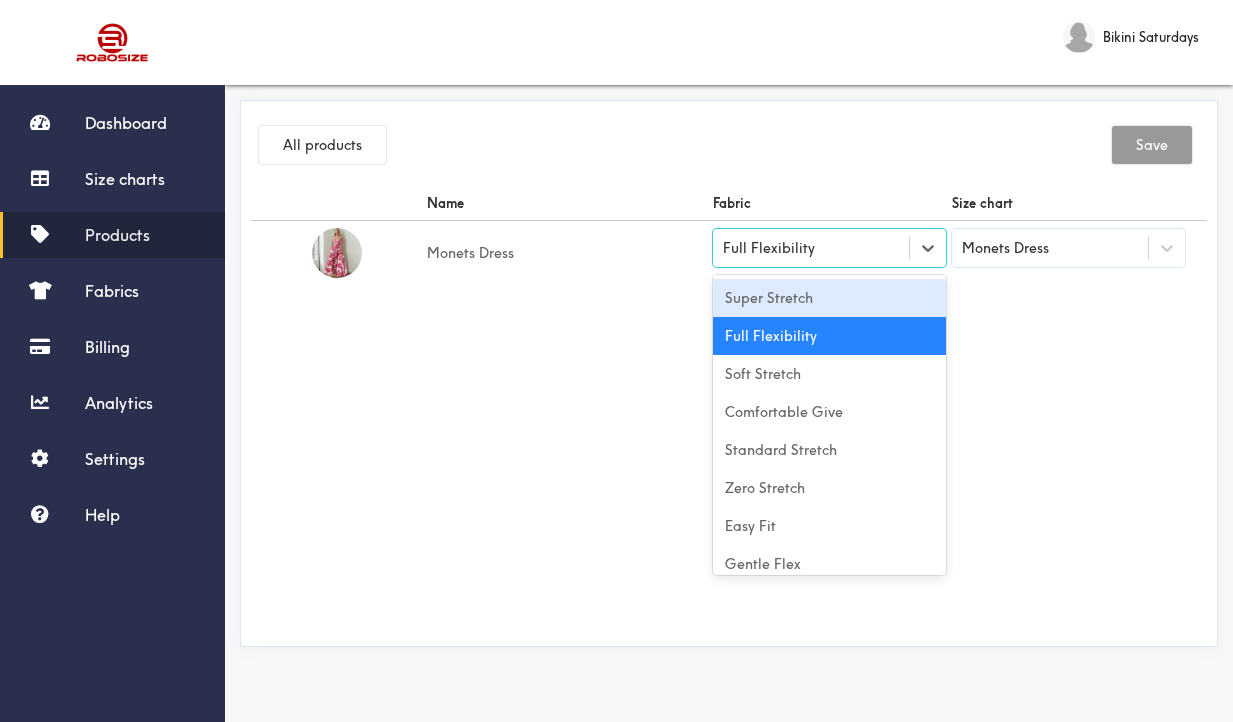 click on "Super Stretch" at bounding box center [829, 298] 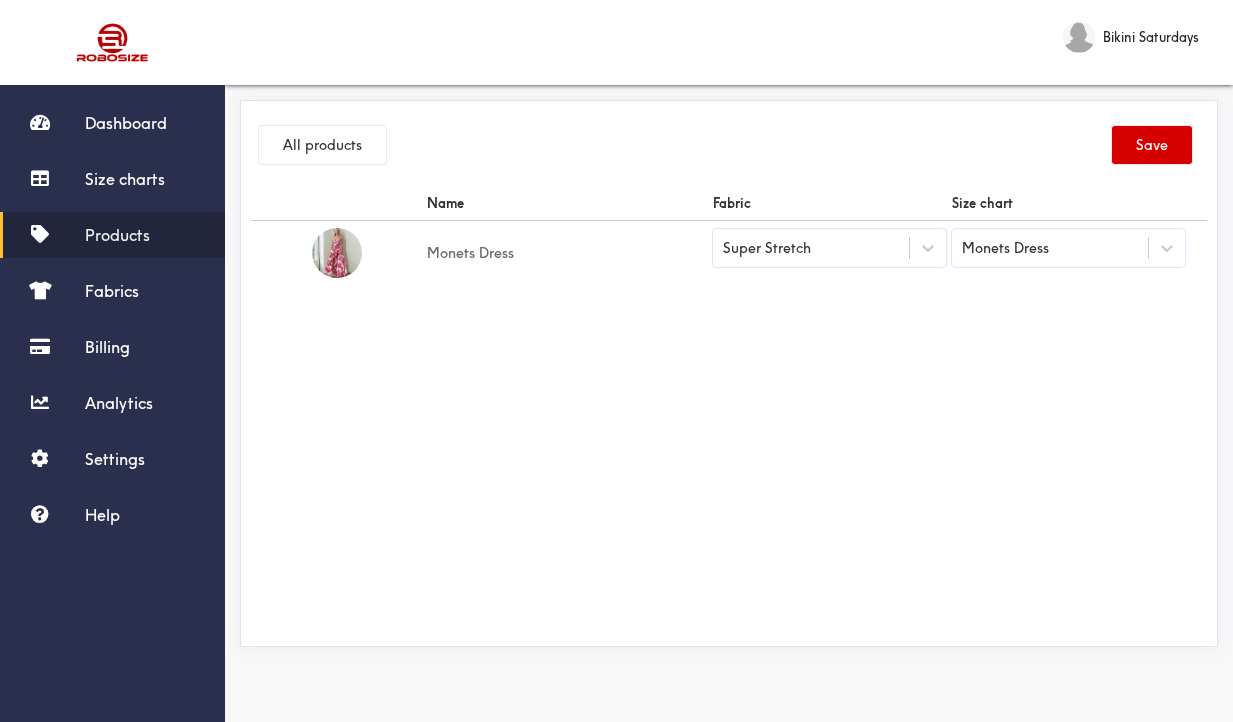 click on "Save" at bounding box center (1152, 145) 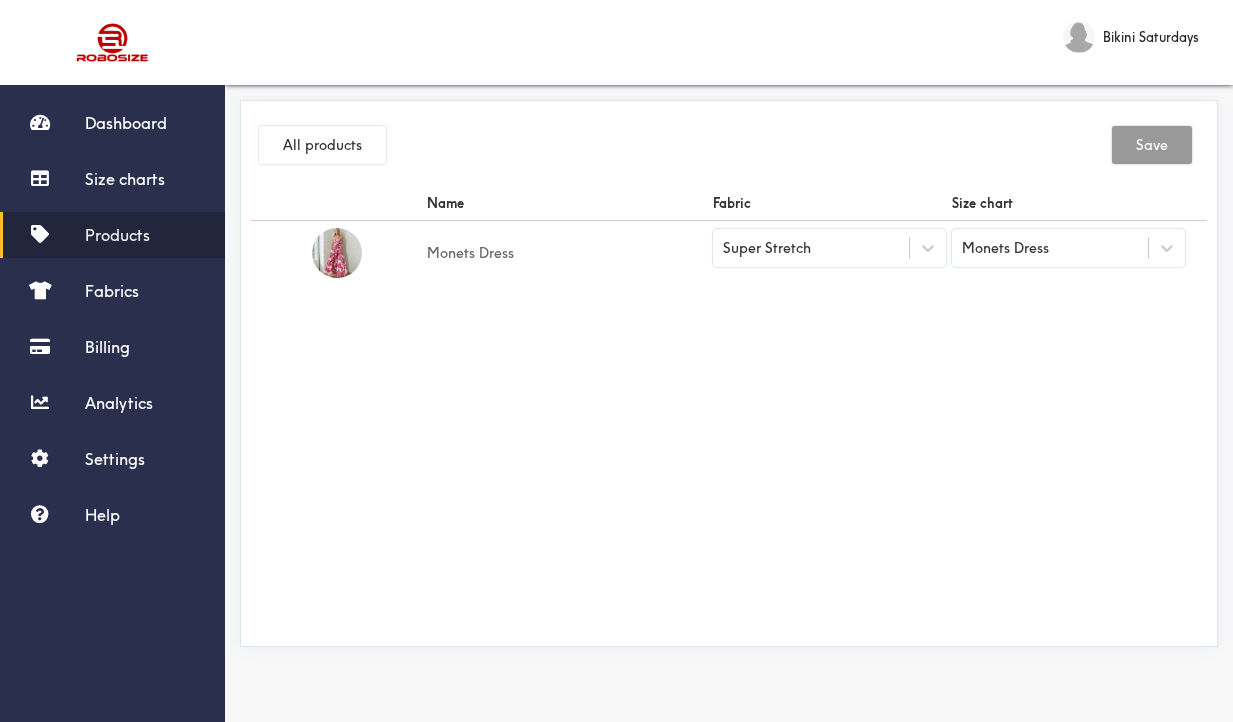 click on "Name Fabric Size chart Monets Dress Super Stretch Monets Dress" at bounding box center (729, 411) 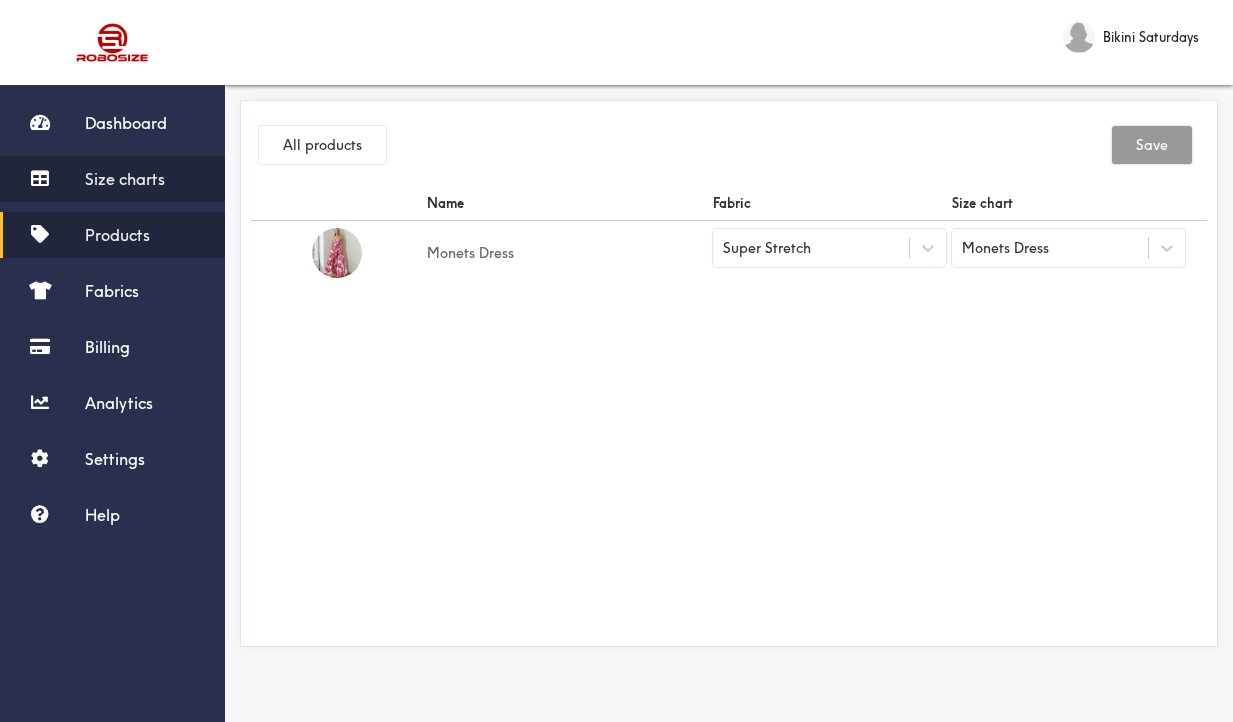 click on "Size charts" at bounding box center [125, 179] 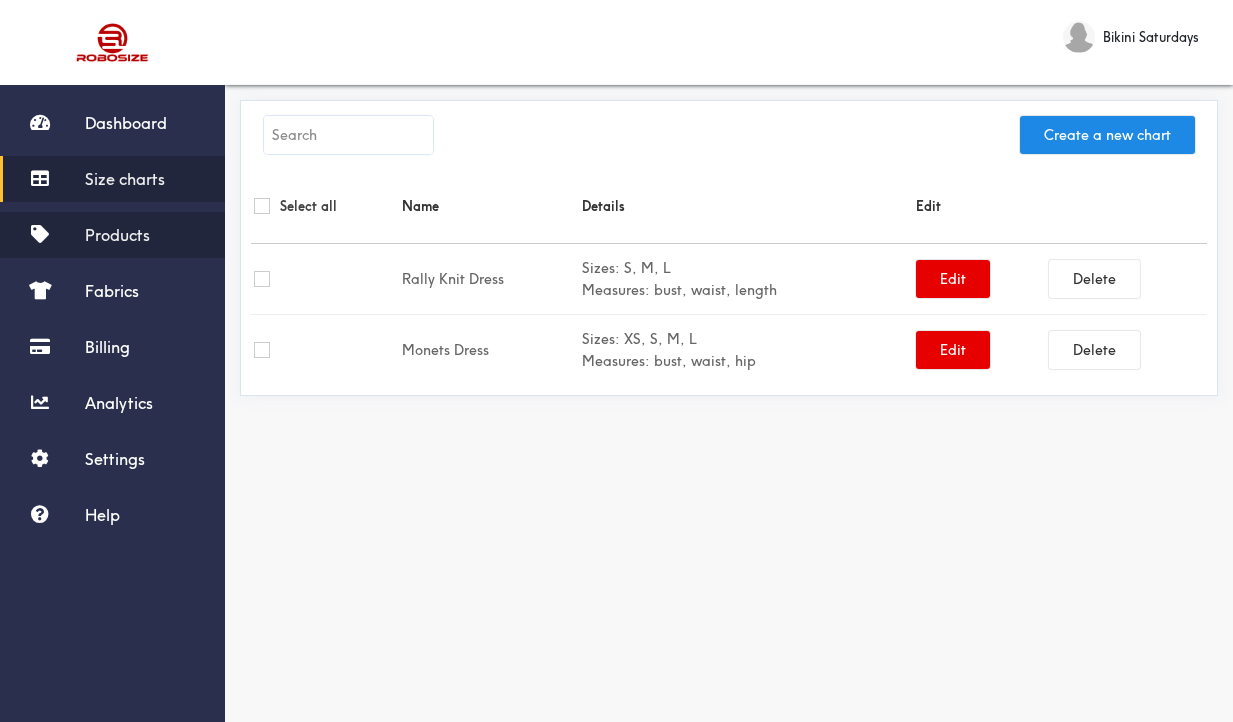 click on "Products" at bounding box center (117, 235) 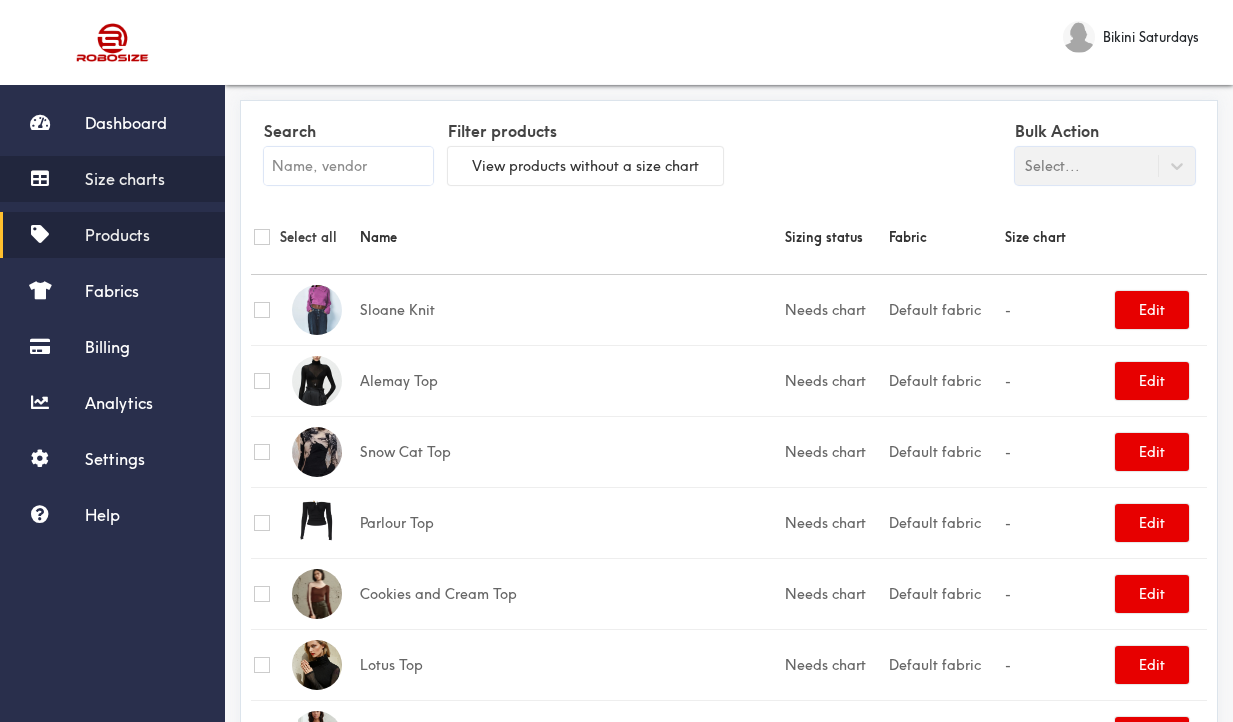 click on "Size charts" at bounding box center (125, 179) 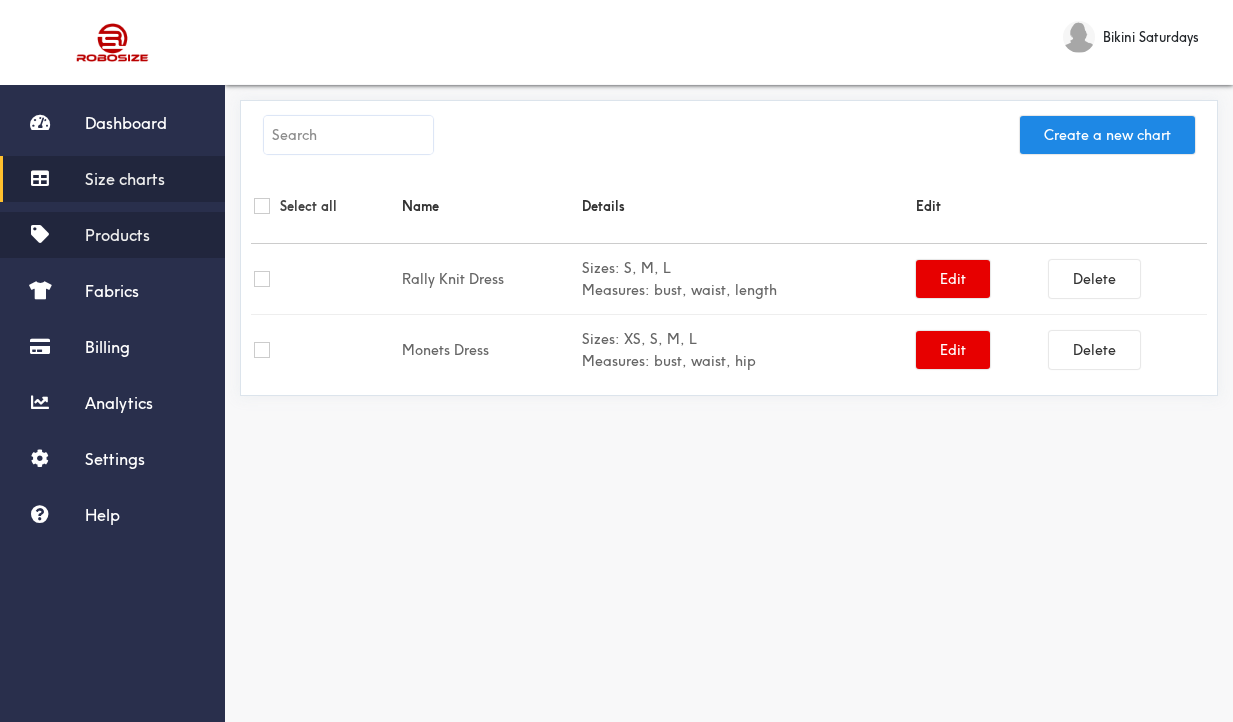 click on "Products" at bounding box center [117, 235] 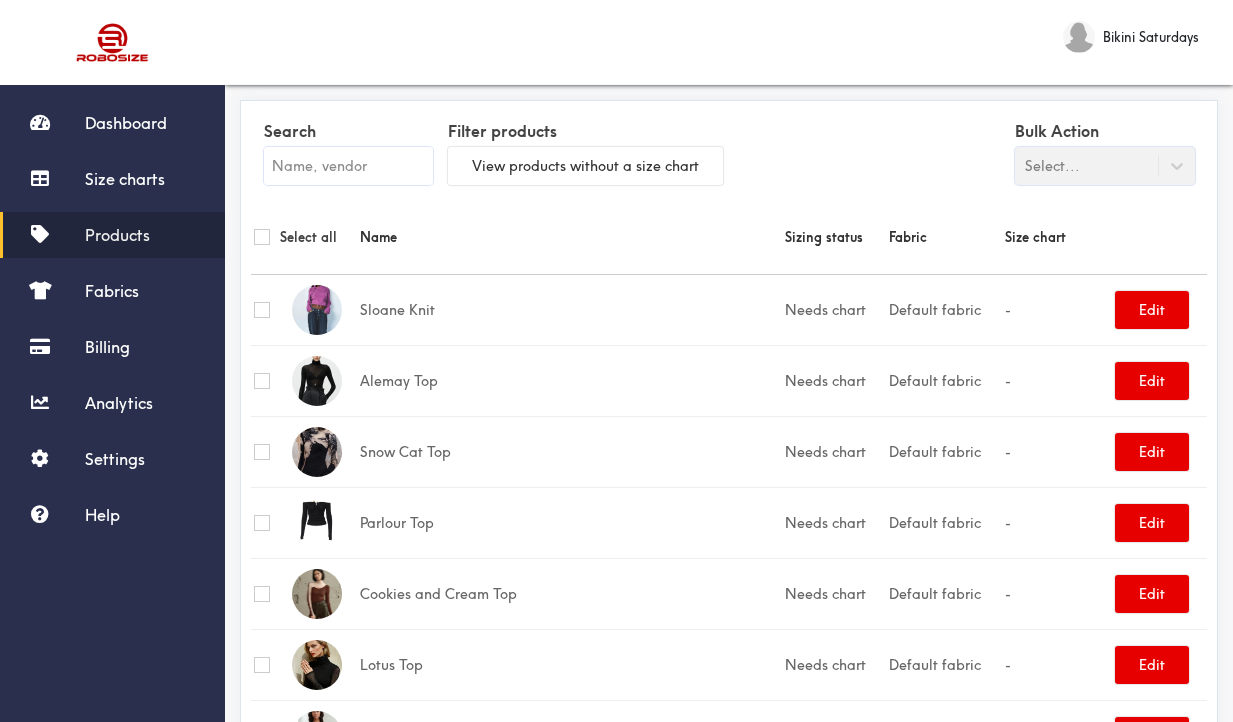click at bounding box center [348, 166] 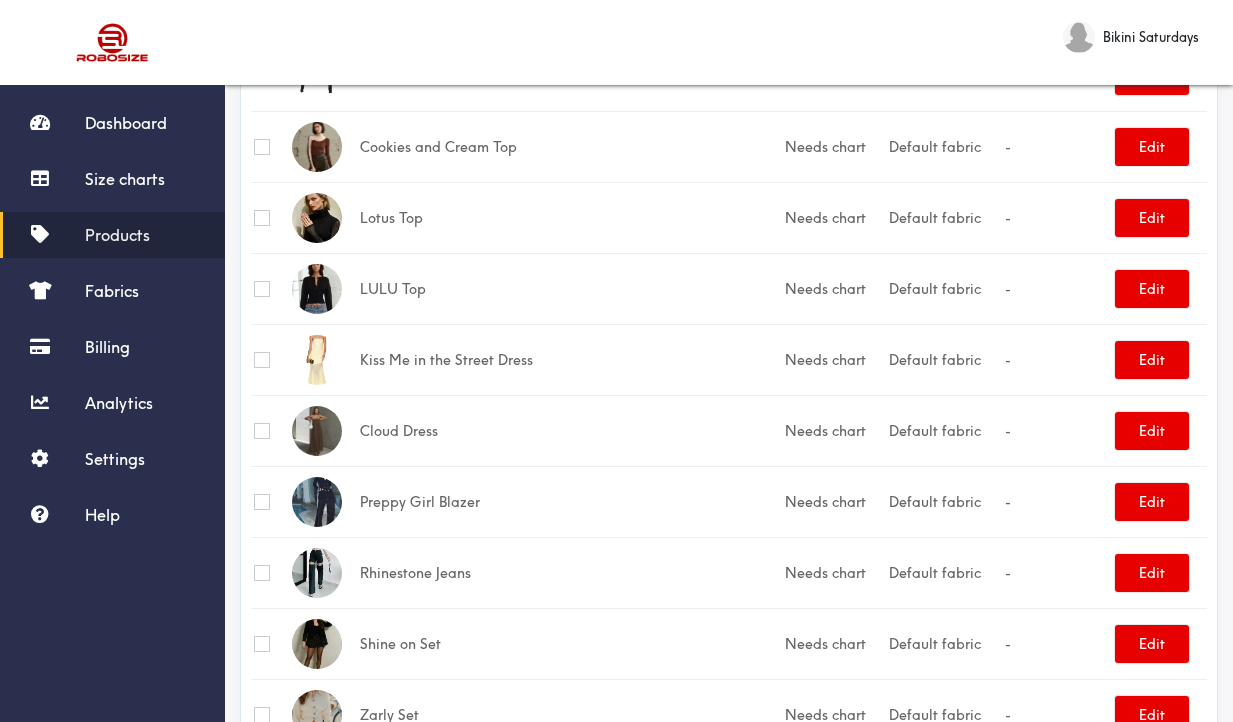 scroll, scrollTop: 0, scrollLeft: 0, axis: both 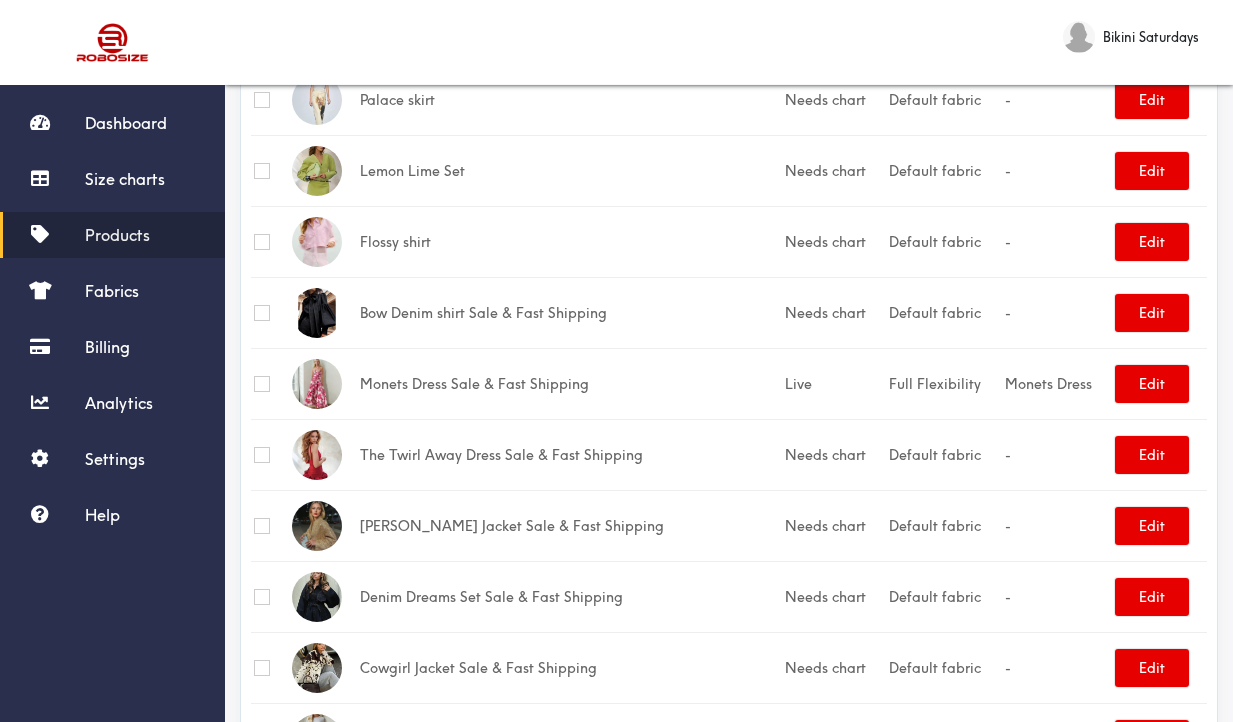 click on "Products" at bounding box center [117, 235] 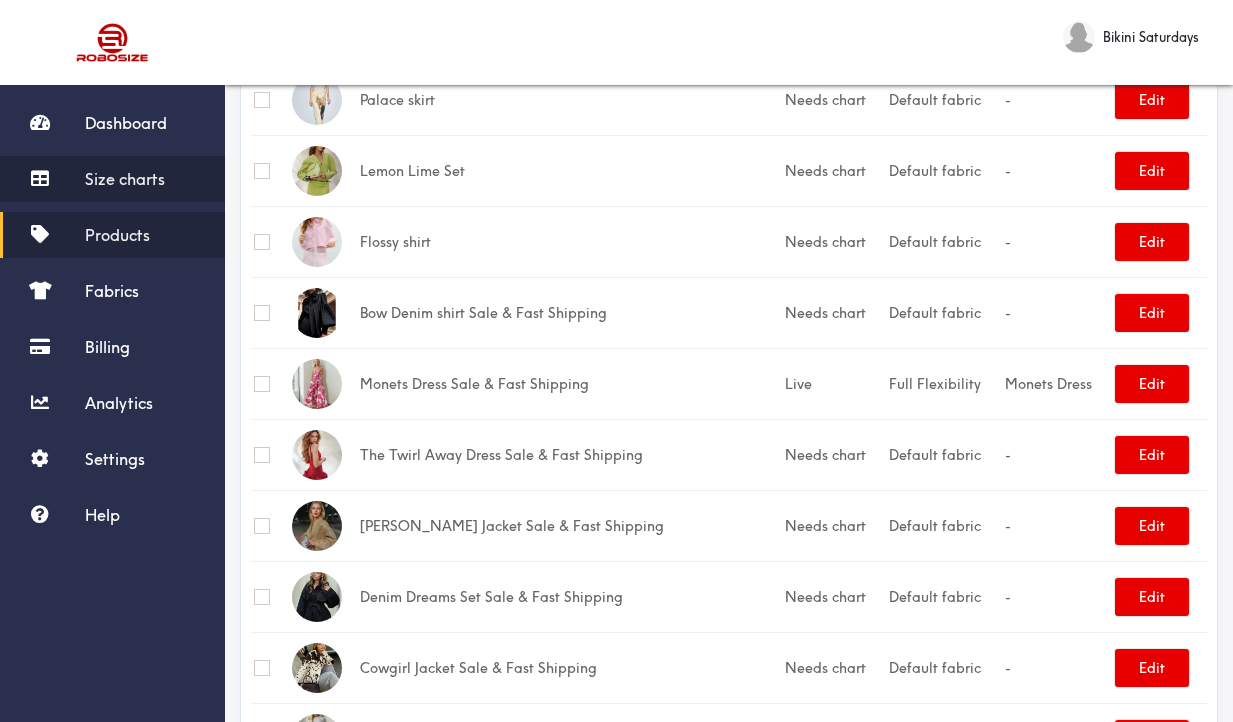 click on "Size charts" at bounding box center (125, 179) 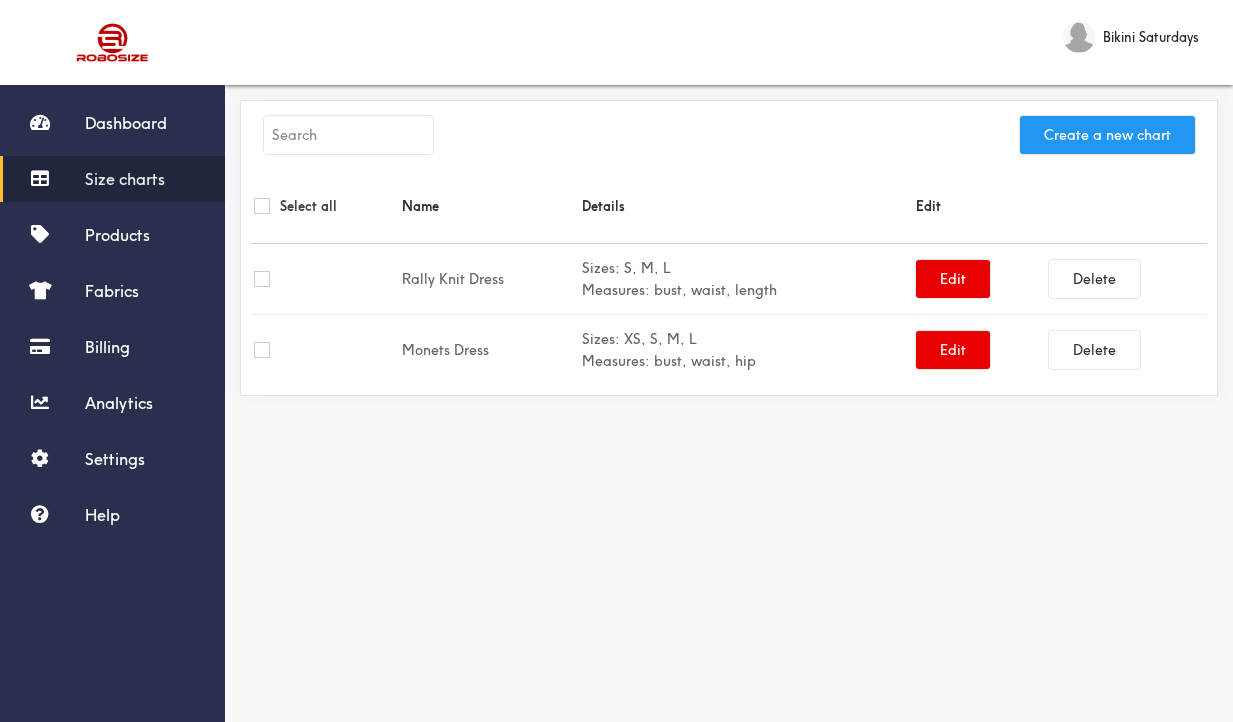 click on "Create a new chart" at bounding box center [1107, 135] 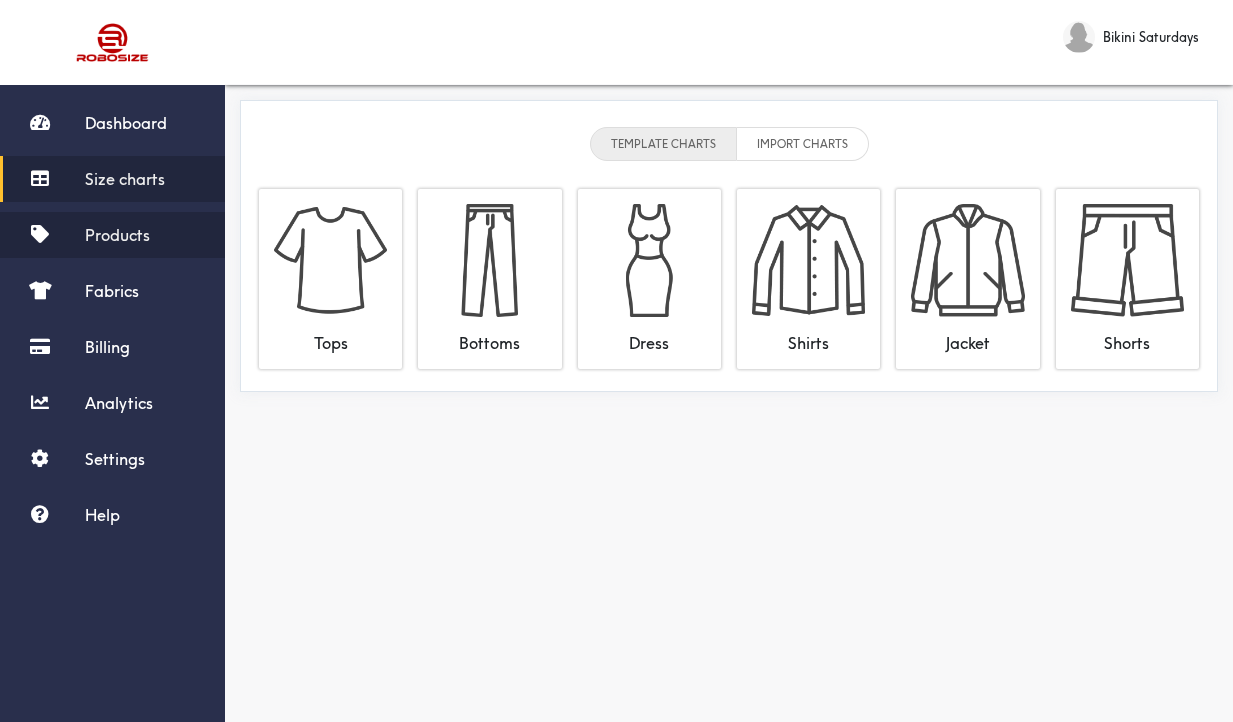 click on "Products" at bounding box center [117, 235] 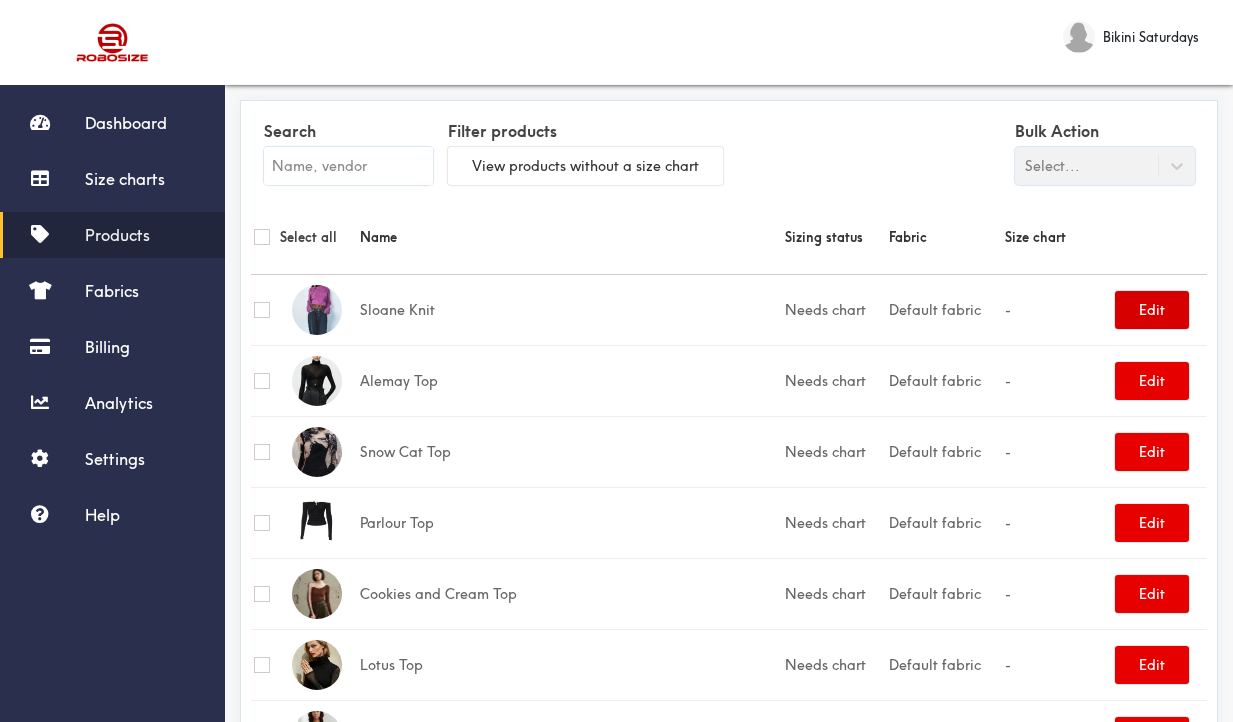 click on "Edit" at bounding box center (1152, 310) 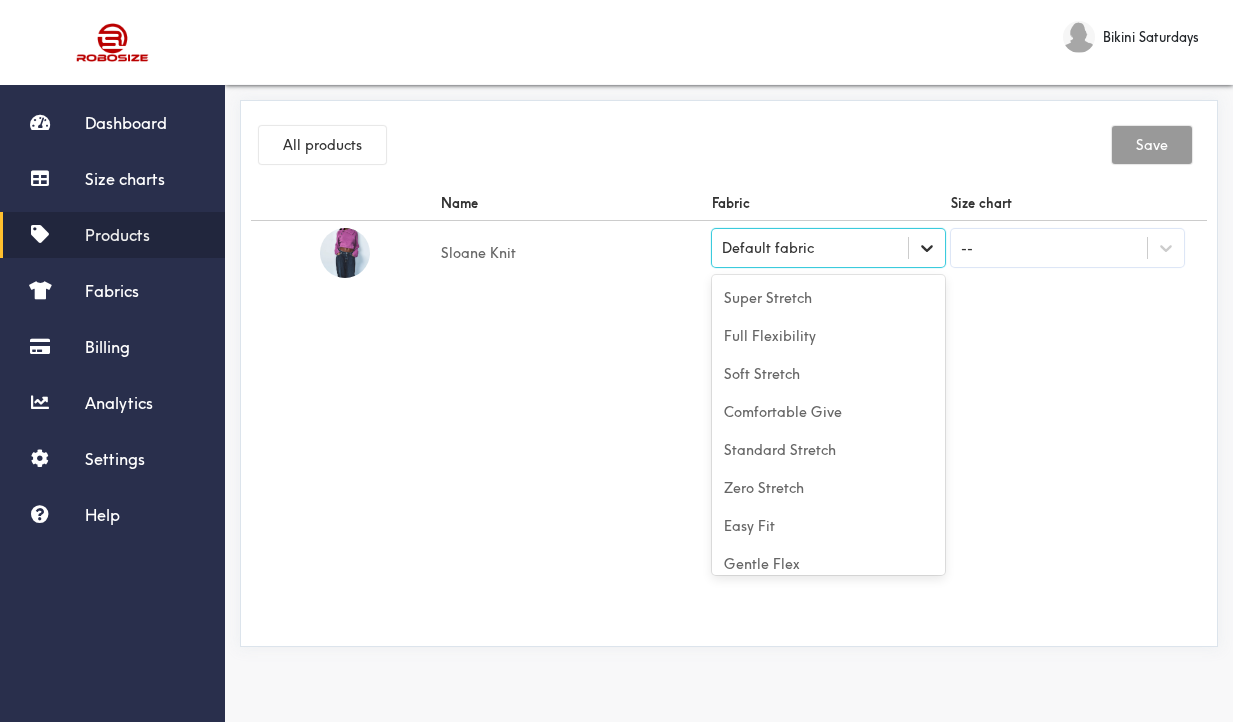 click 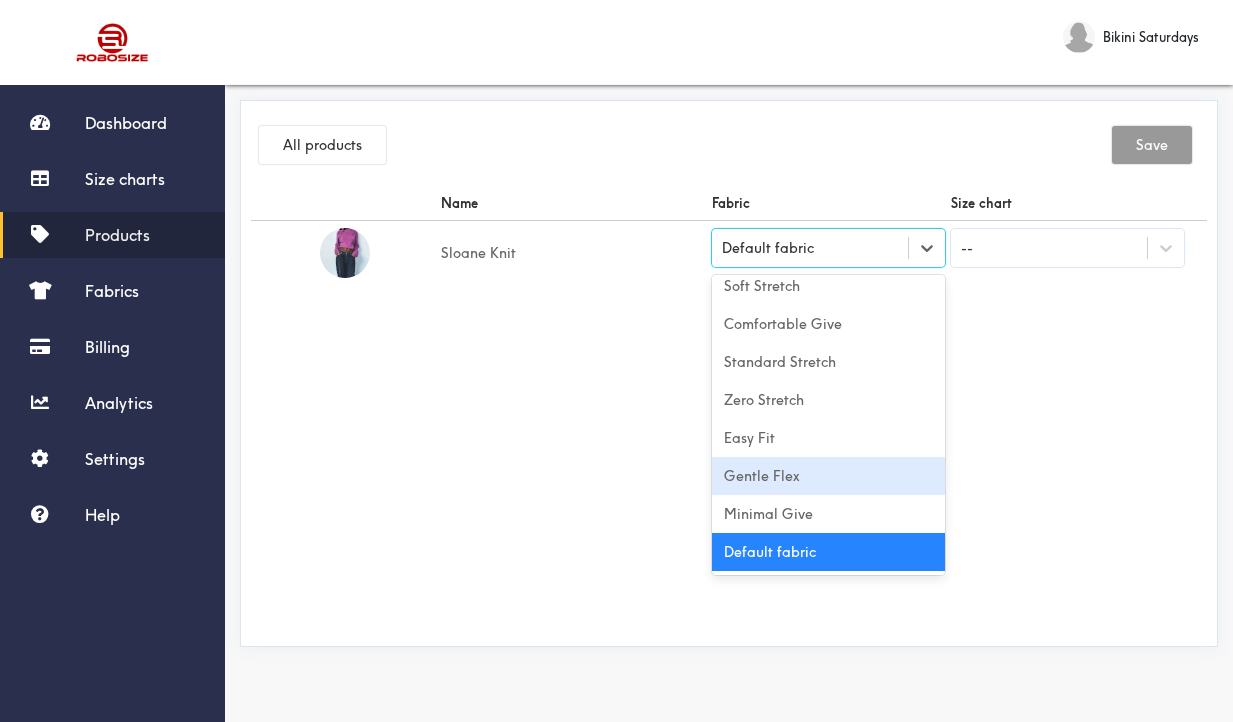 click on "Gentle Flex" at bounding box center [828, 476] 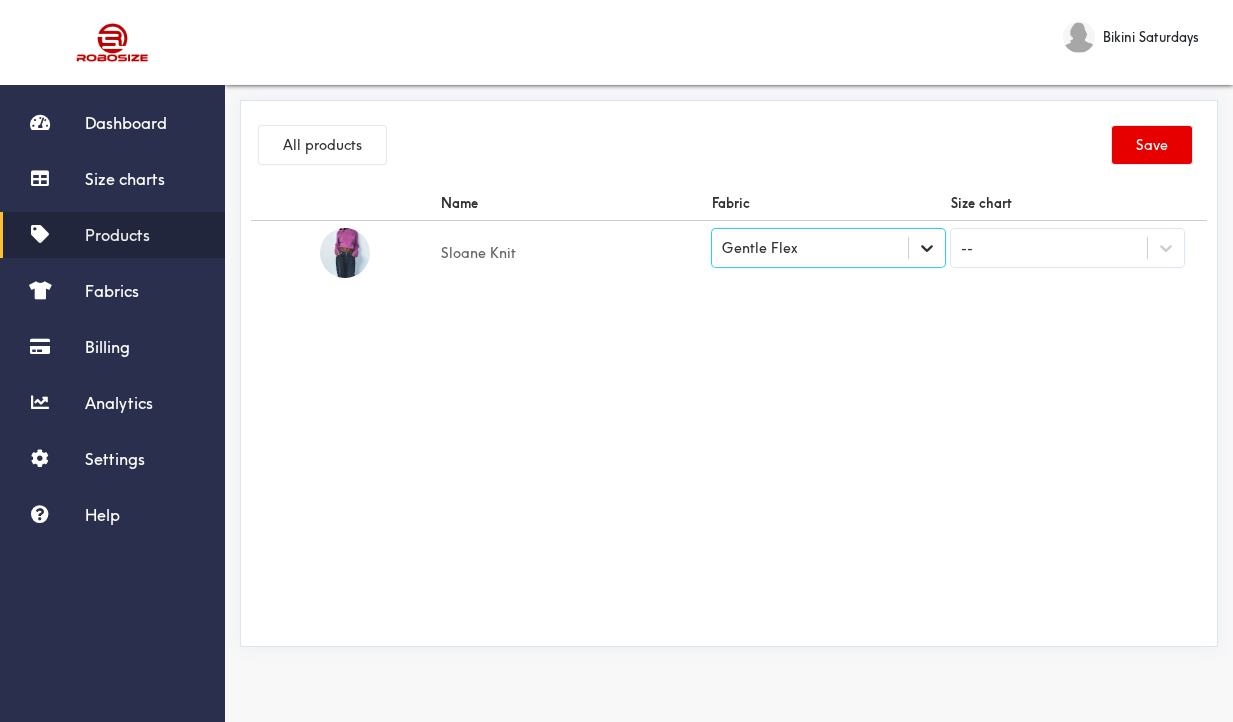 click 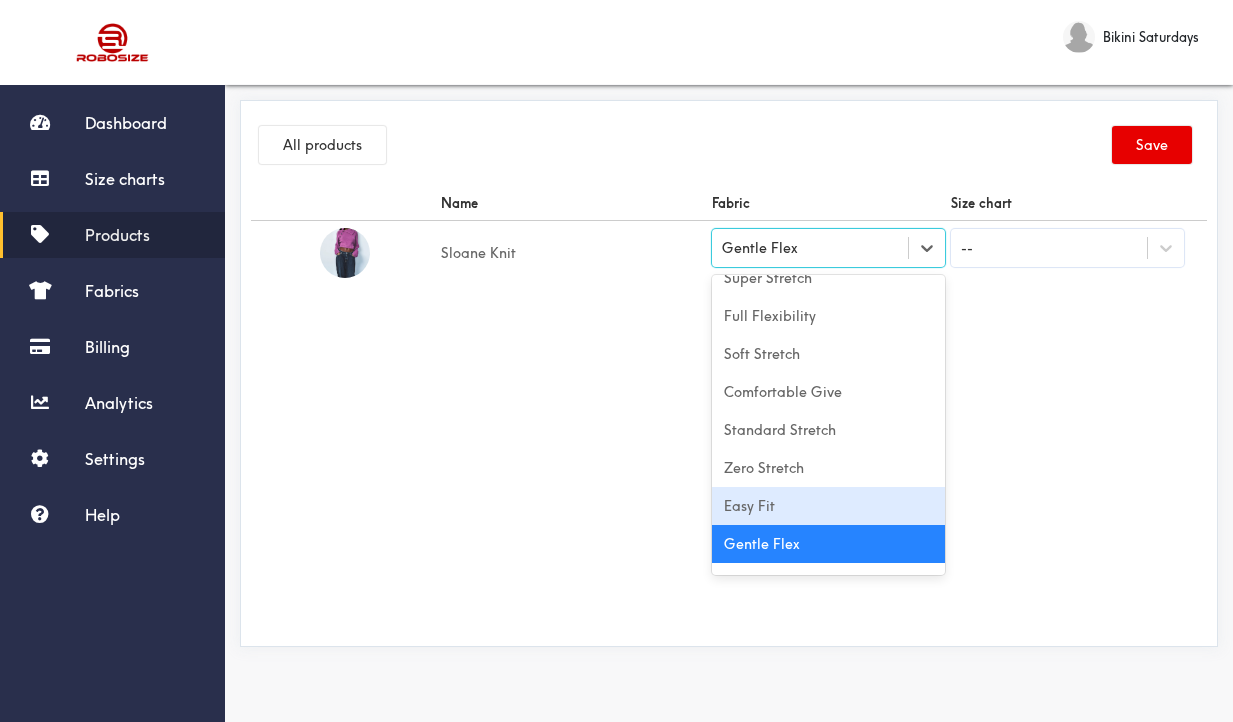 scroll, scrollTop: 0, scrollLeft: 0, axis: both 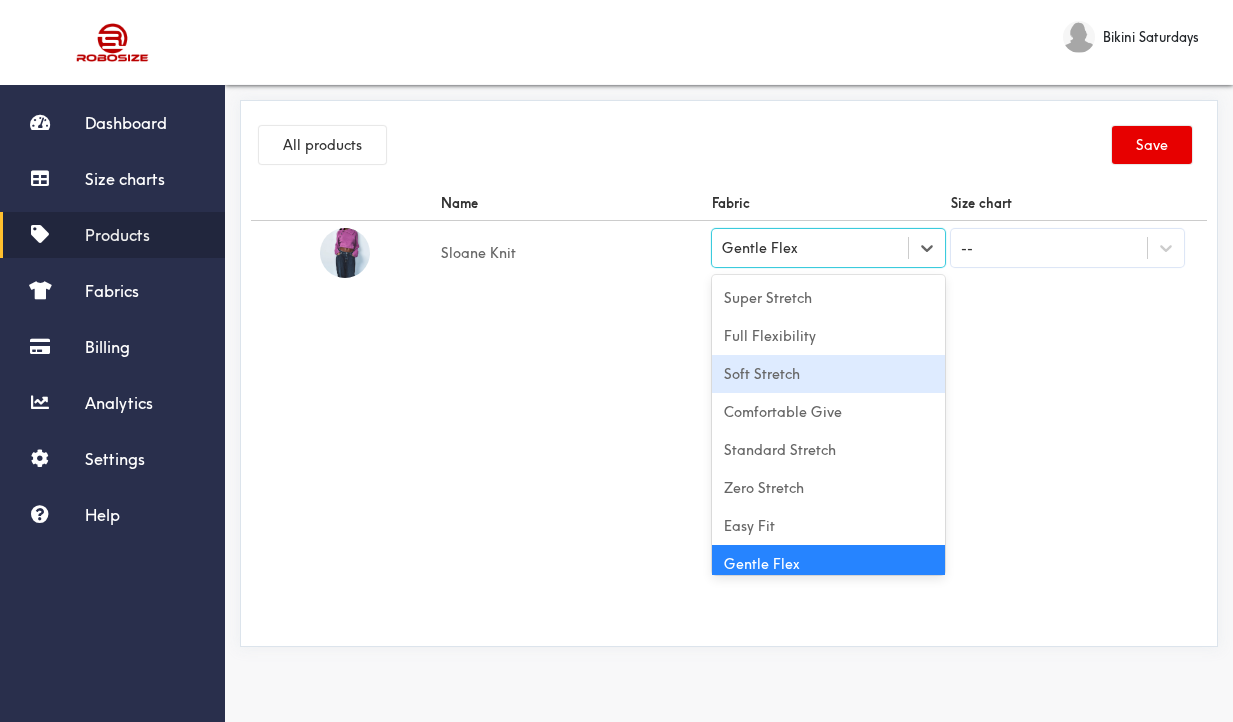 click on "Soft Stretch" at bounding box center (828, 374) 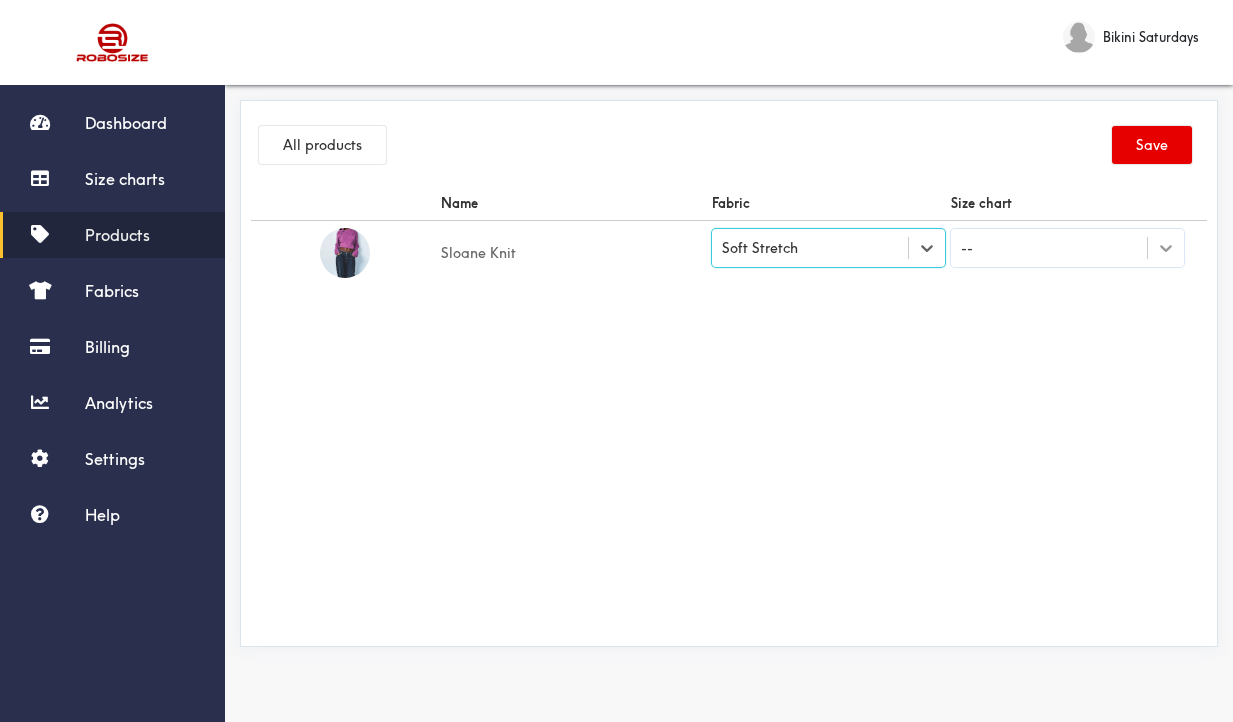 click 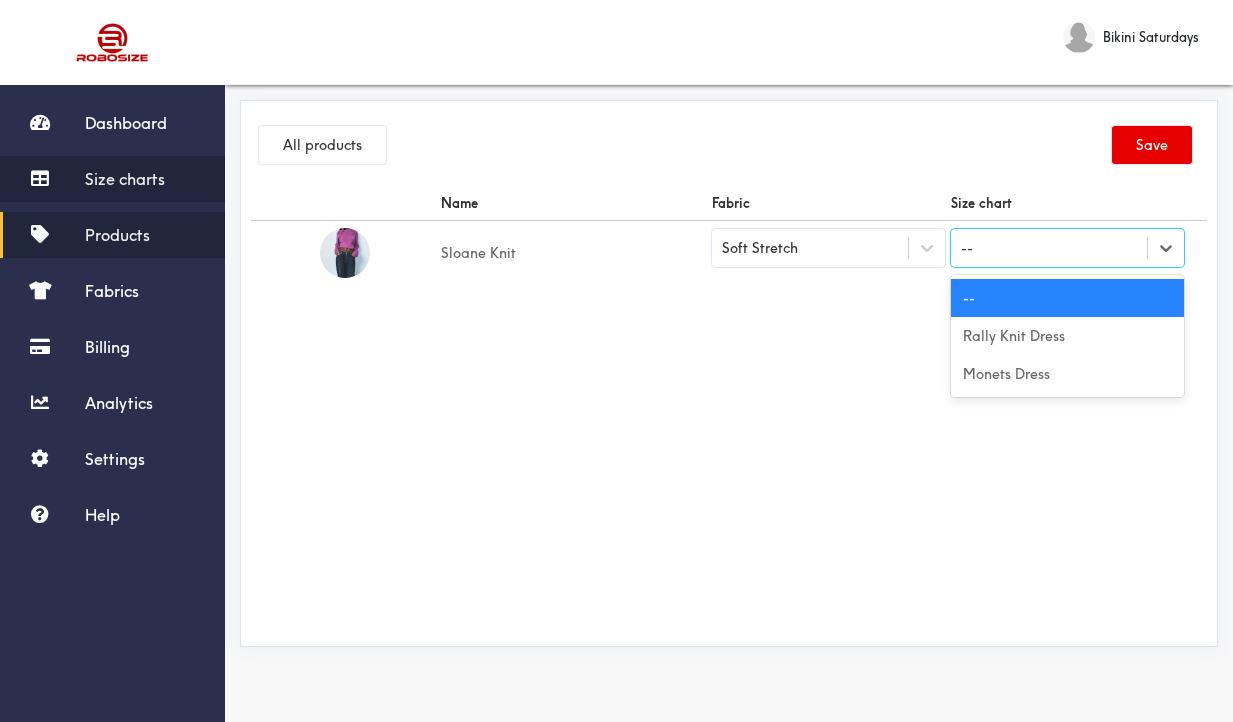 click on "Size charts" at bounding box center [125, 179] 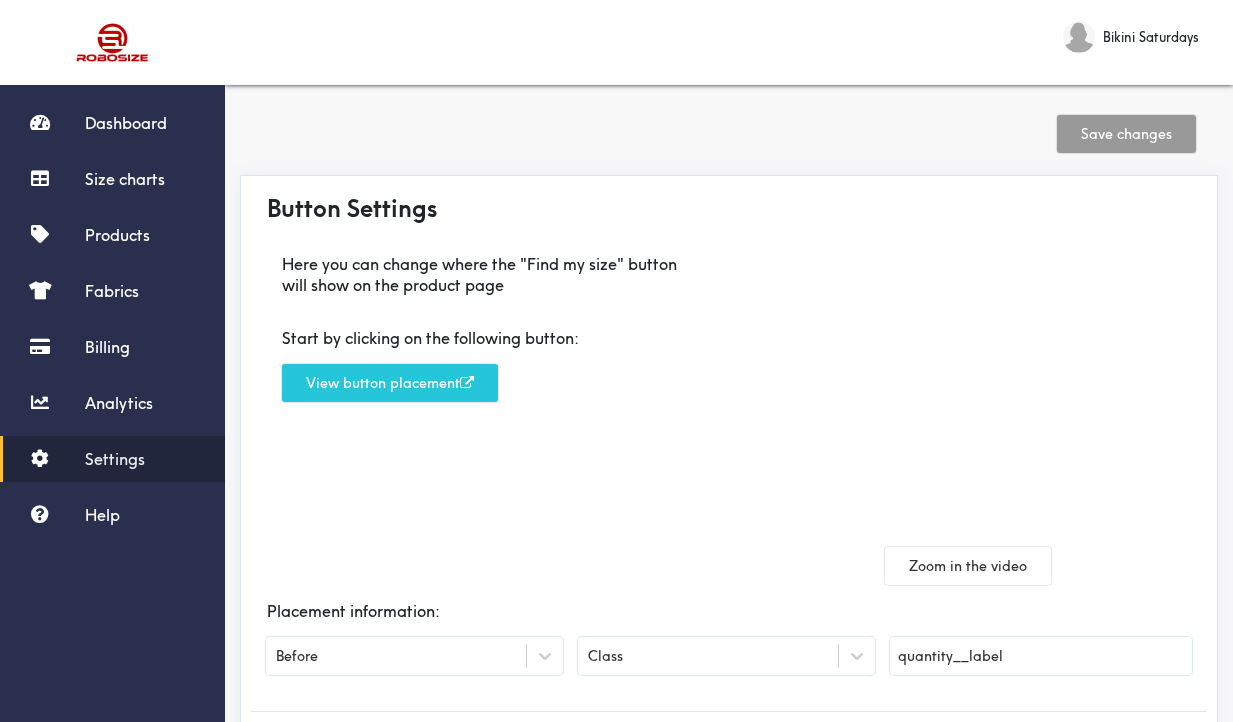 scroll, scrollTop: 0, scrollLeft: 0, axis: both 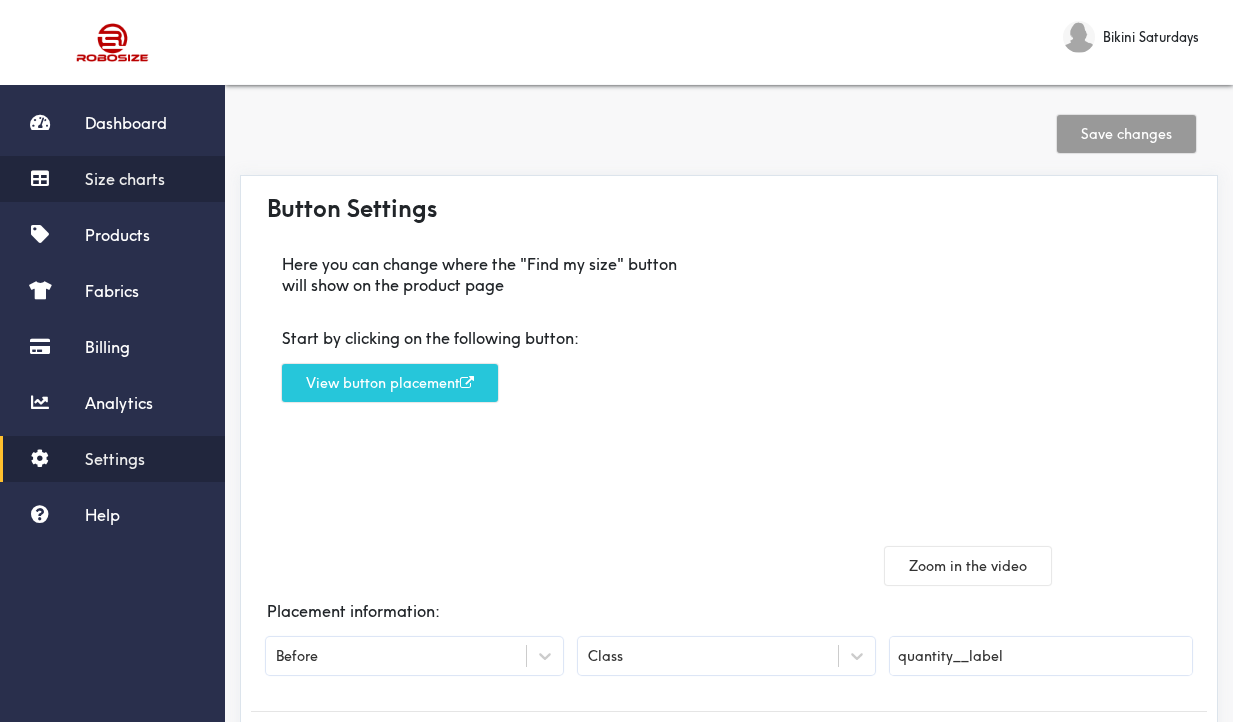 click on "Size charts" at bounding box center [125, 179] 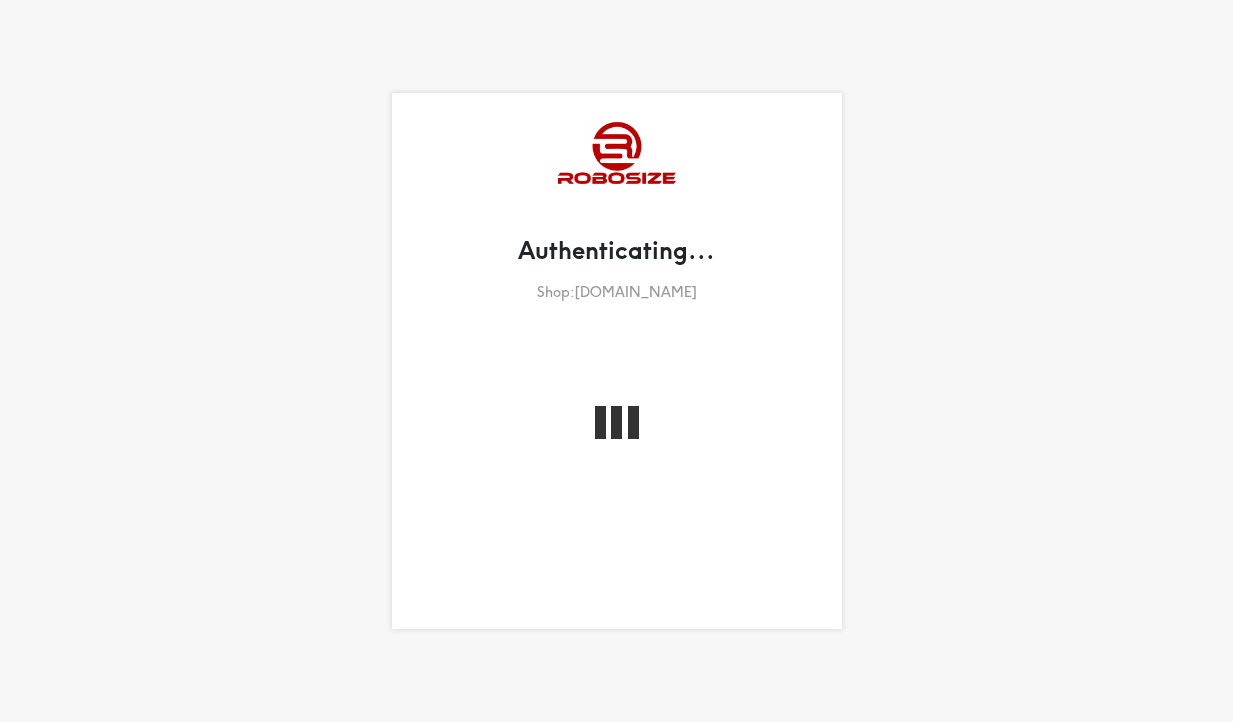 scroll, scrollTop: 0, scrollLeft: 0, axis: both 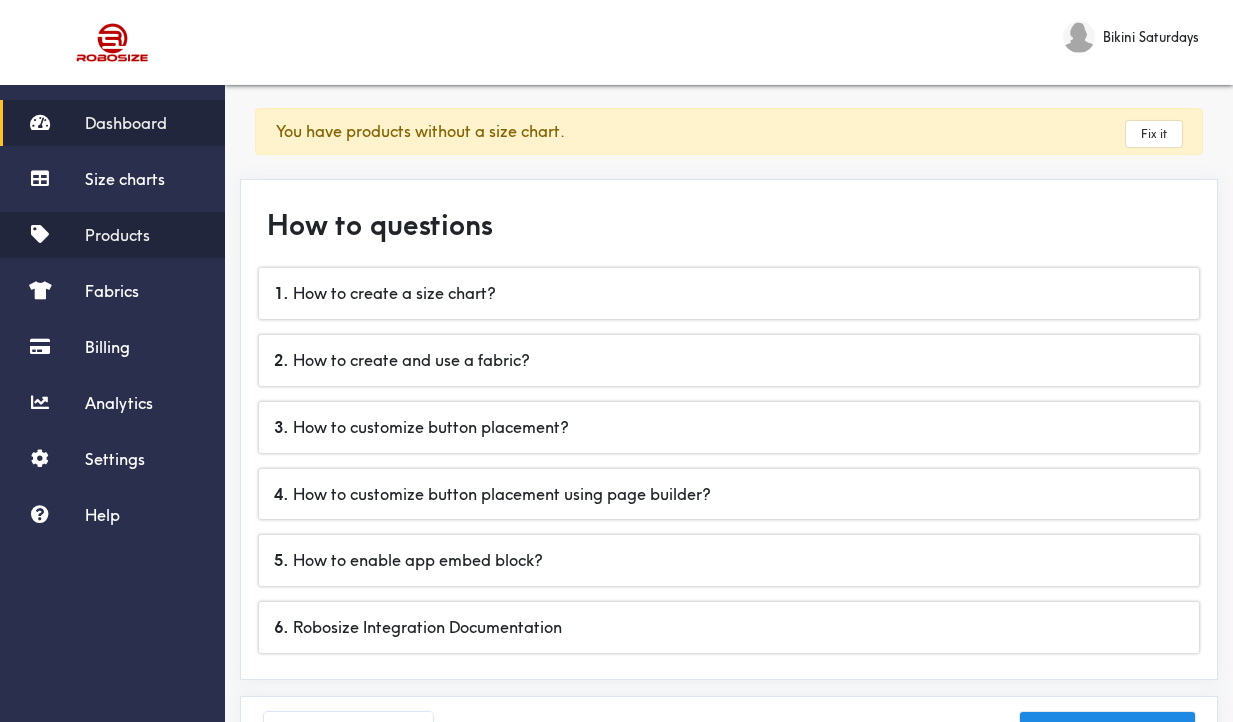 click on "Products" at bounding box center [117, 235] 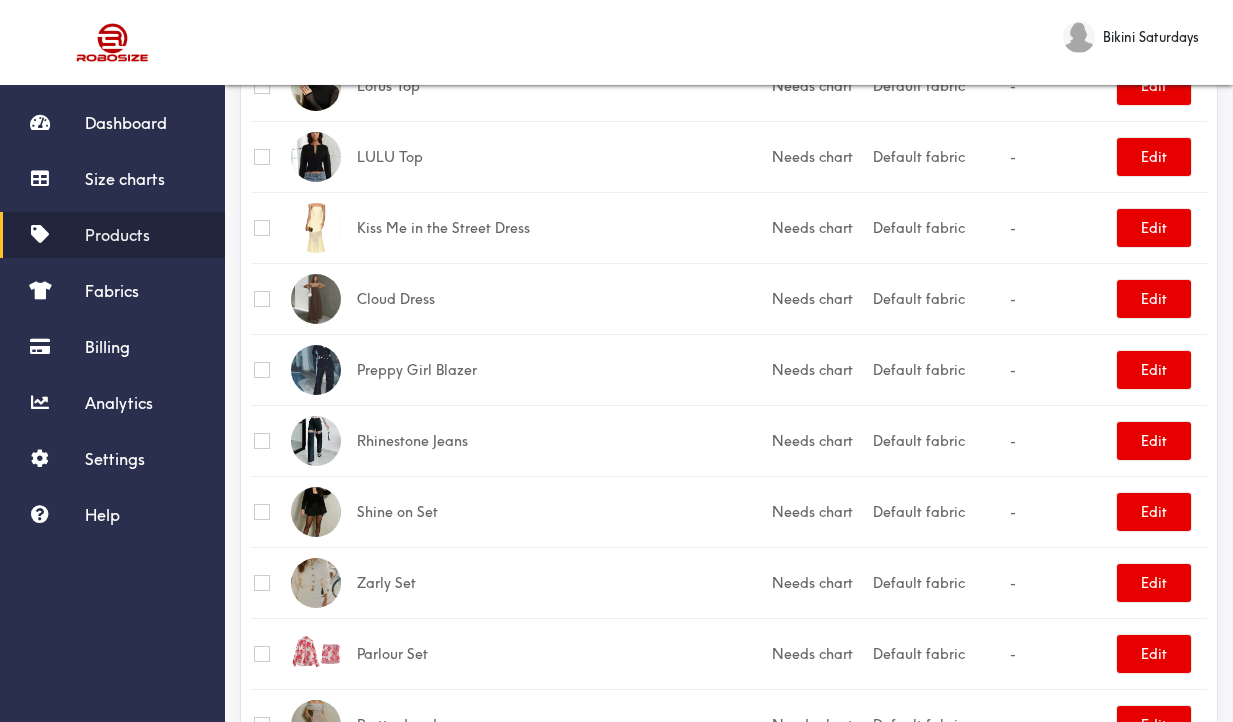 scroll, scrollTop: 0, scrollLeft: 0, axis: both 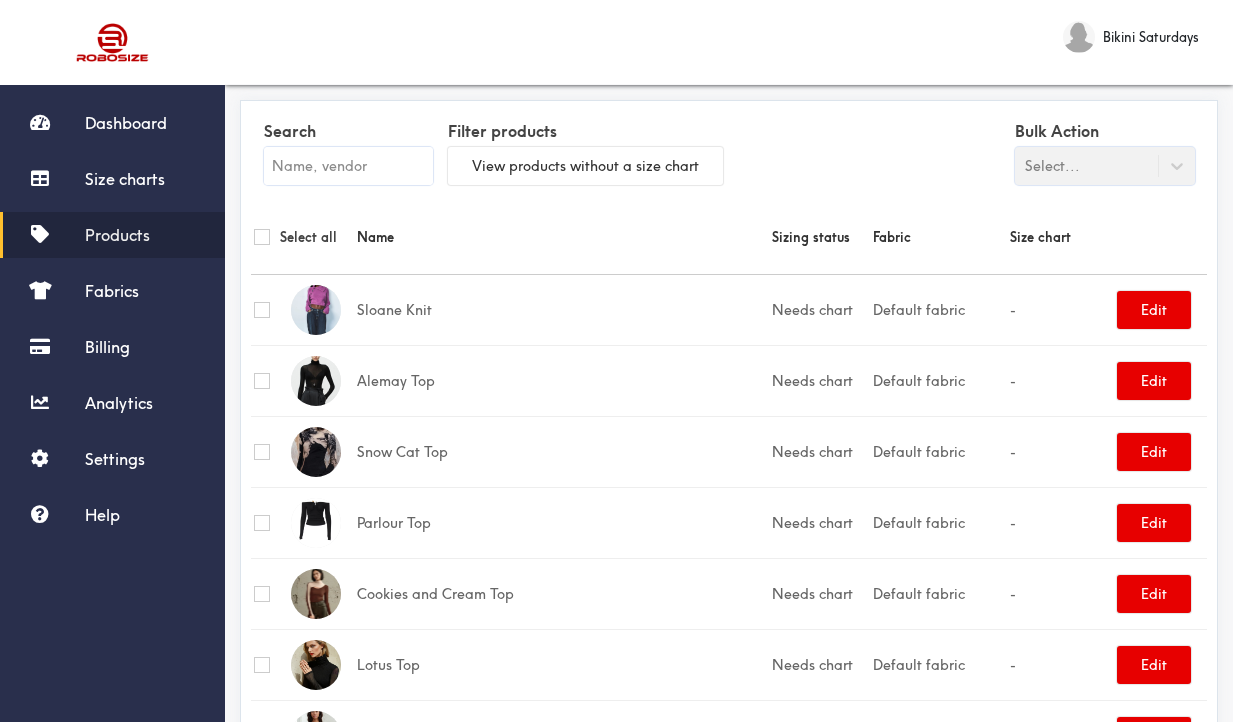 click at bounding box center [348, 166] 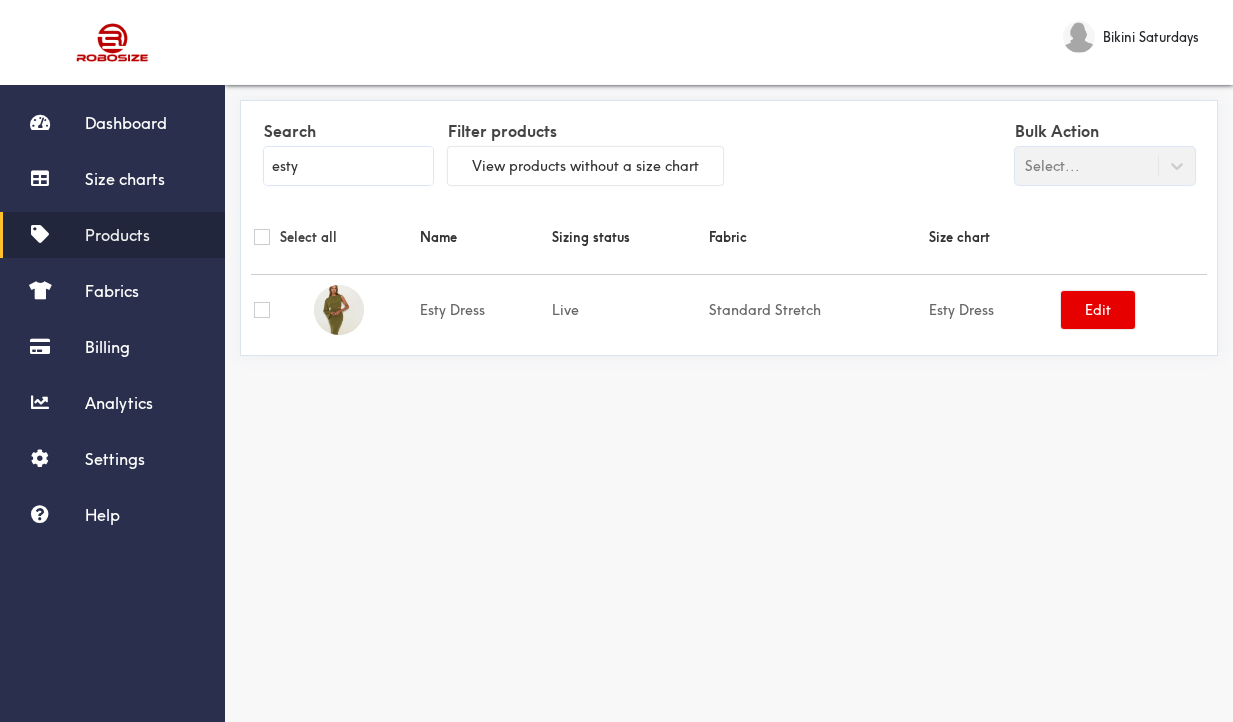 type on "Esty" 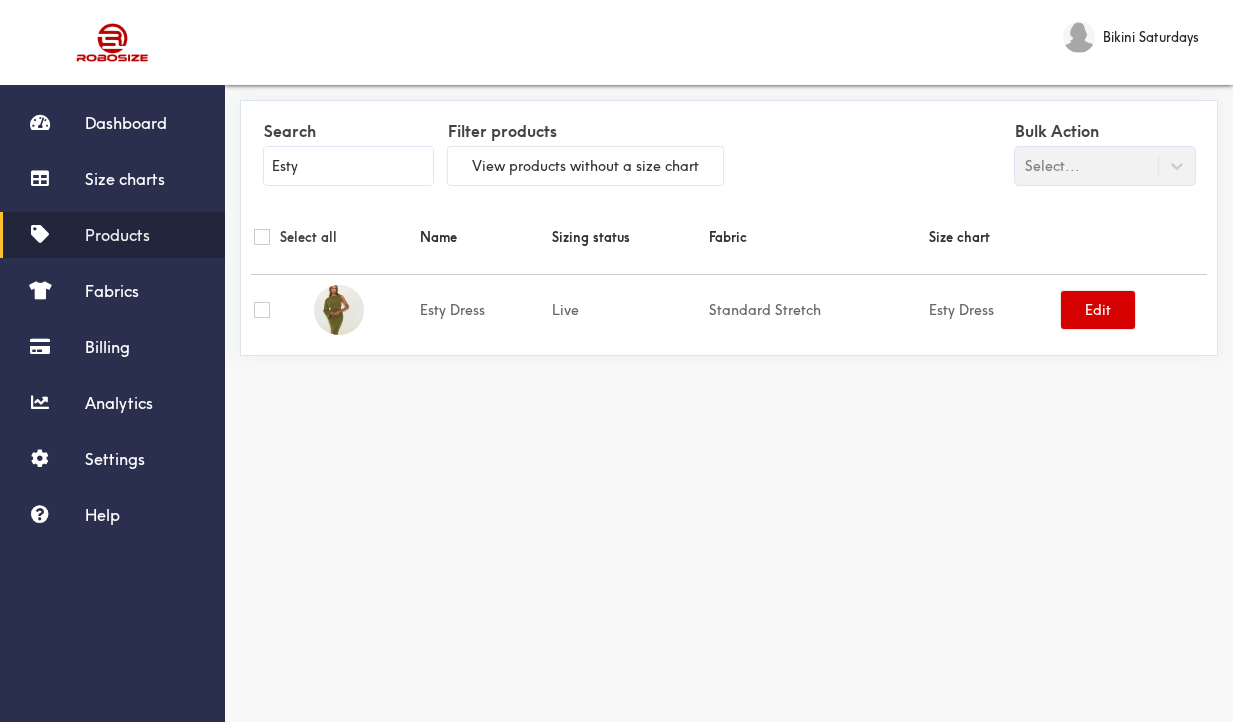 drag, startPoint x: 345, startPoint y: 173, endPoint x: 1125, endPoint y: 317, distance: 793.1809 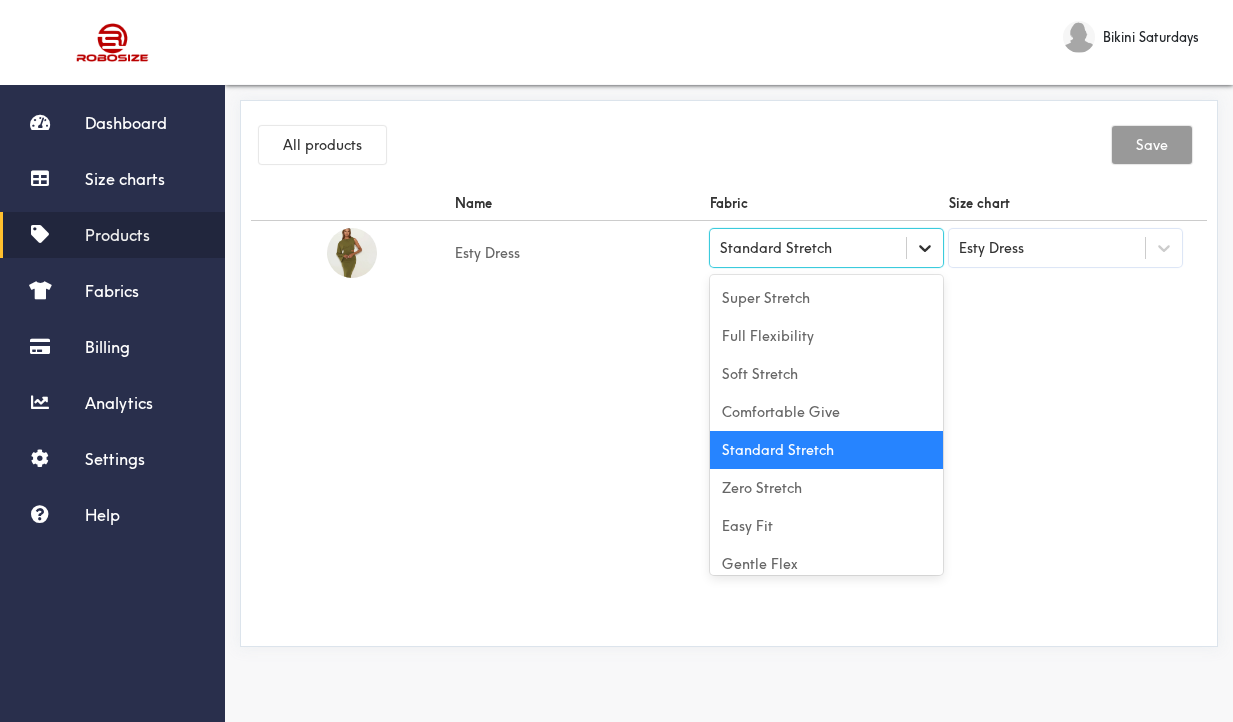 click 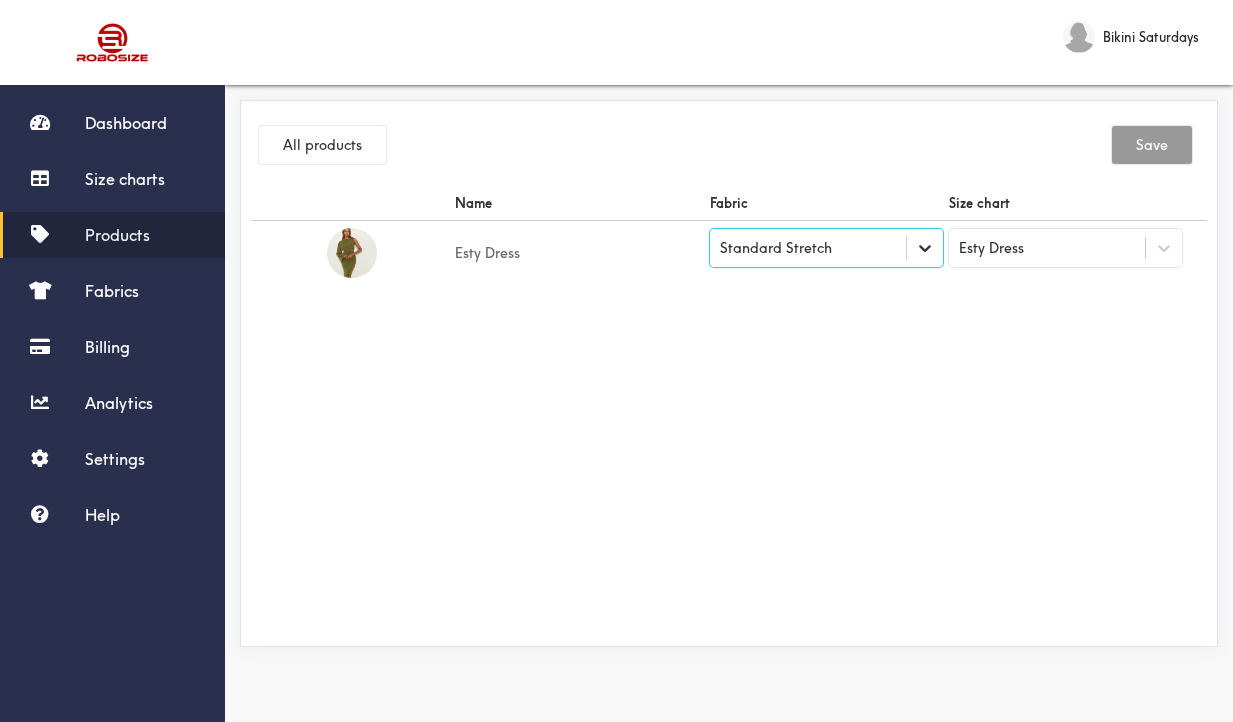 click 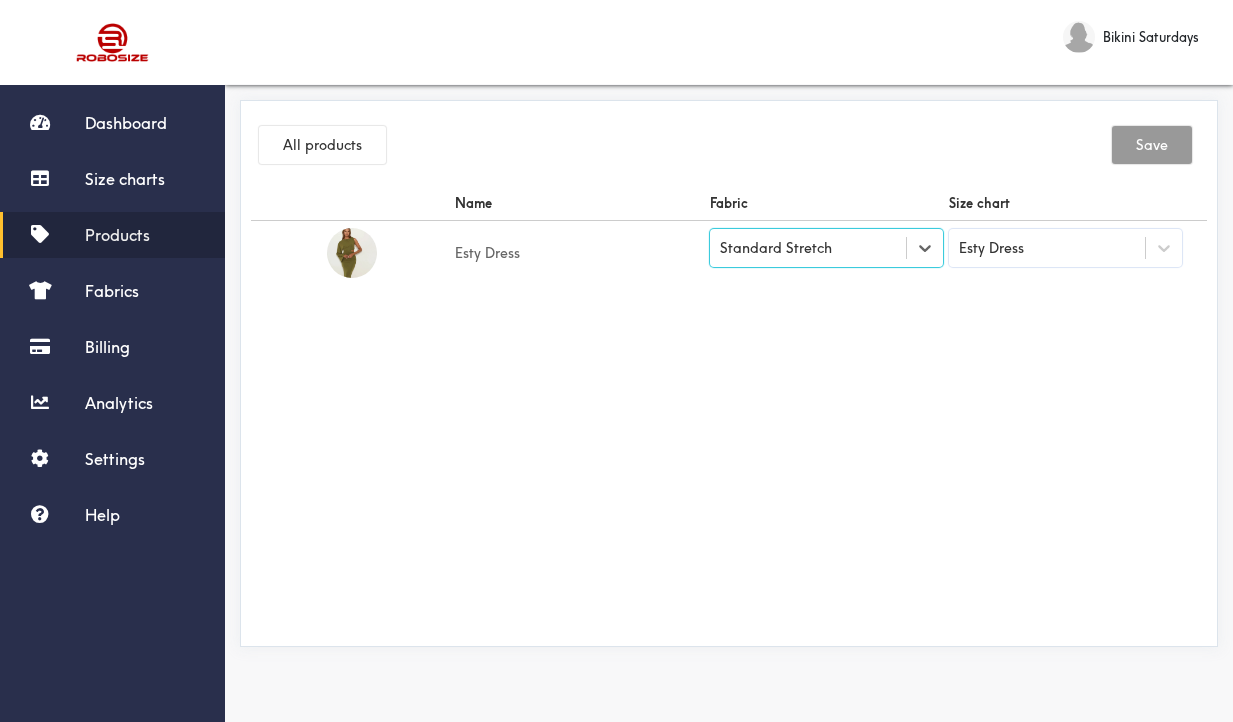 click on "Name Fabric Size chart Esty Dress   Select is focused , press Down to open the menu,  Standard Stretch Esty Dress" at bounding box center [729, 411] 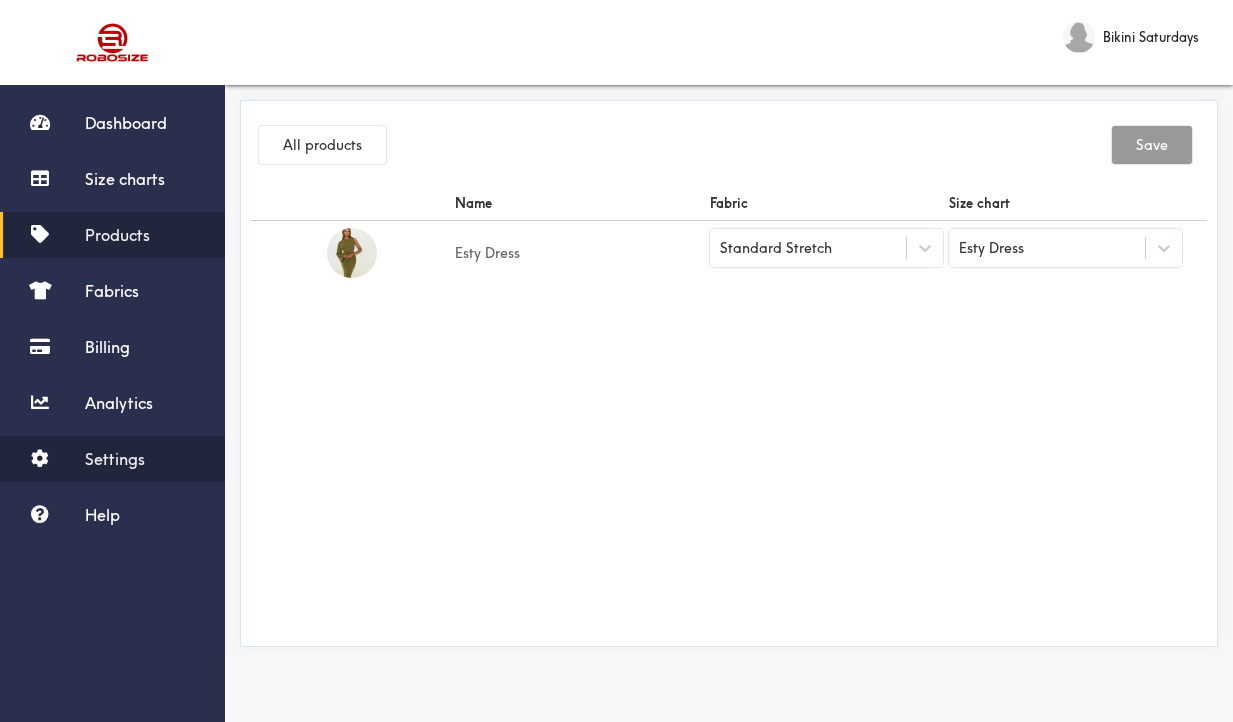 click on "Settings" at bounding box center (115, 459) 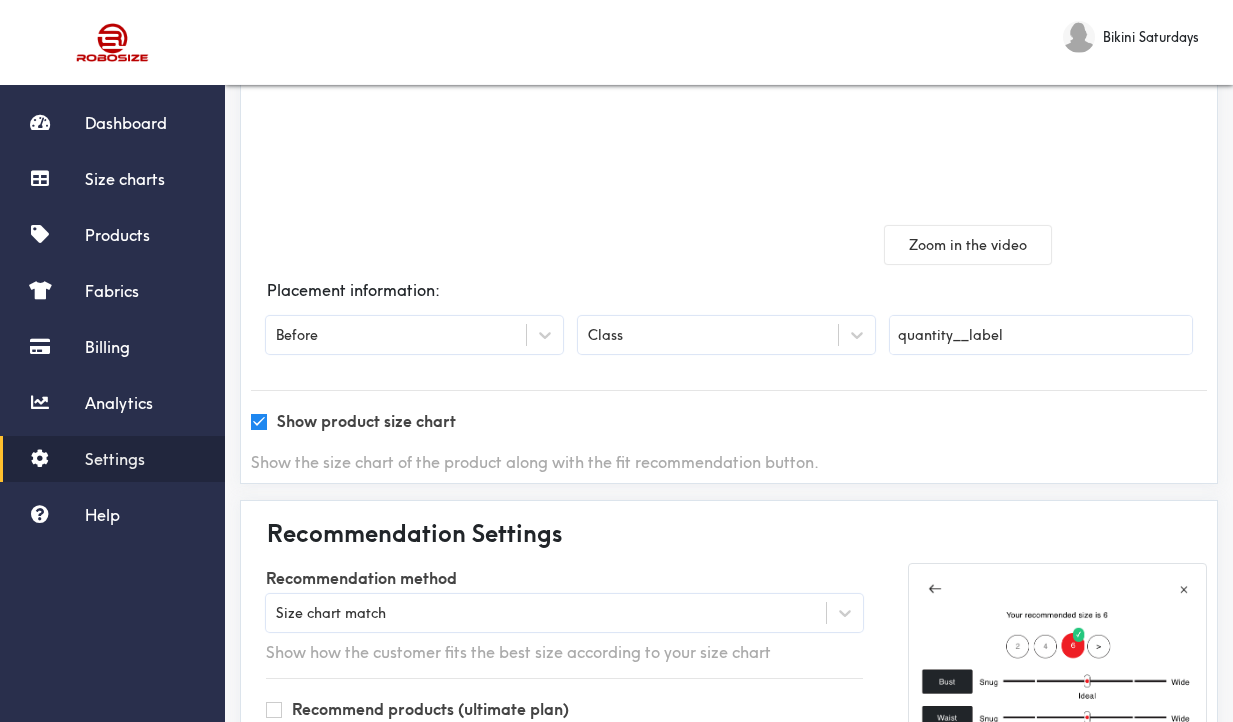 scroll, scrollTop: 308, scrollLeft: 0, axis: vertical 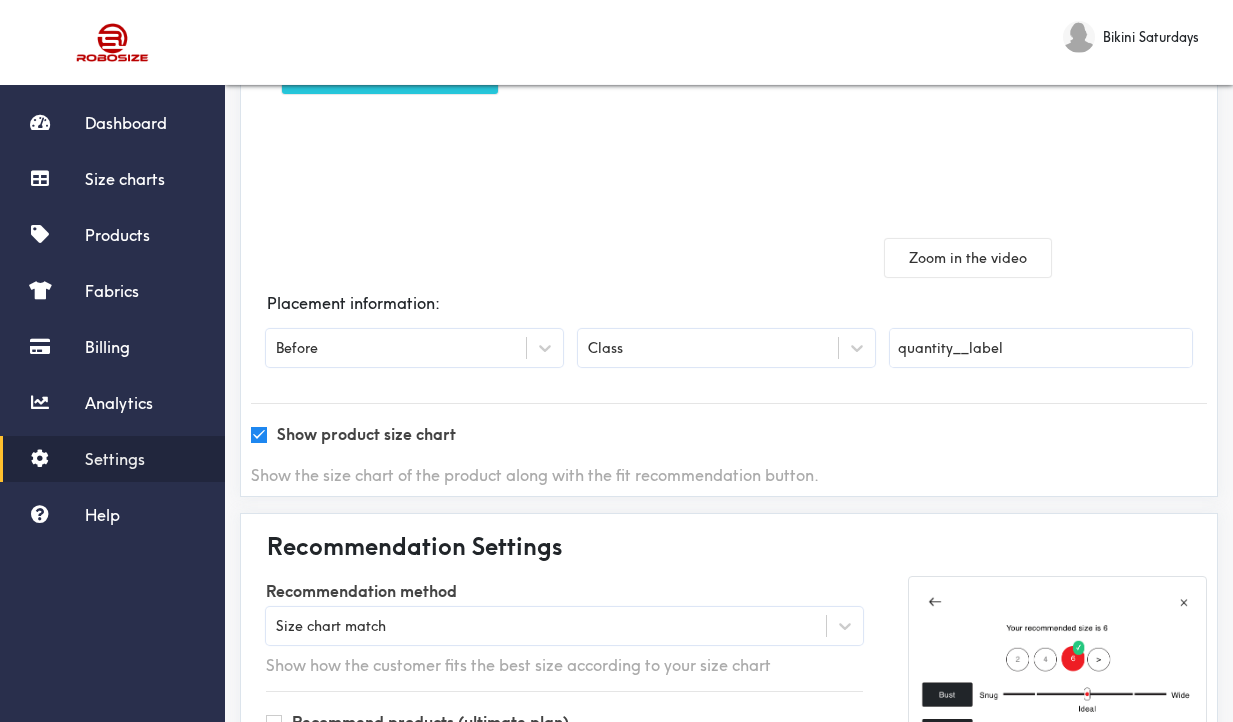 click on "Before" at bounding box center (396, 348) 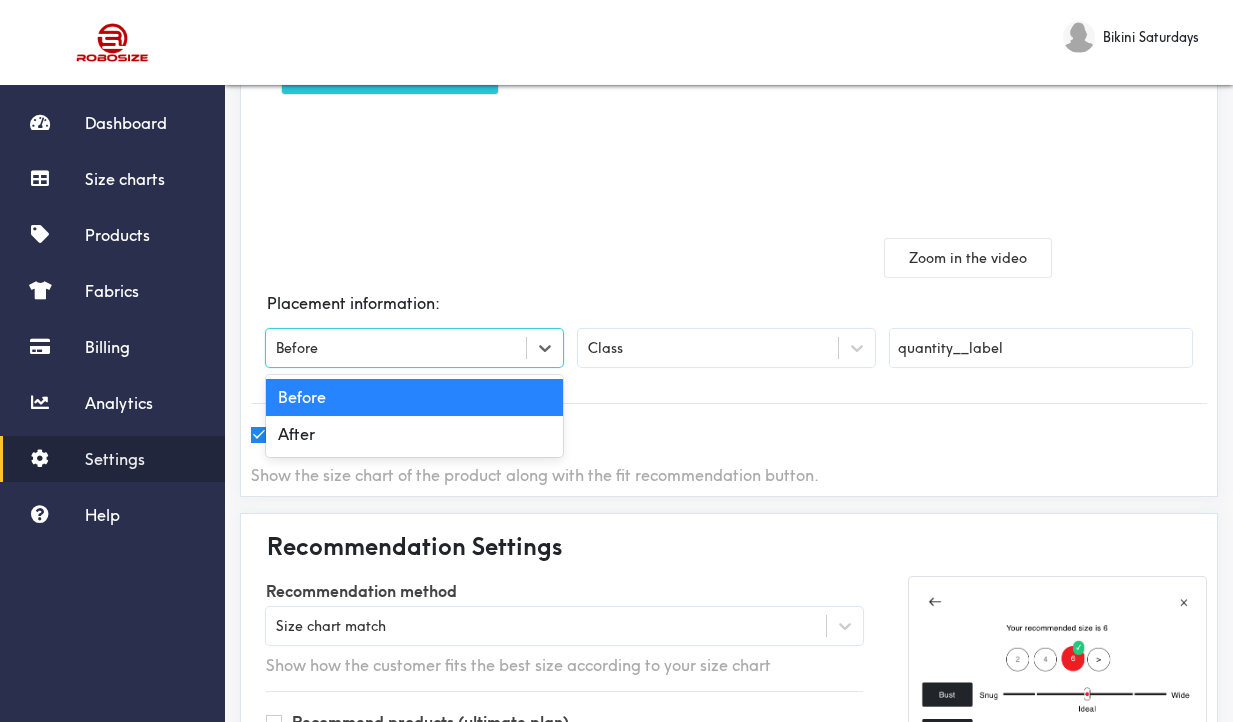 click on "Before" at bounding box center [414, 348] 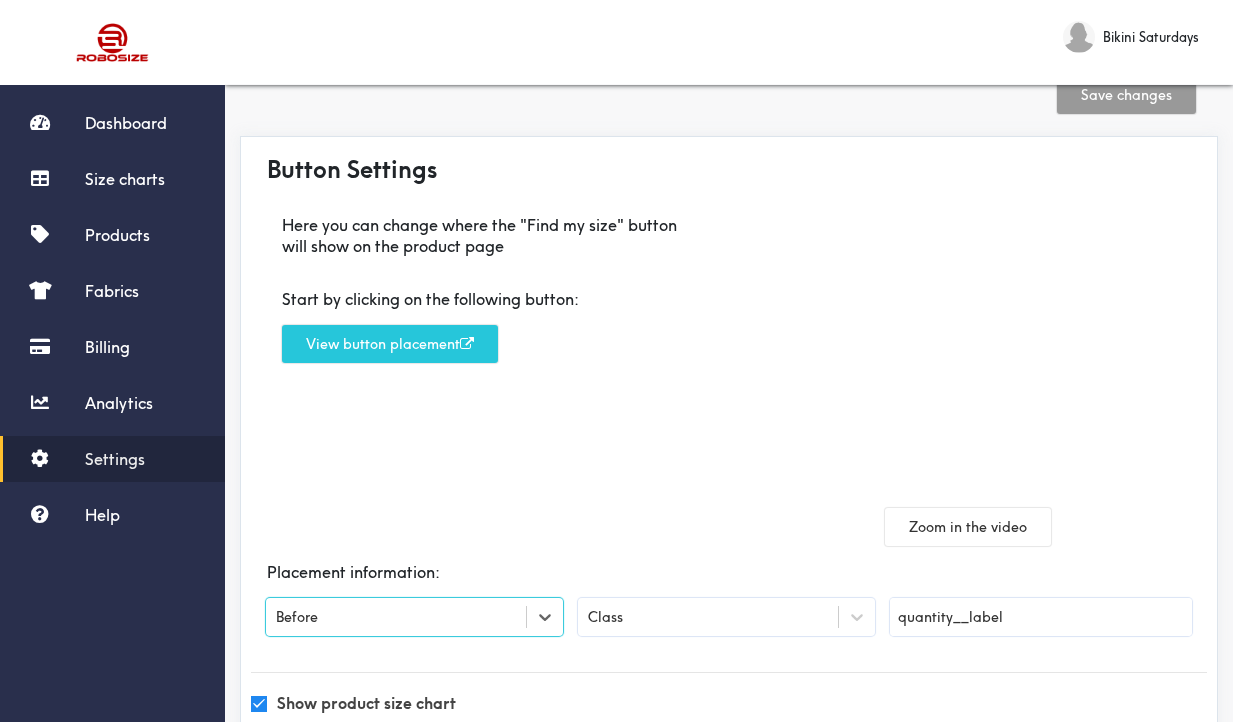 scroll, scrollTop: 0, scrollLeft: 0, axis: both 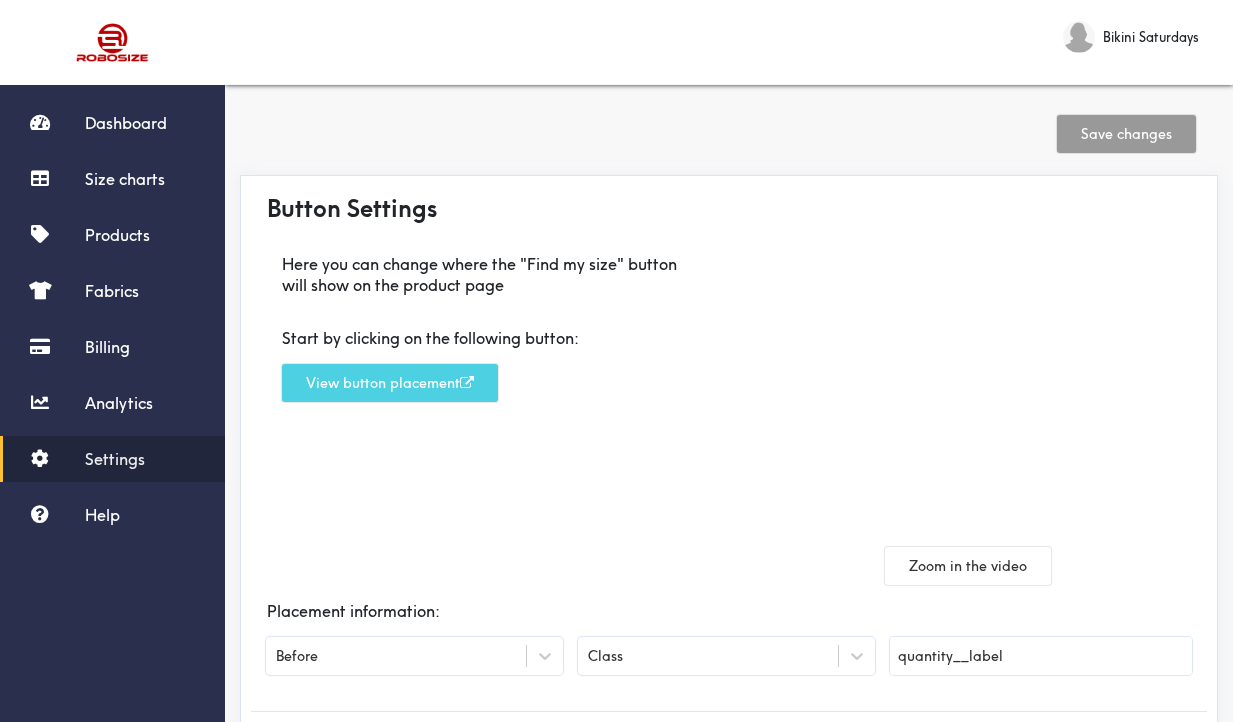 click on "View button placement" at bounding box center (390, 383) 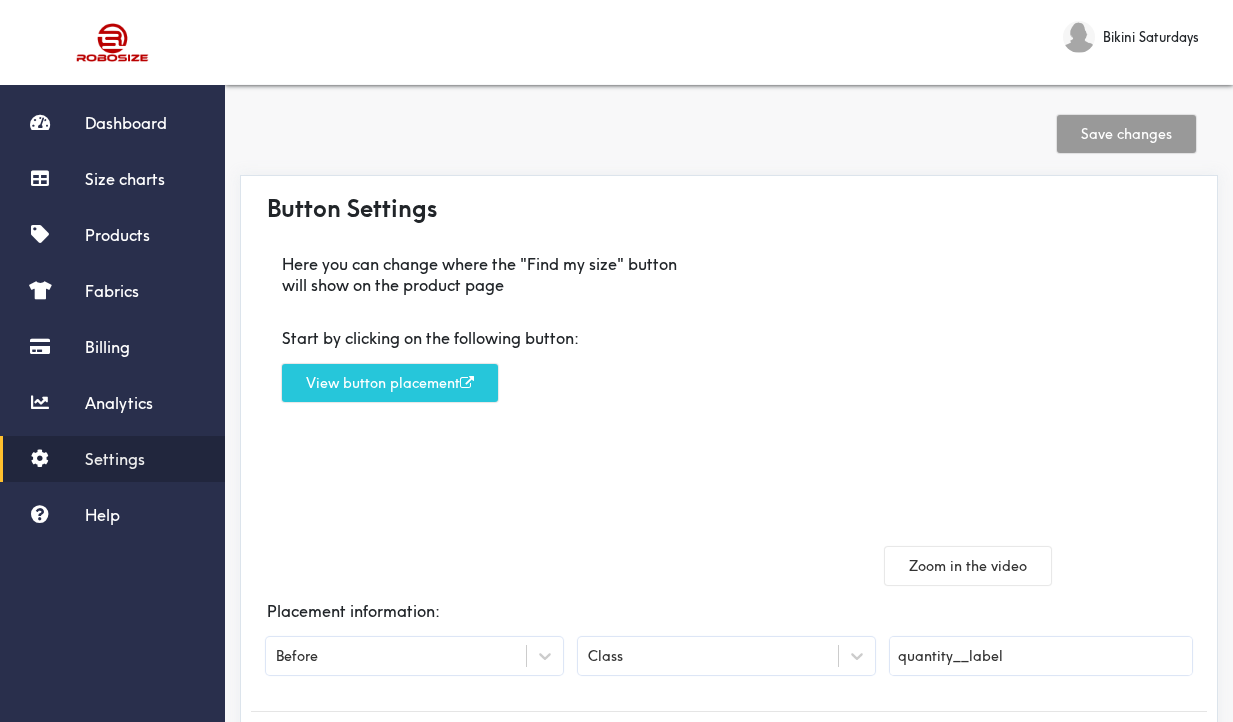 drag, startPoint x: 1035, startPoint y: 655, endPoint x: 885, endPoint y: 650, distance: 150.08331 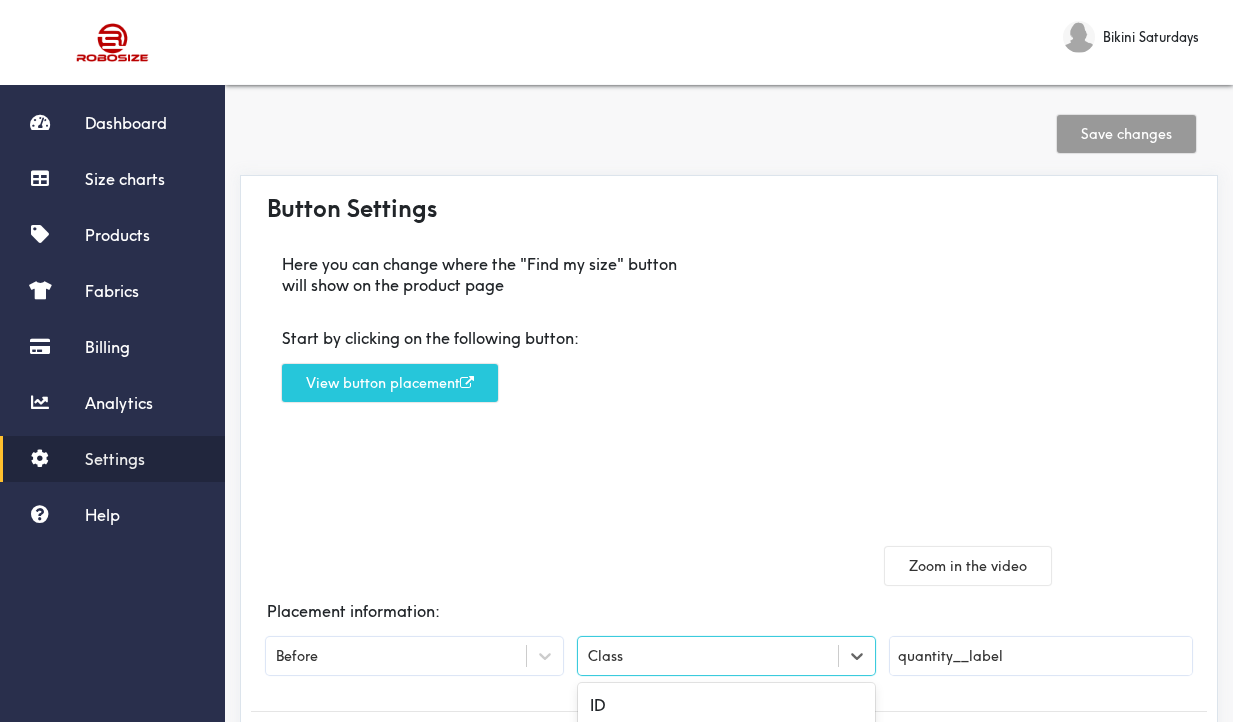 click on "option Class selected, 2 of 3. 3 results available. Use Up and Down to choose options, press Enter to select the currently focused option, press Escape to exit the menu, press Tab to select the option and exit the menu. Class ID Class Raw" 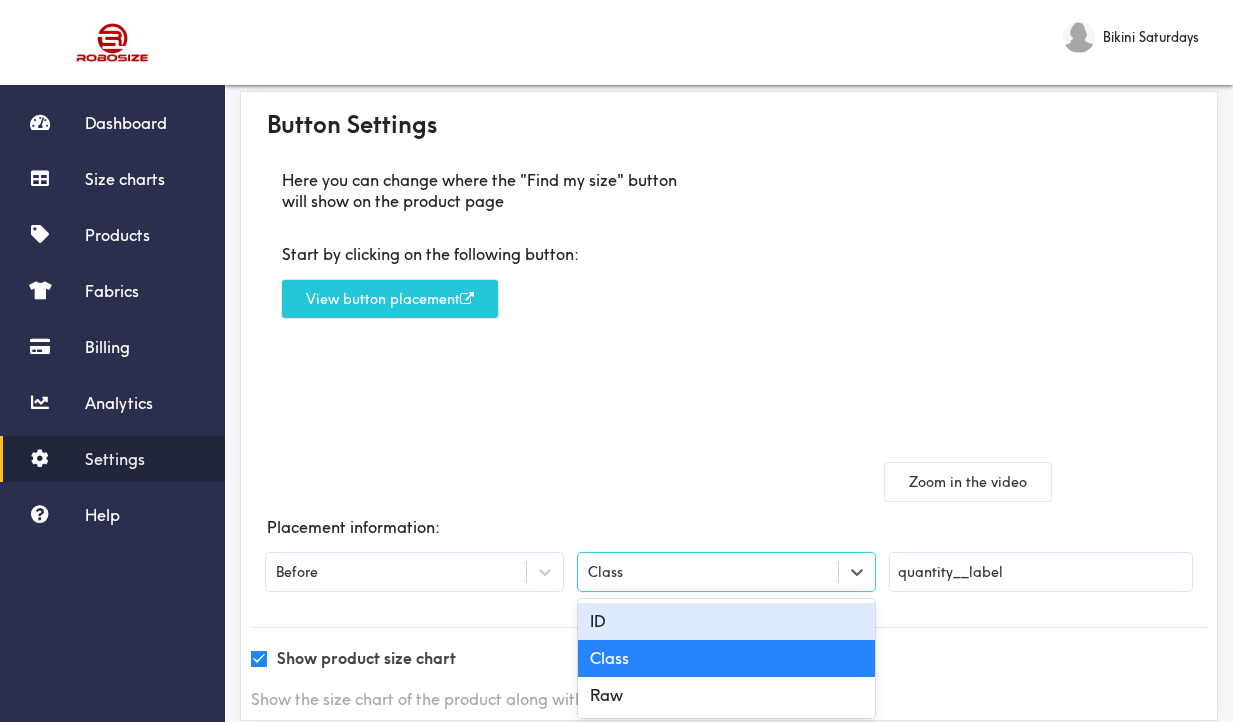 click on "ID" at bounding box center (726, 621) 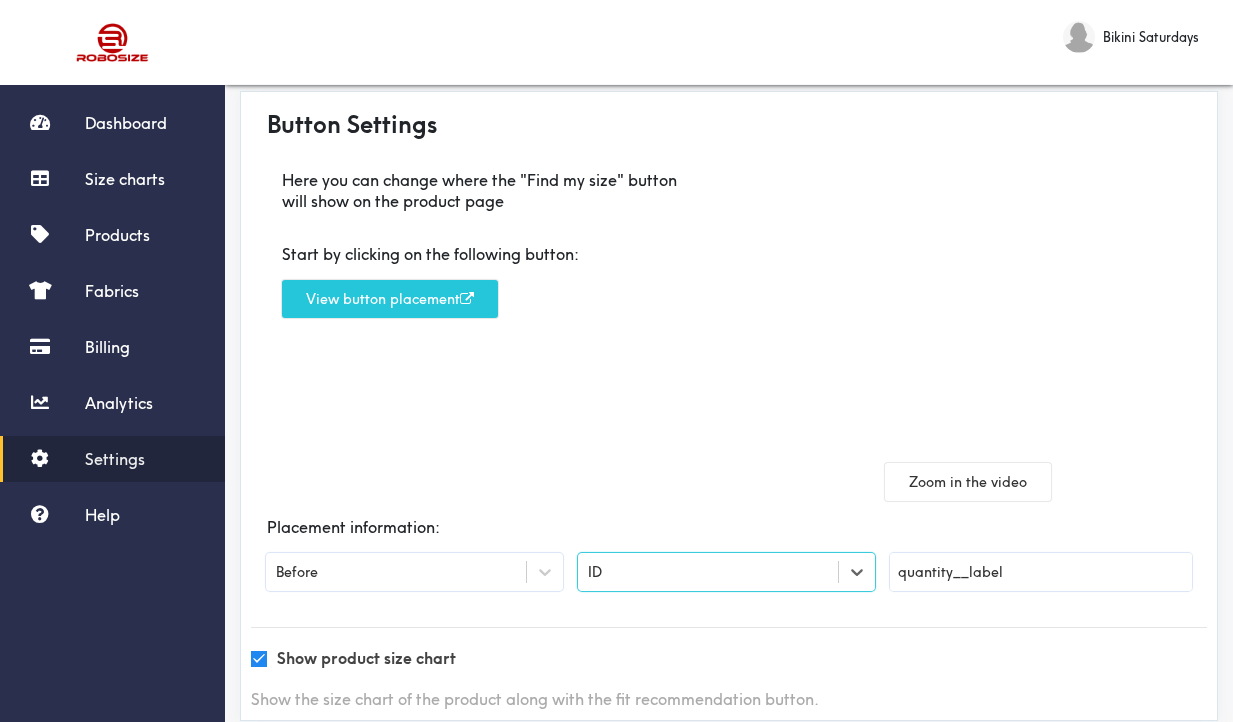 click on "ID" at bounding box center (708, 572) 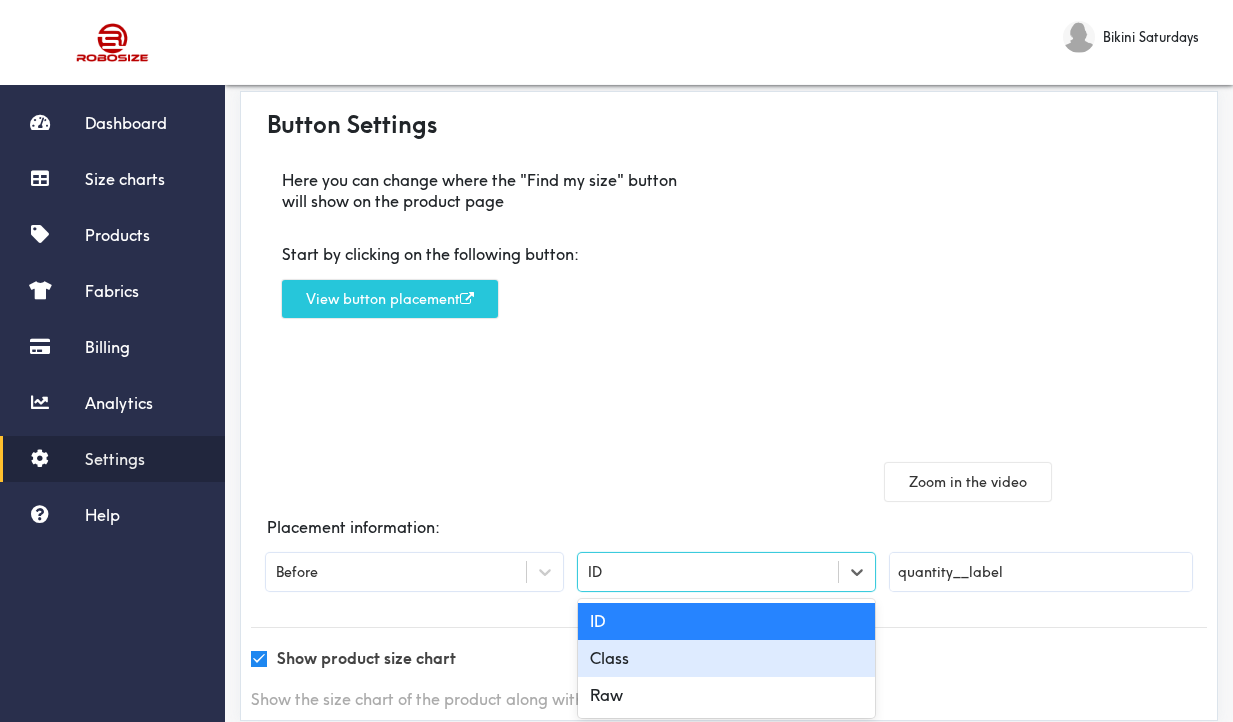 click on "Class" at bounding box center (726, 658) 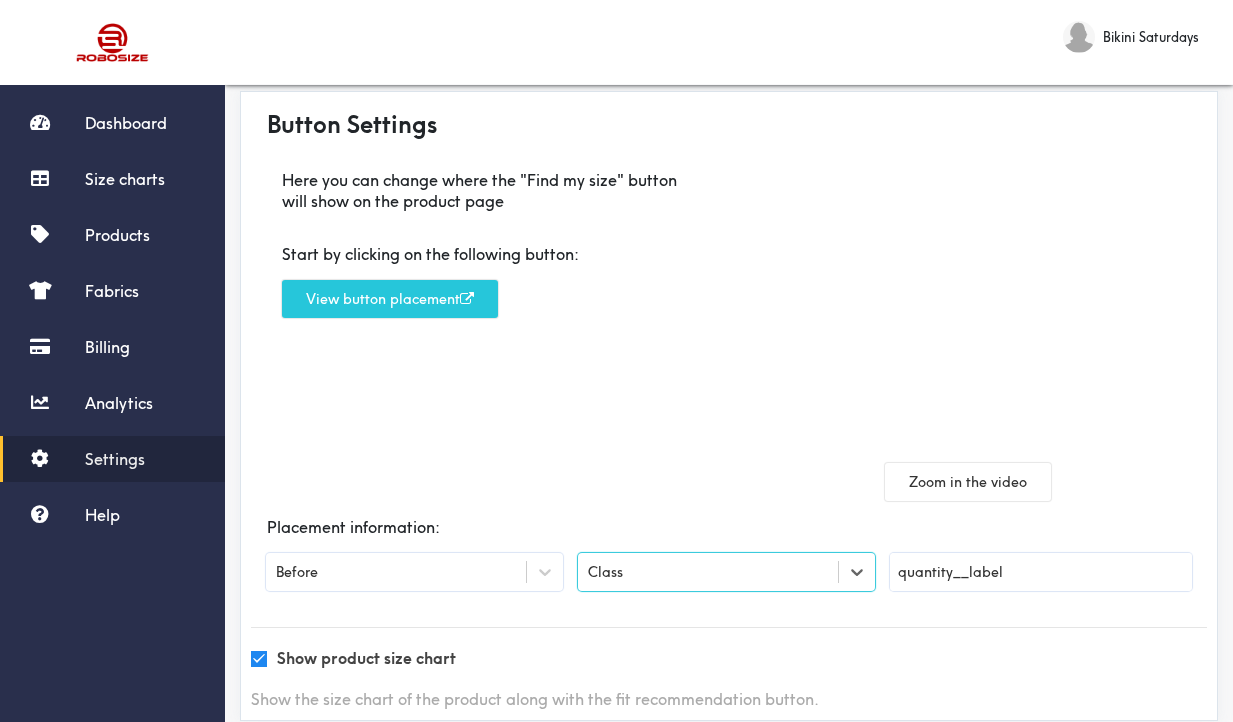 scroll, scrollTop: 0, scrollLeft: 0, axis: both 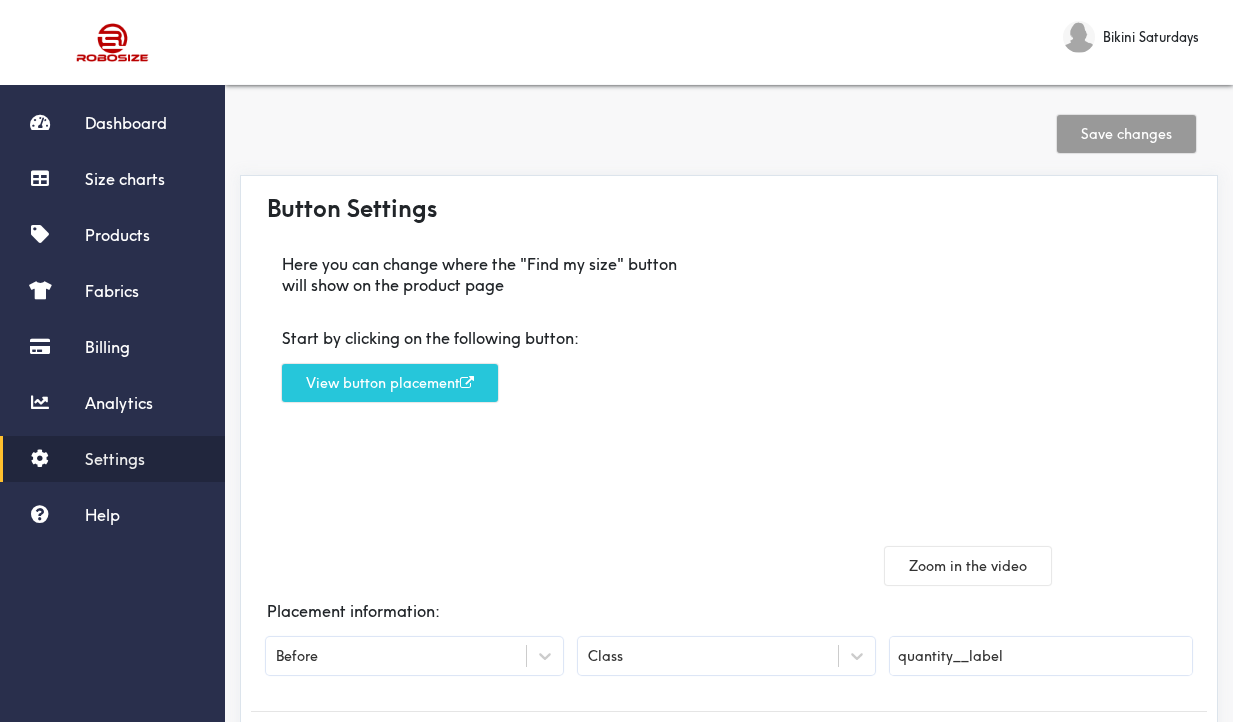 click on "Before" 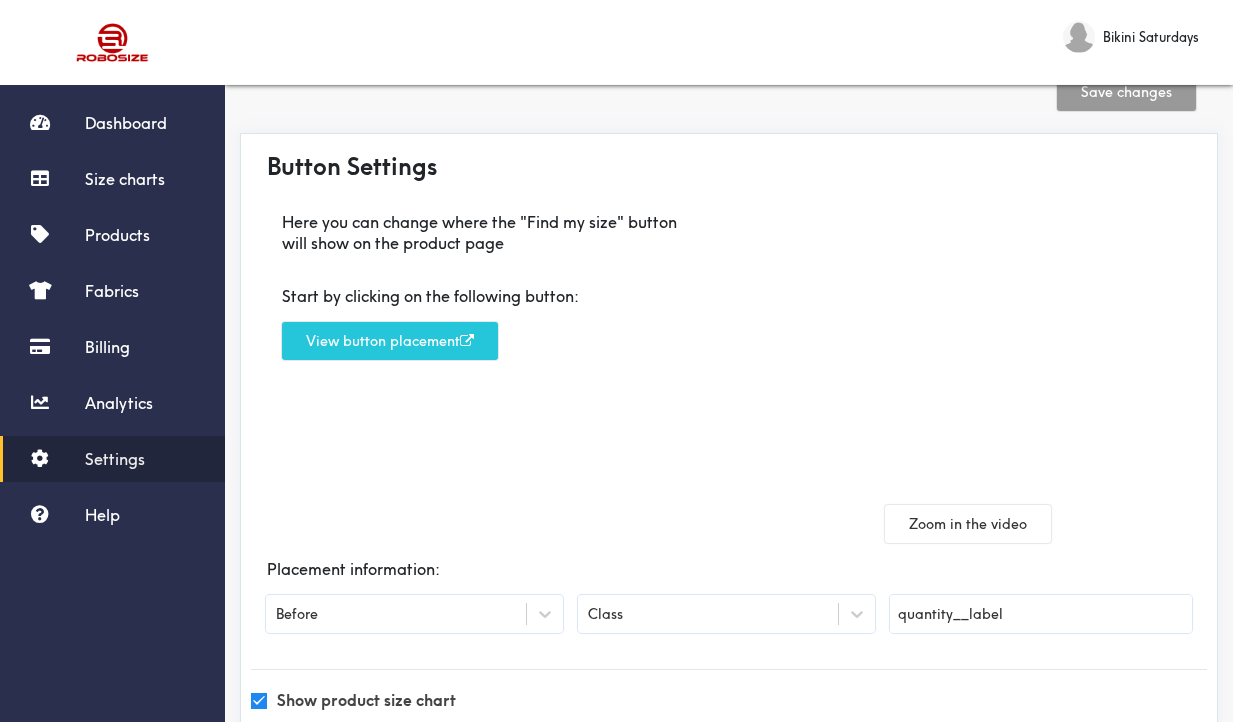 scroll, scrollTop: 48, scrollLeft: 0, axis: vertical 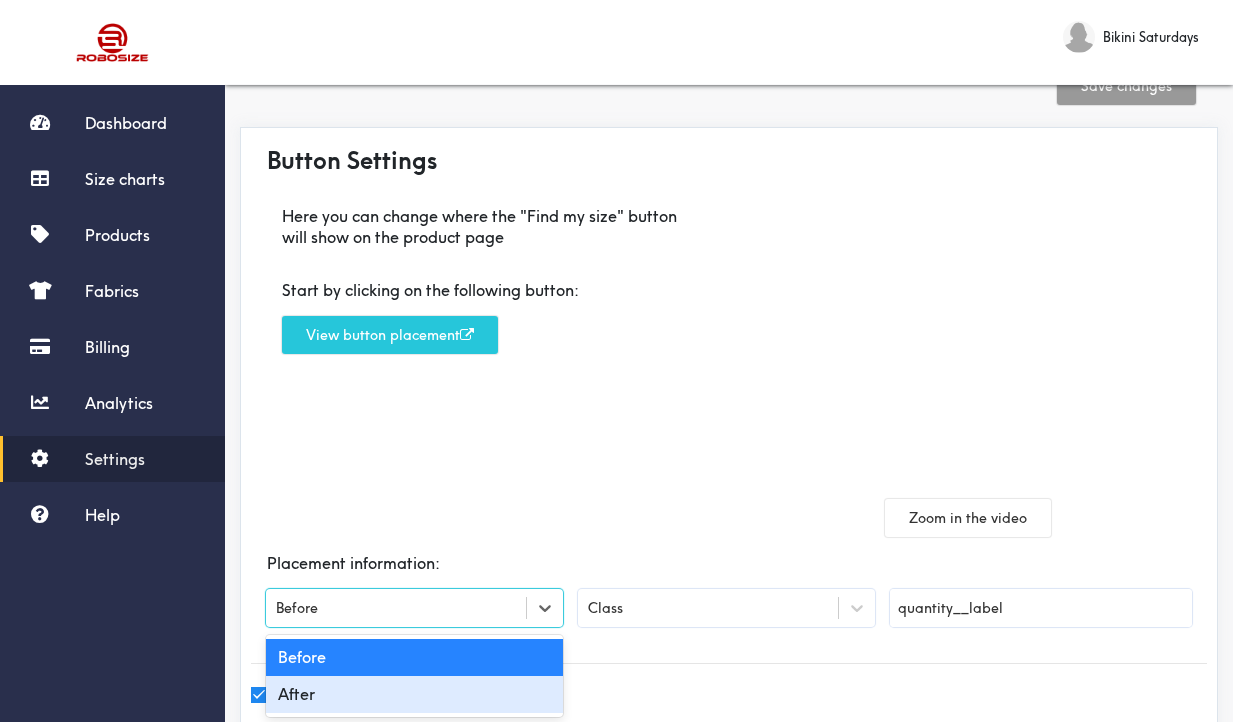 click on "After" at bounding box center (414, 694) 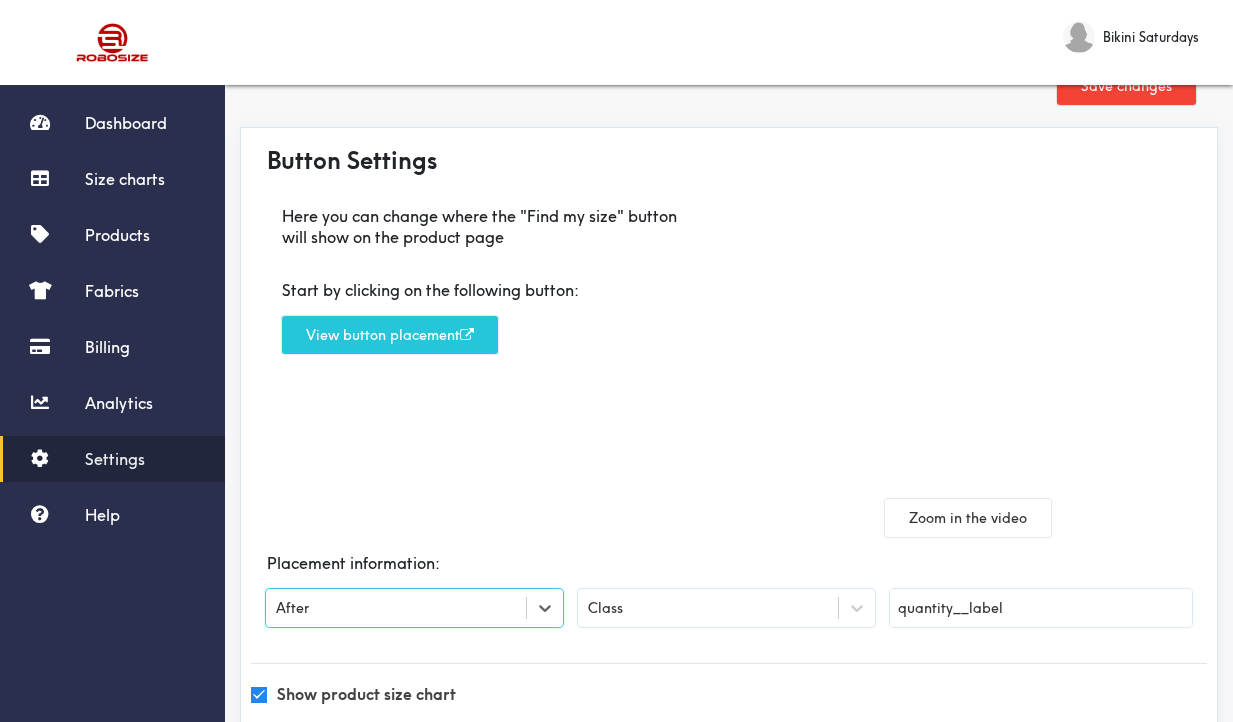 click on "Save changes" at bounding box center (1126, 86) 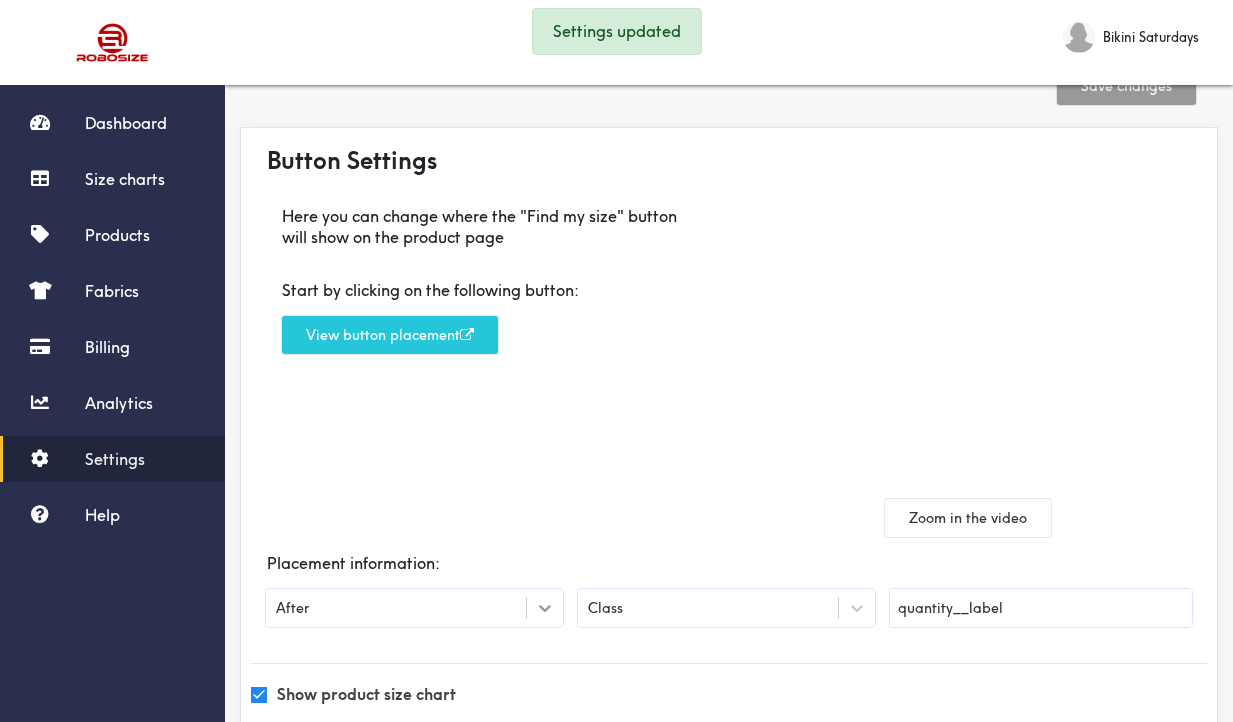 click 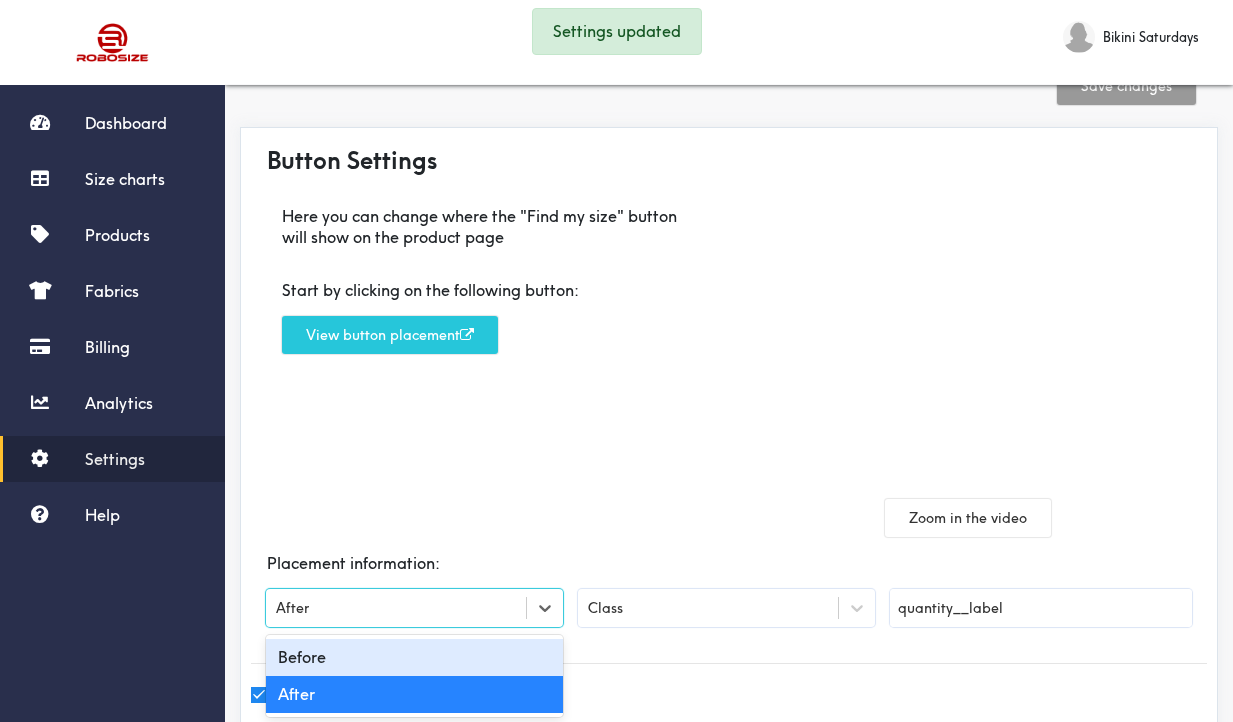 click on "Before" at bounding box center [414, 657] 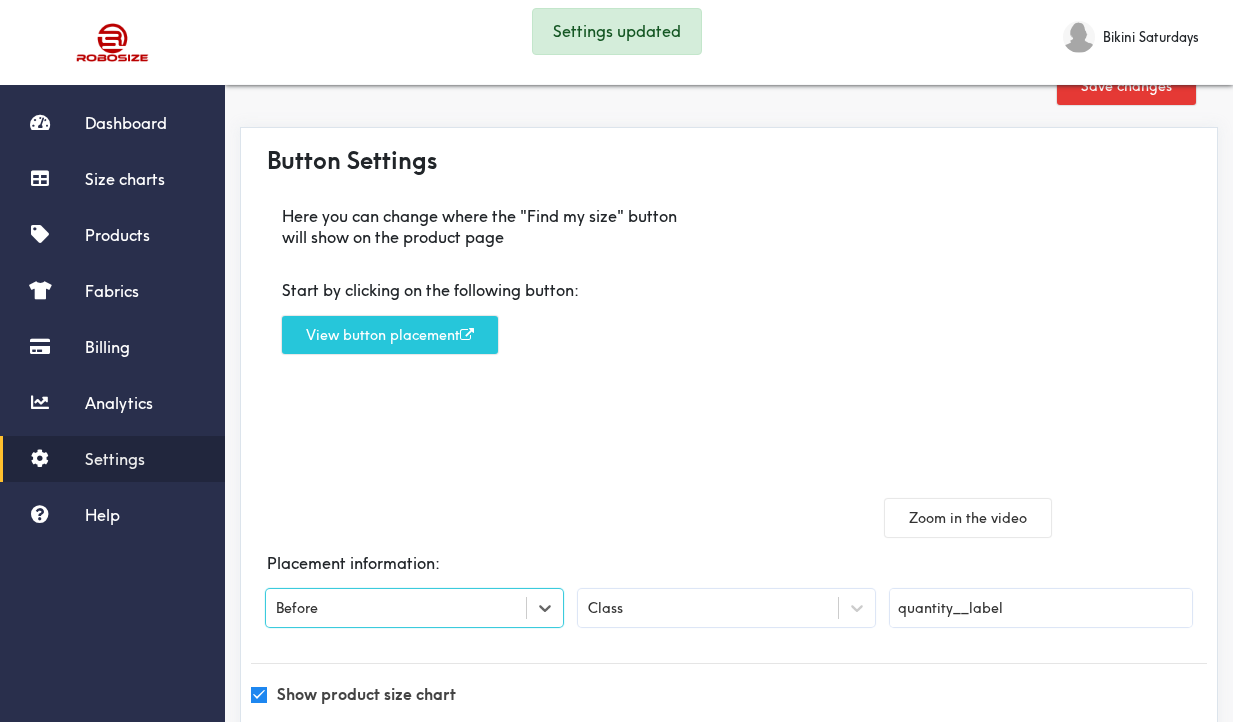 scroll, scrollTop: 0, scrollLeft: 0, axis: both 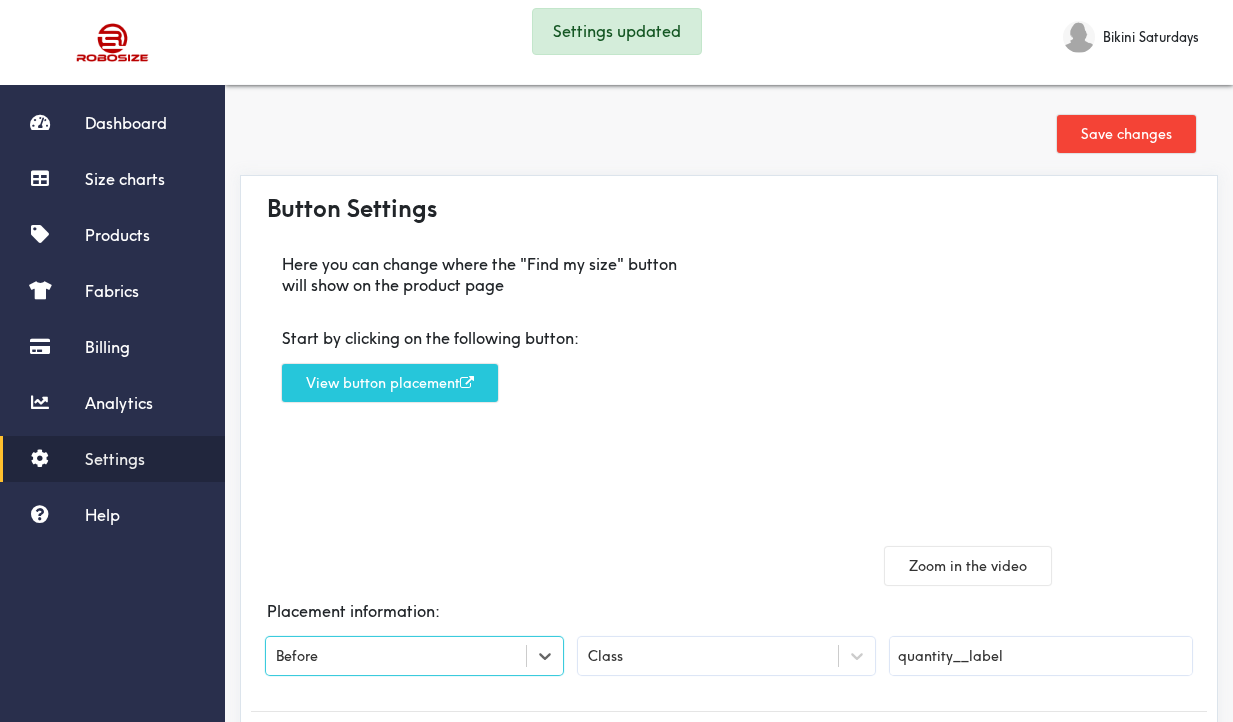 click on "Save changes" at bounding box center (1126, 134) 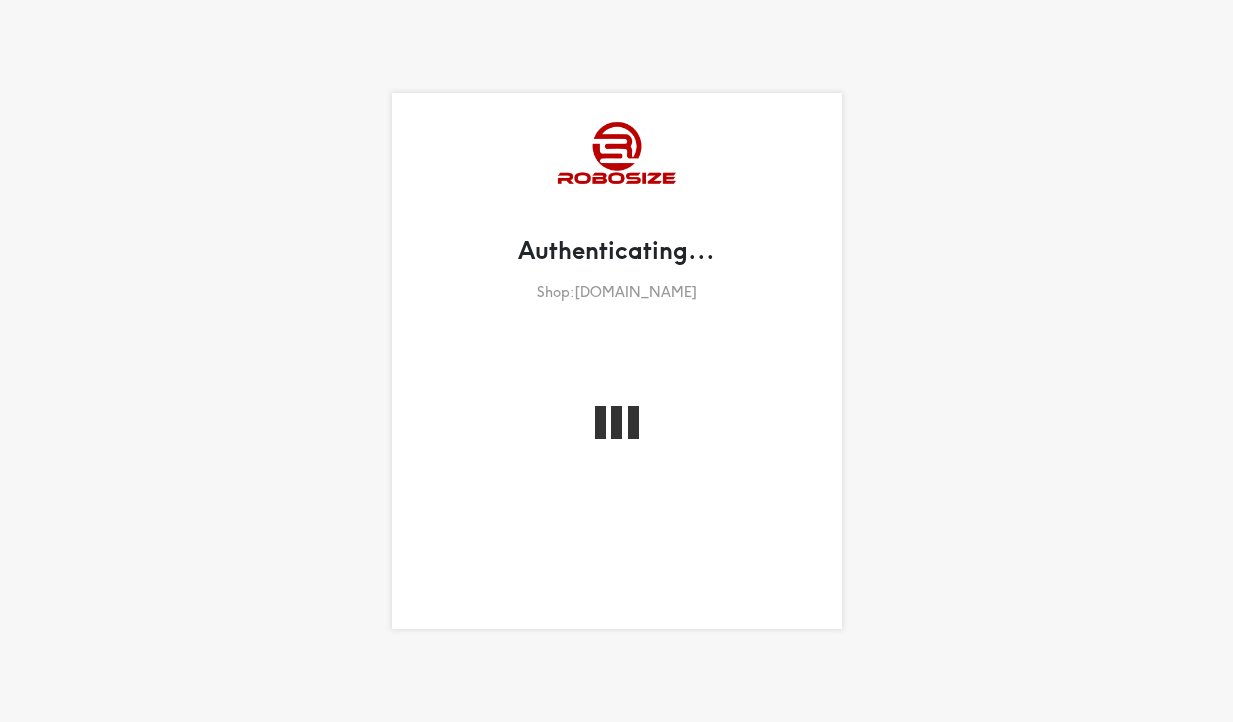 scroll, scrollTop: 0, scrollLeft: 0, axis: both 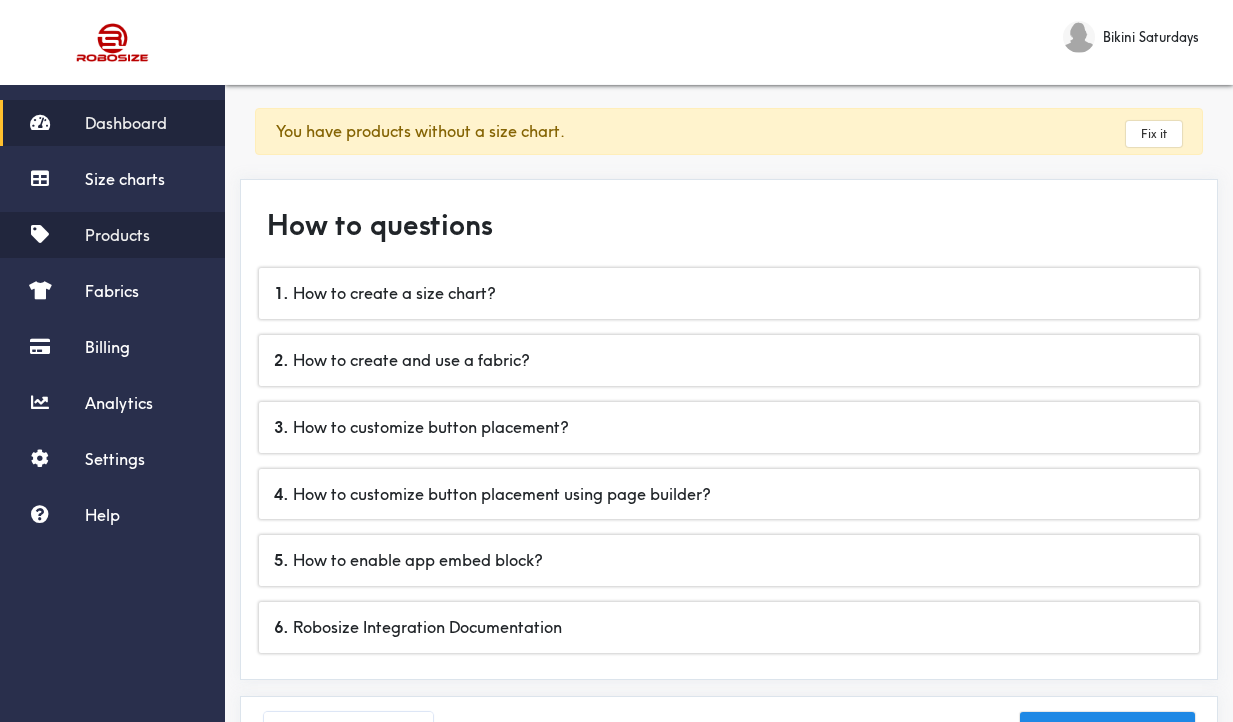 click on "Products" at bounding box center (112, 235) 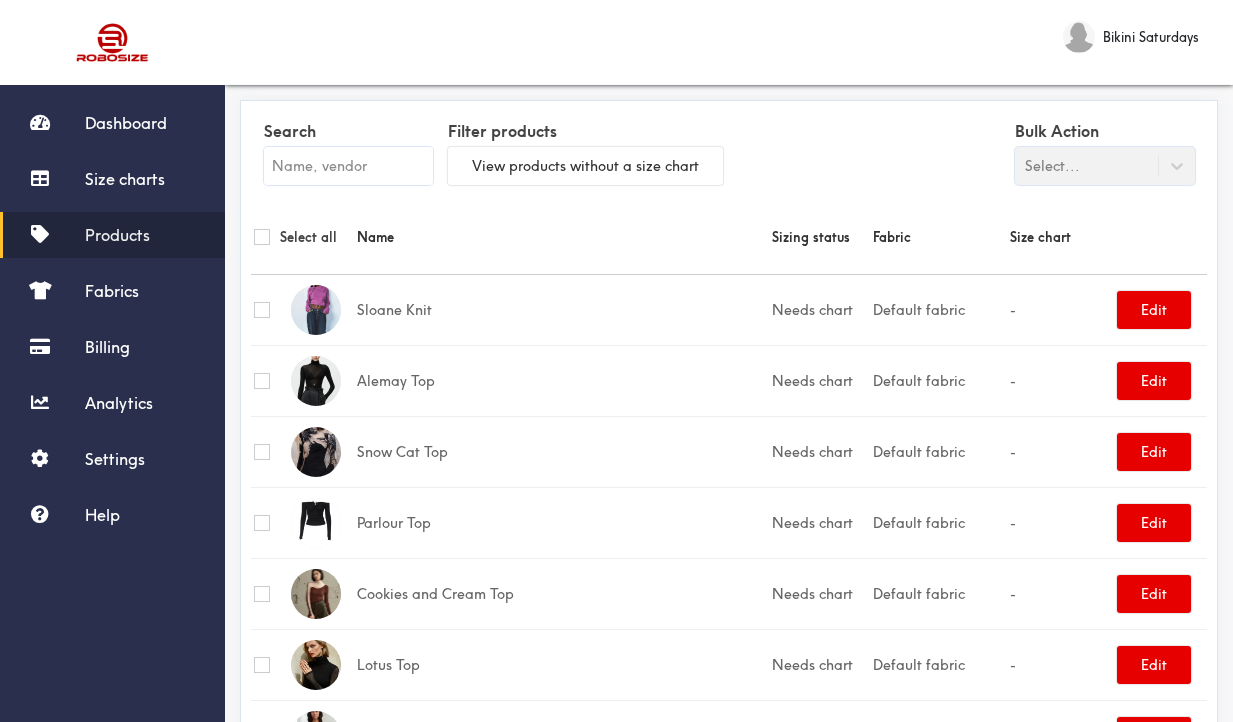click at bounding box center (348, 166) 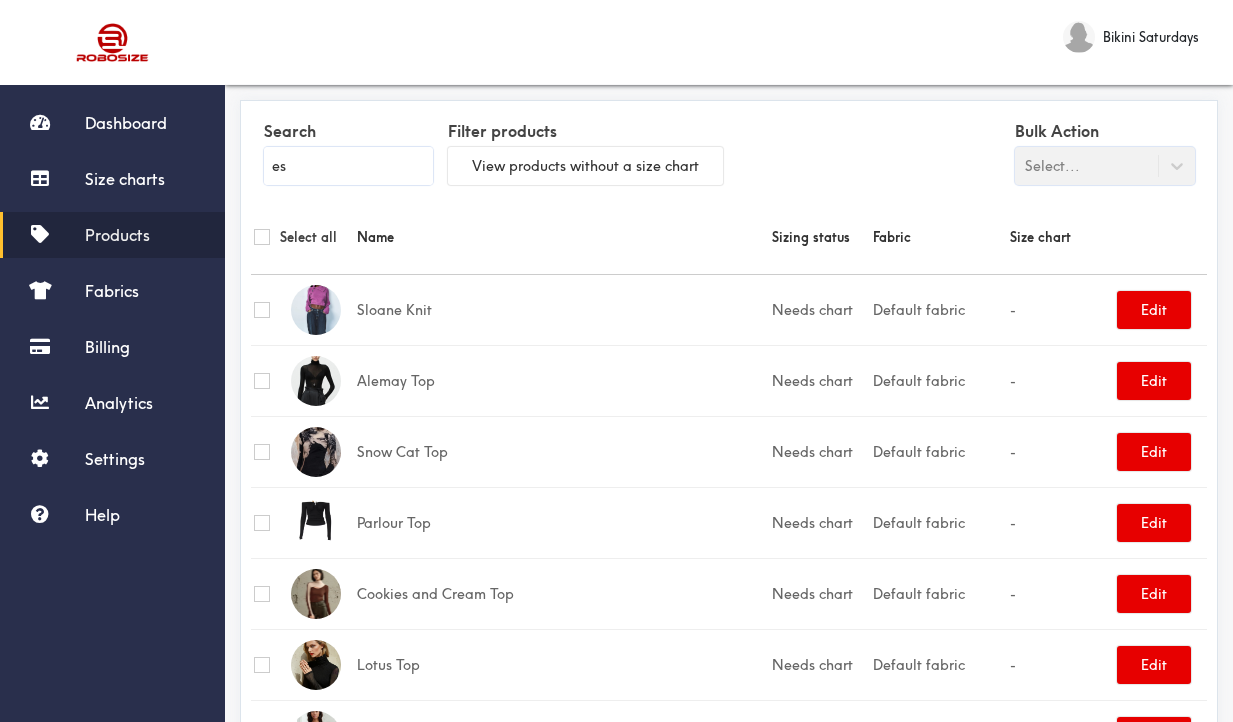 type on "est" 